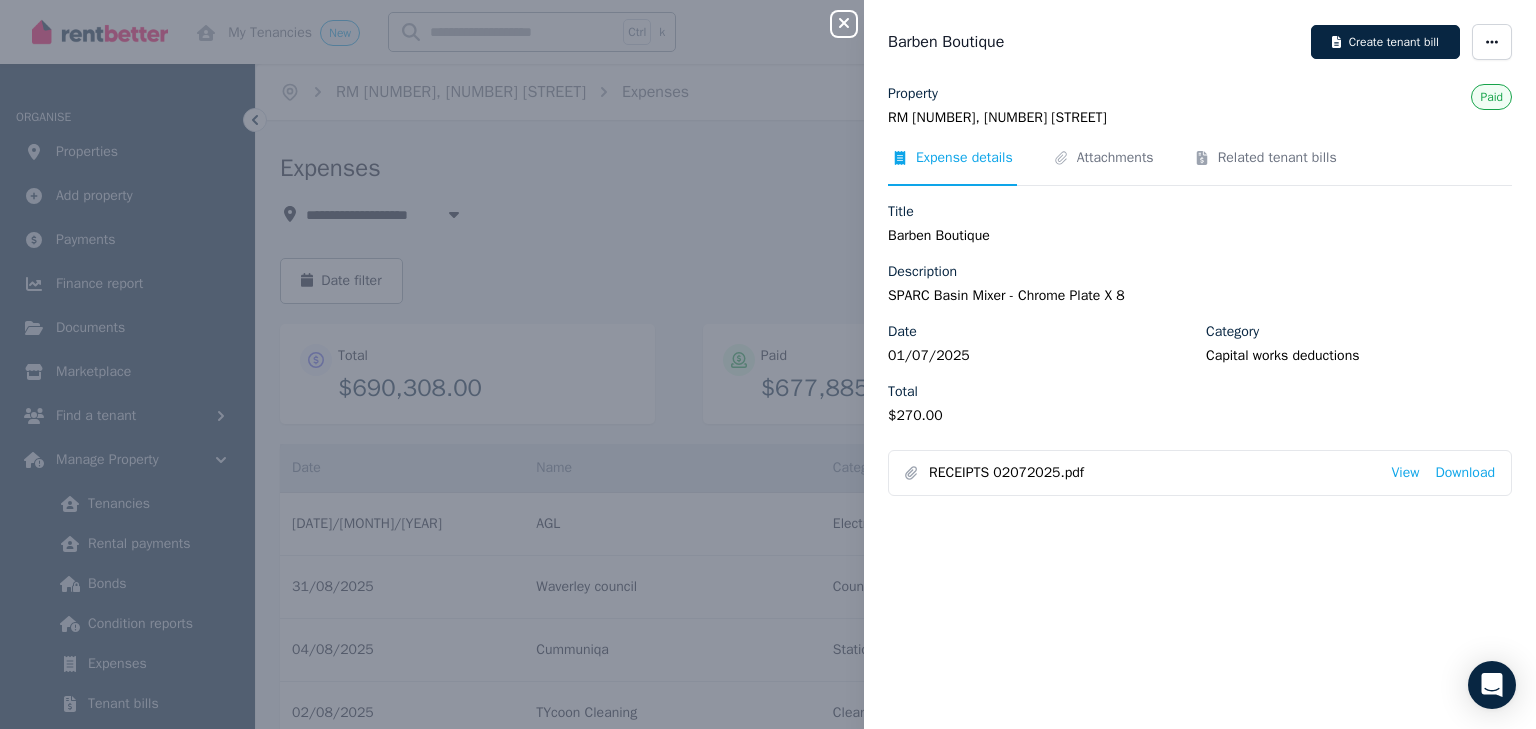 scroll, scrollTop: 1040, scrollLeft: 0, axis: vertical 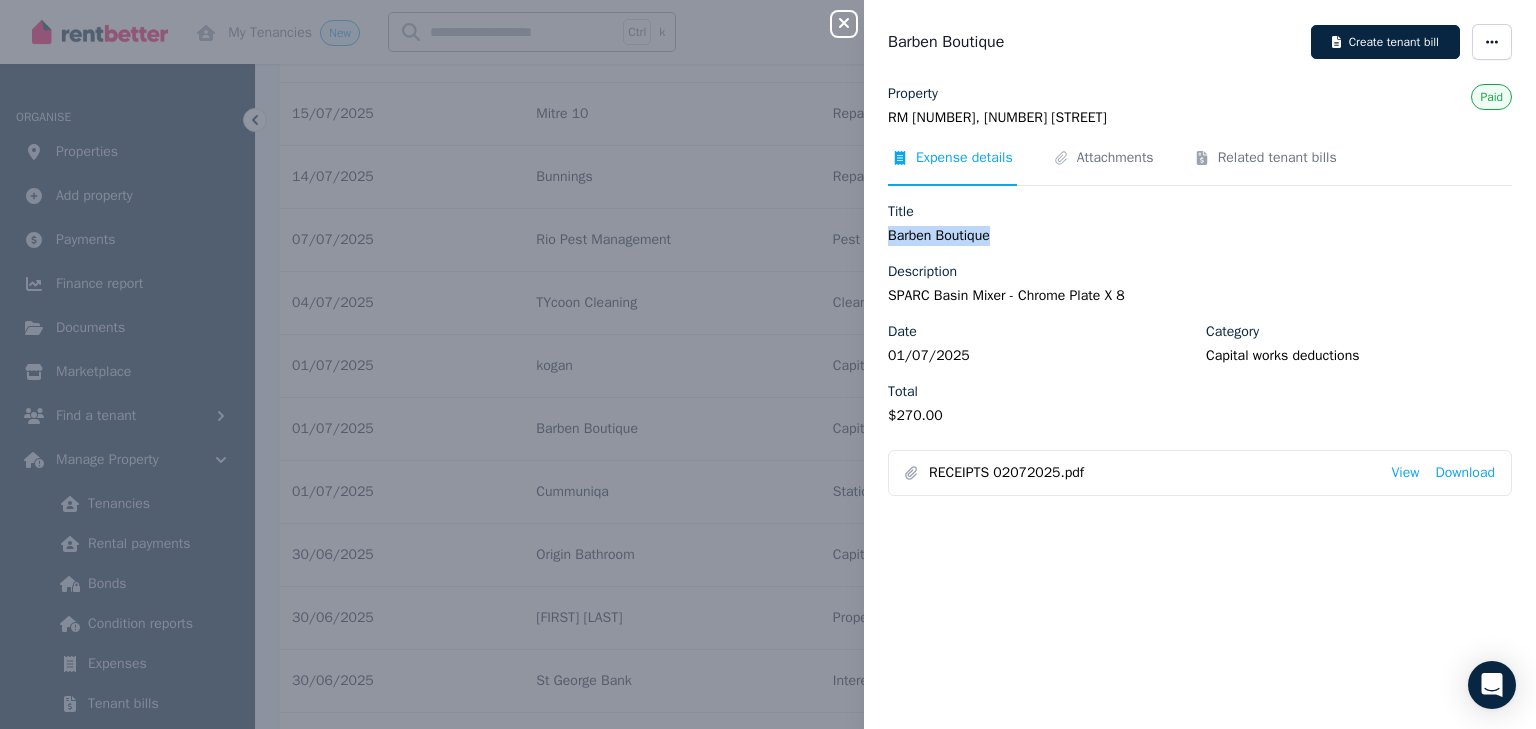 click 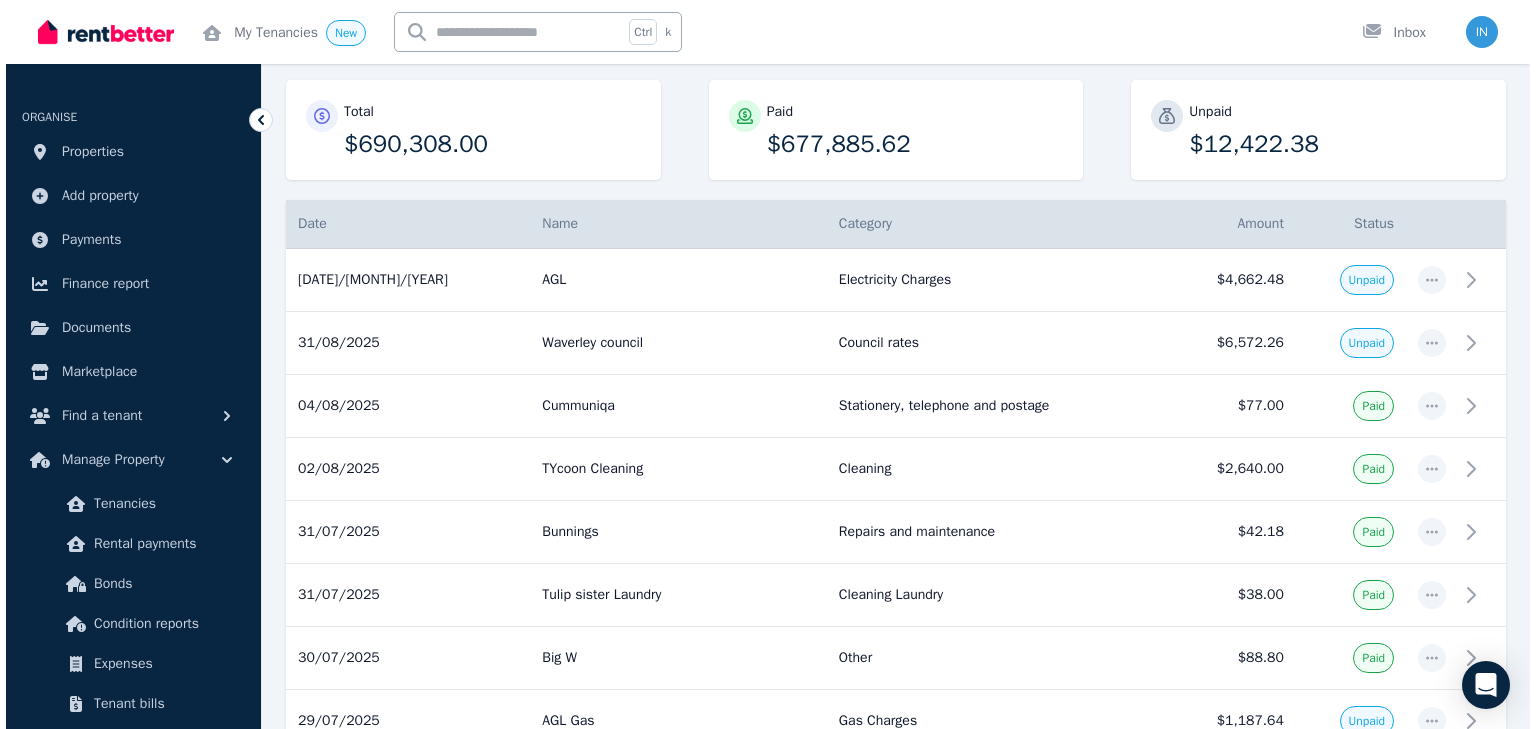 scroll, scrollTop: 0, scrollLeft: 0, axis: both 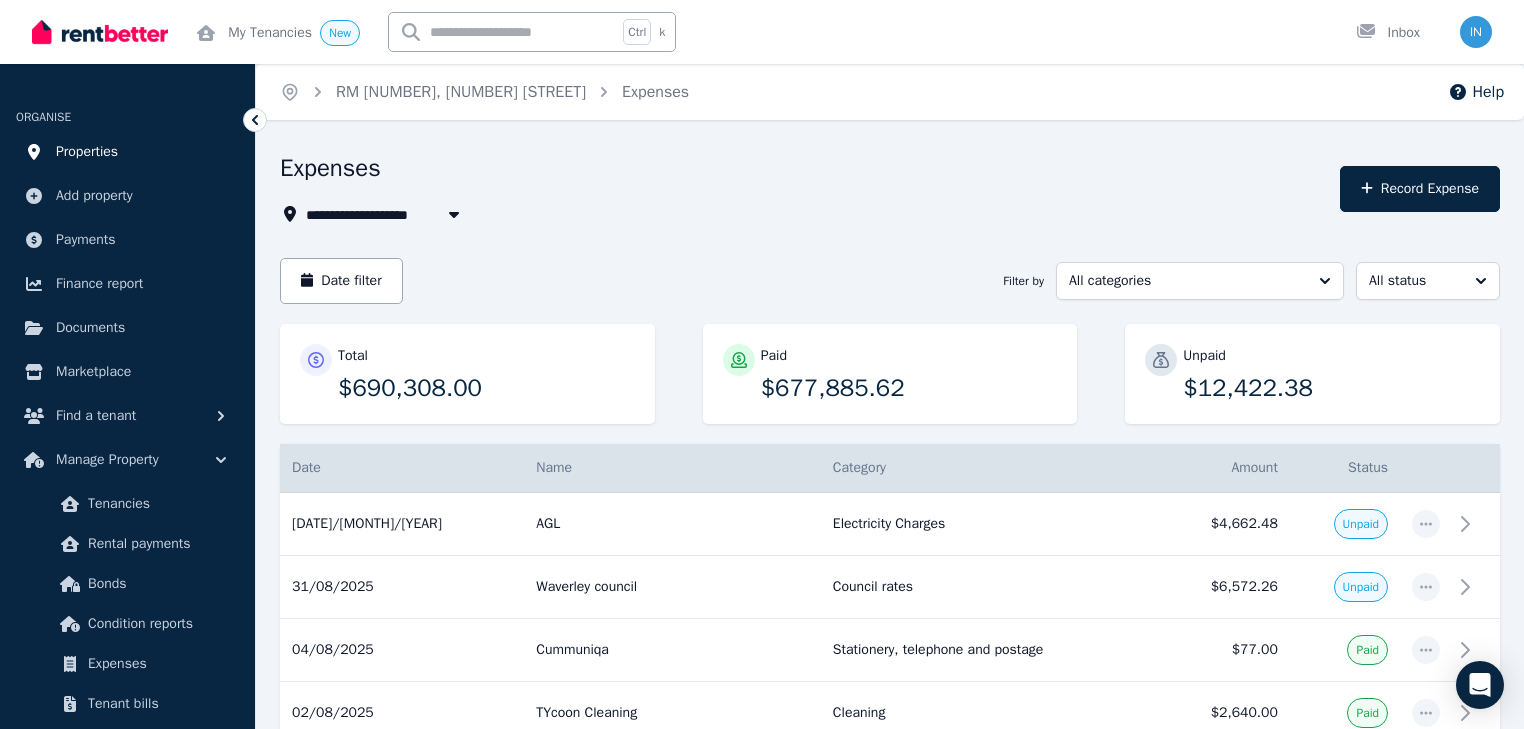 click on "Properties" at bounding box center [87, 152] 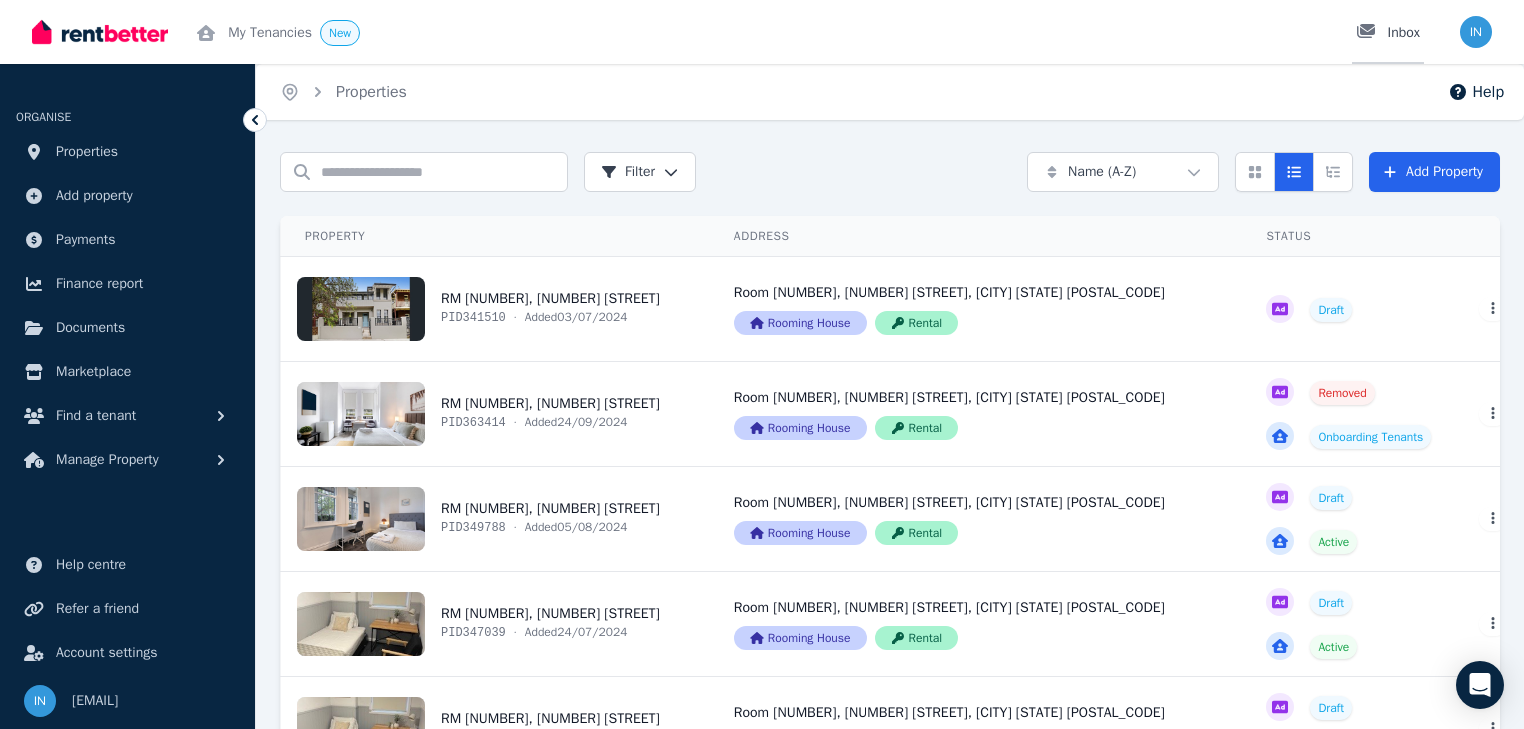 click on "Inbox" at bounding box center (1388, 33) 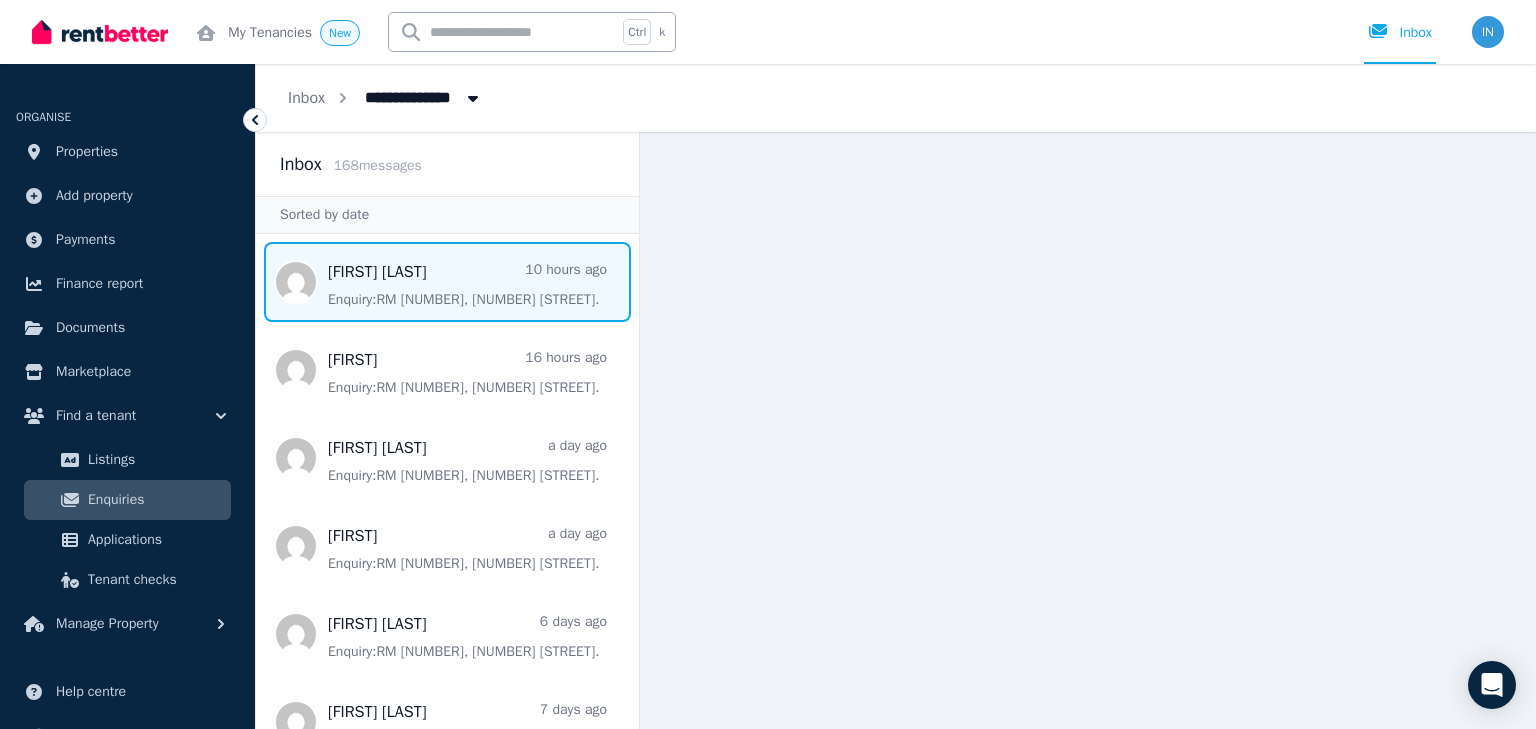 click at bounding box center [447, 282] 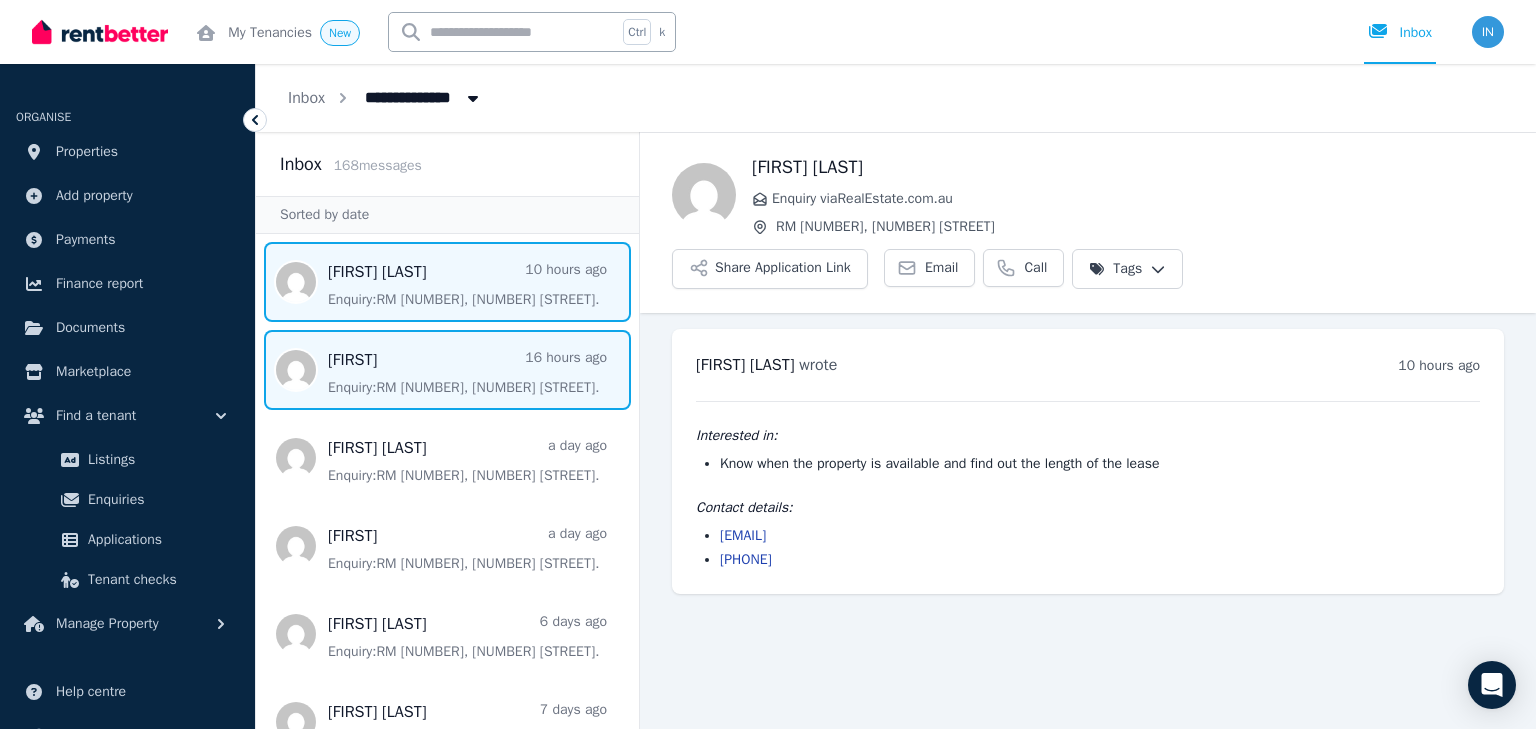 click at bounding box center [447, 370] 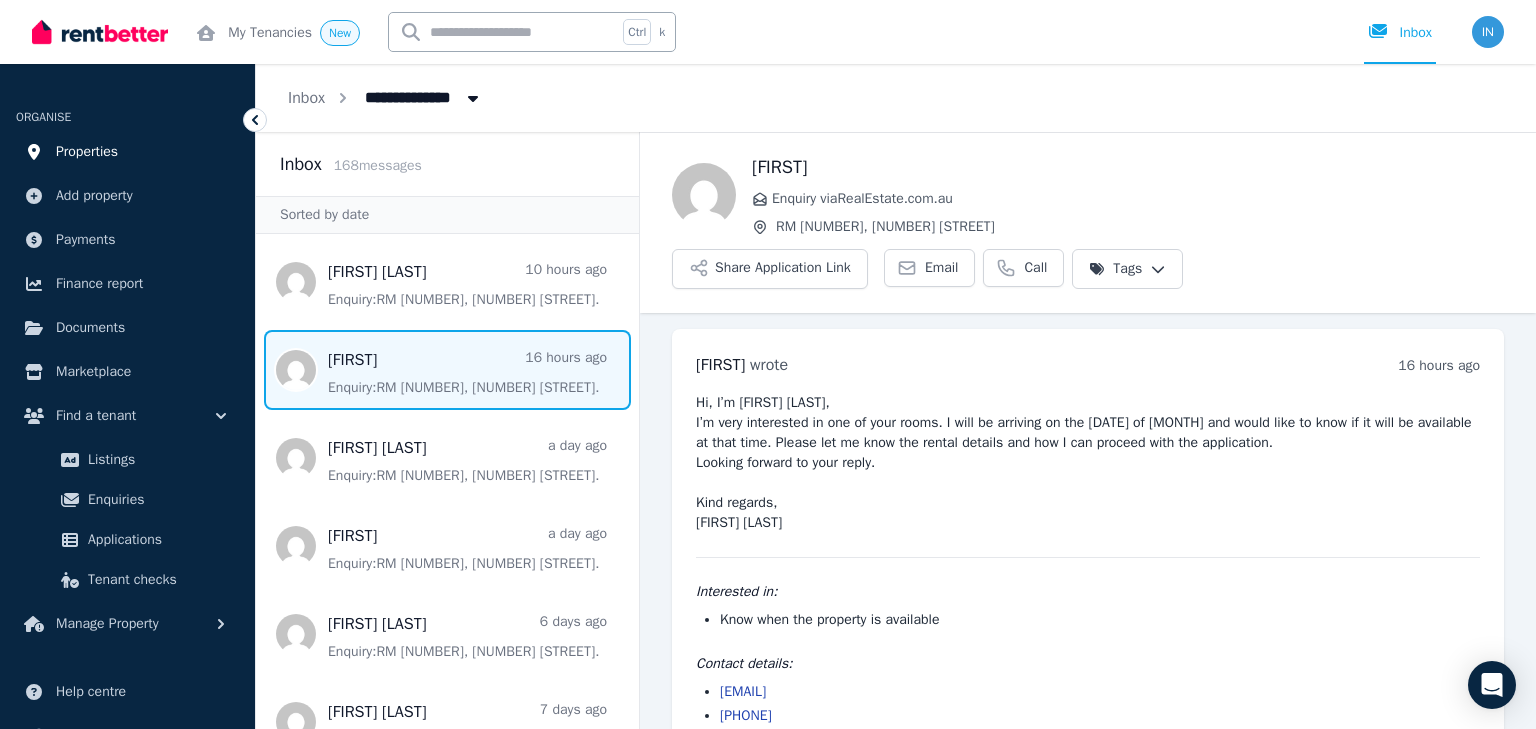 click on "Properties" at bounding box center (87, 152) 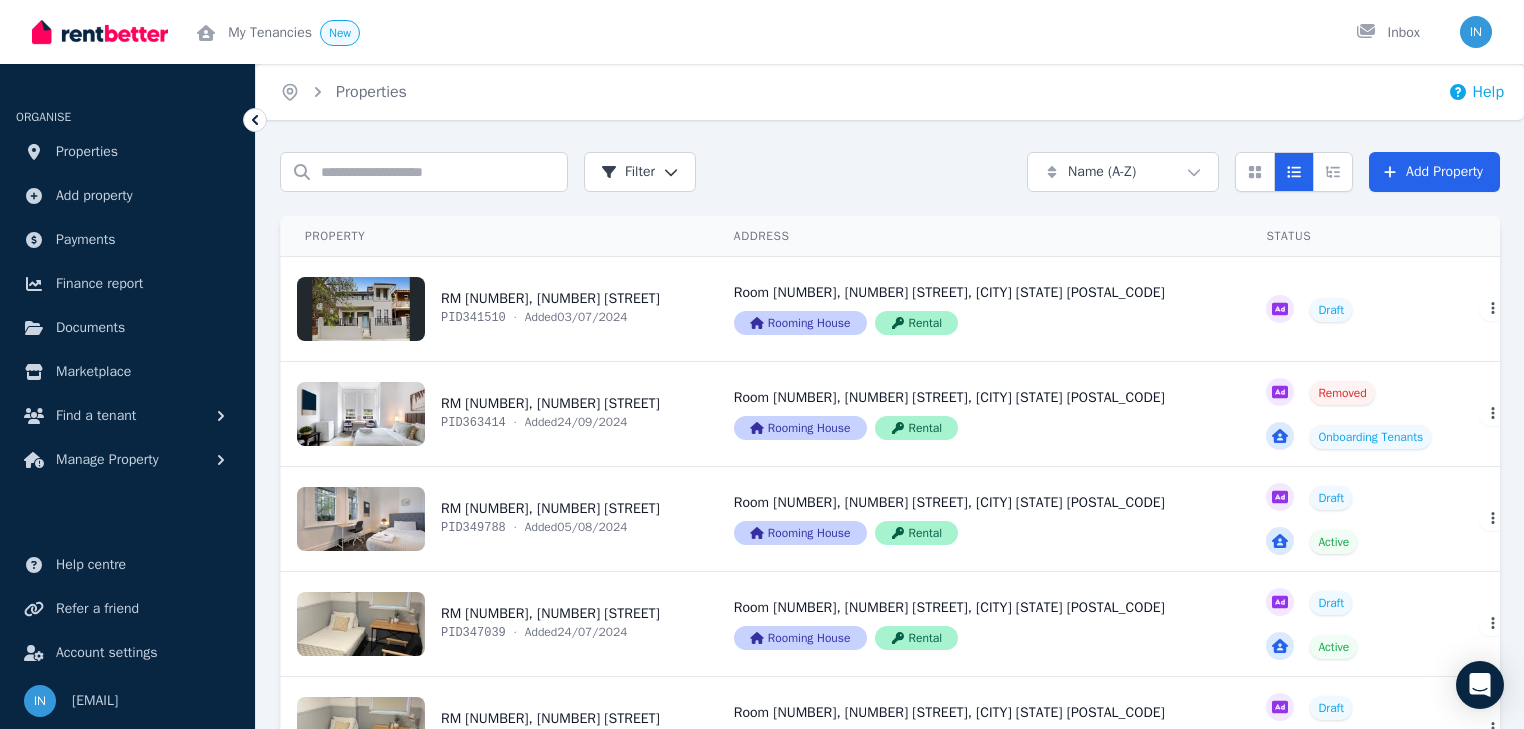 click on "Help" at bounding box center [1476, 92] 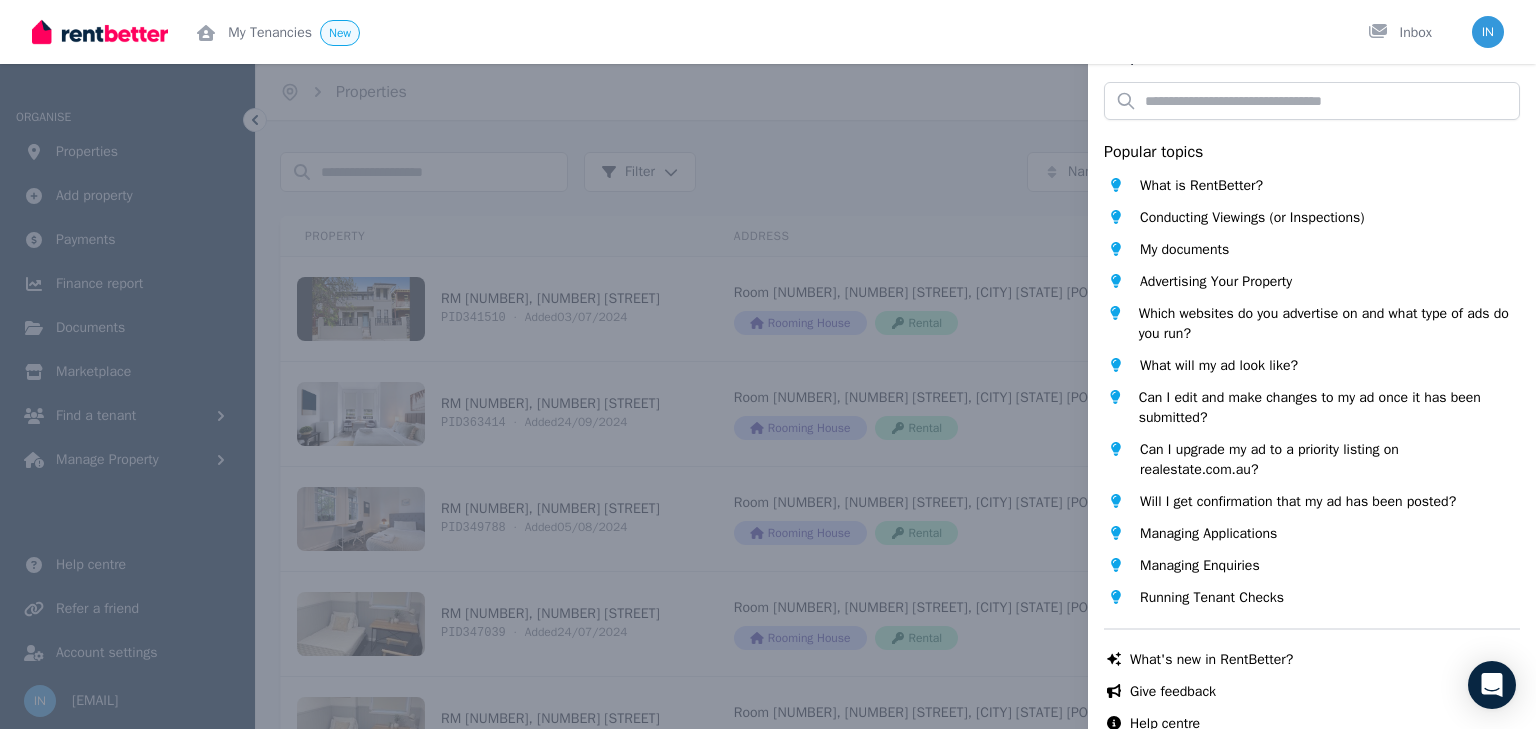 scroll, scrollTop: 94, scrollLeft: 0, axis: vertical 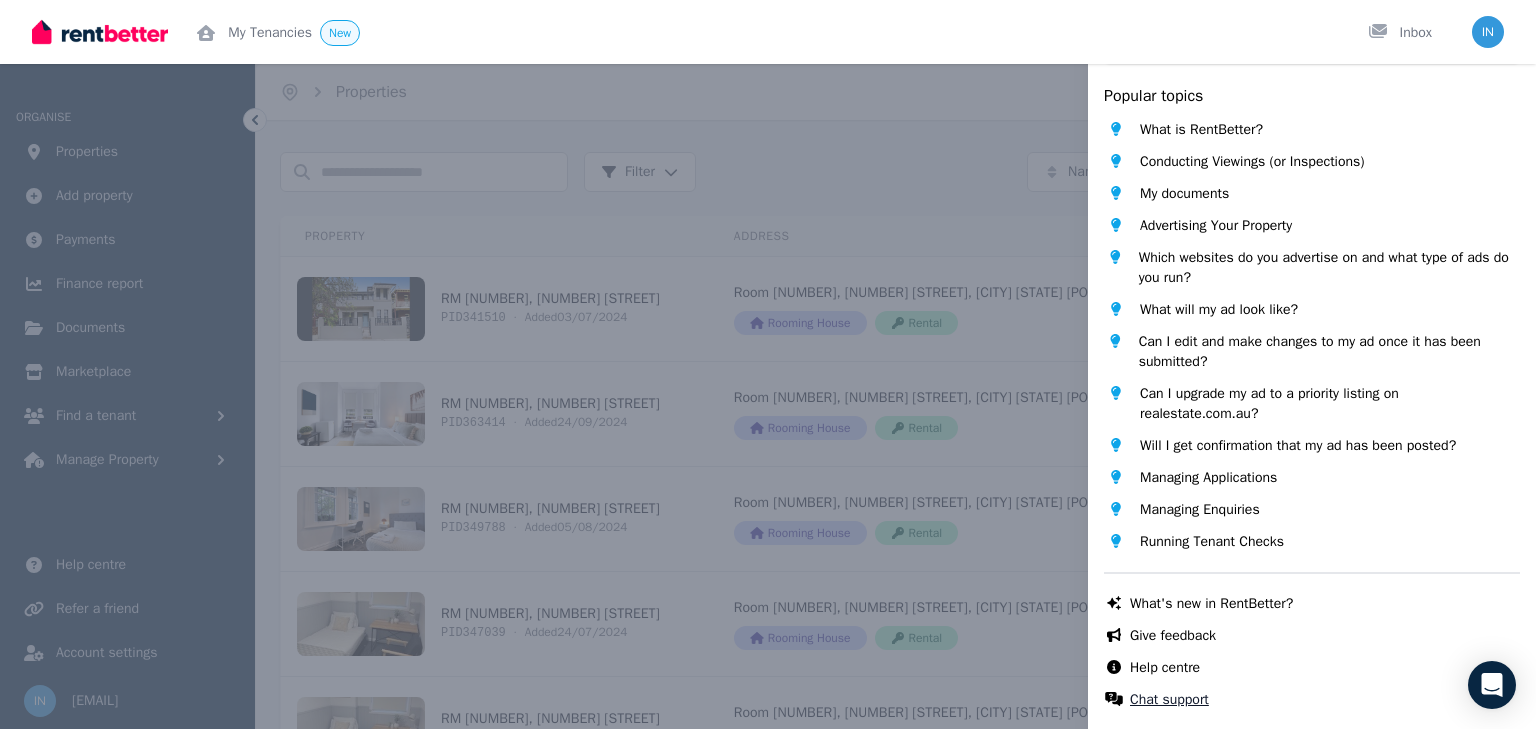 click on "Chat support" at bounding box center (1169, 700) 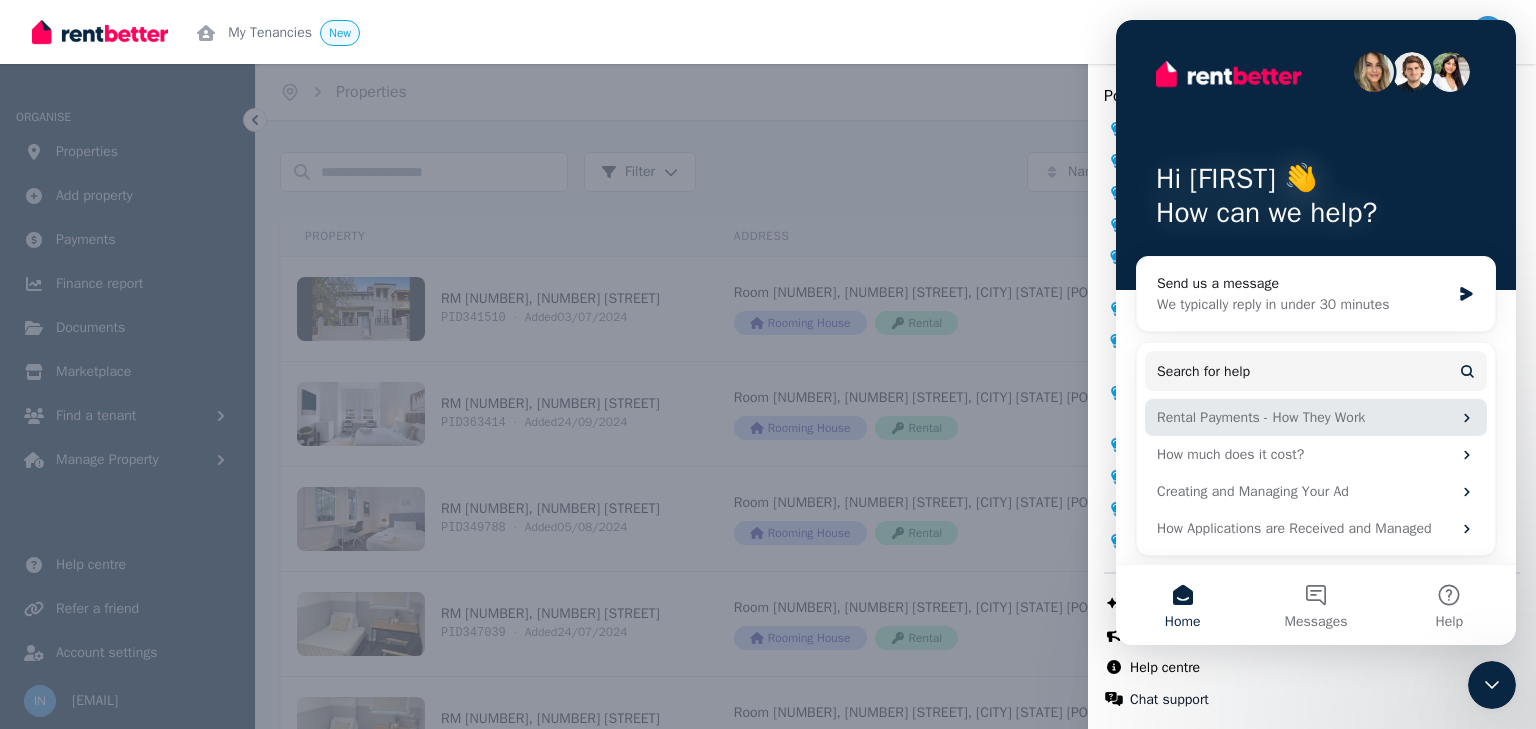 scroll, scrollTop: 0, scrollLeft: 0, axis: both 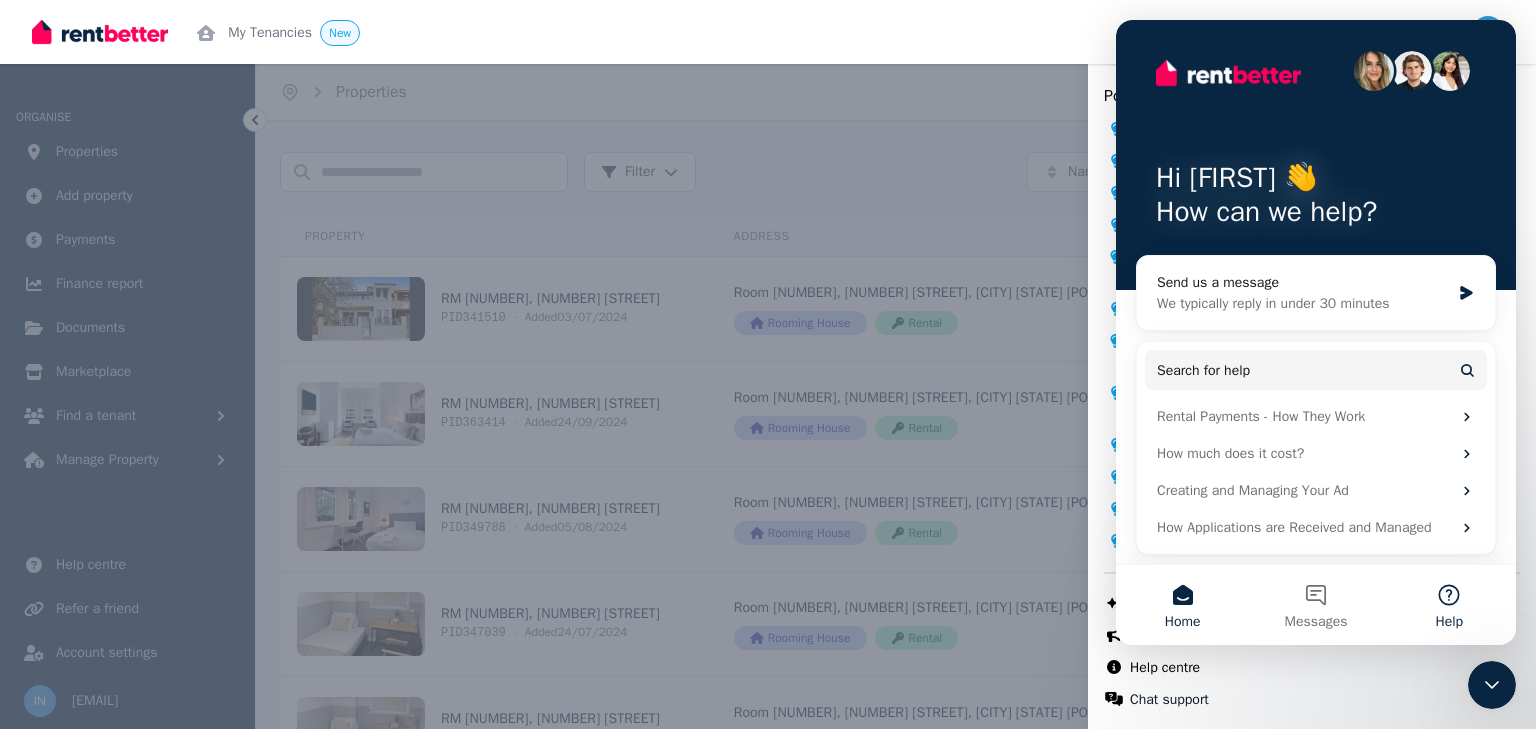 click on "Help" at bounding box center (1449, 605) 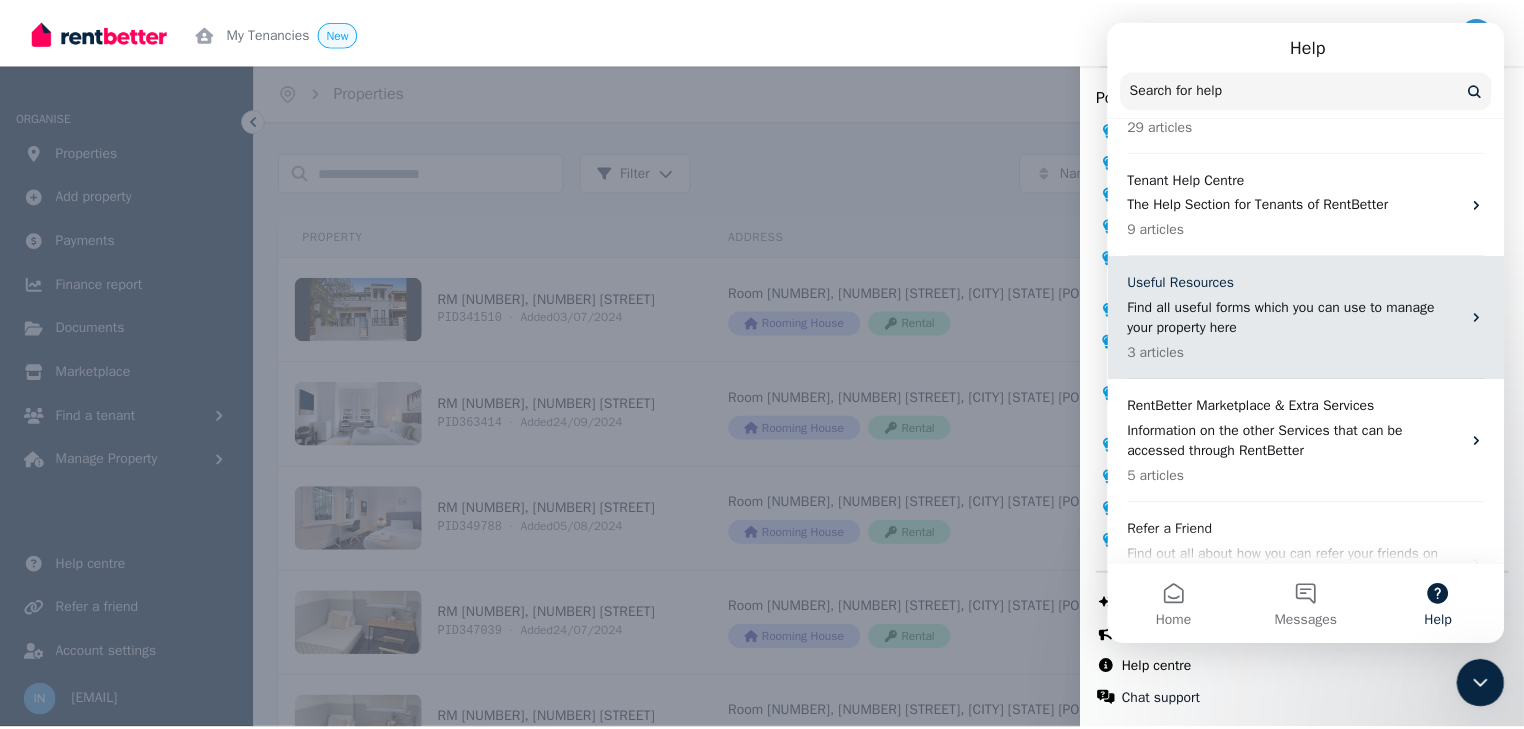 scroll, scrollTop: 563, scrollLeft: 0, axis: vertical 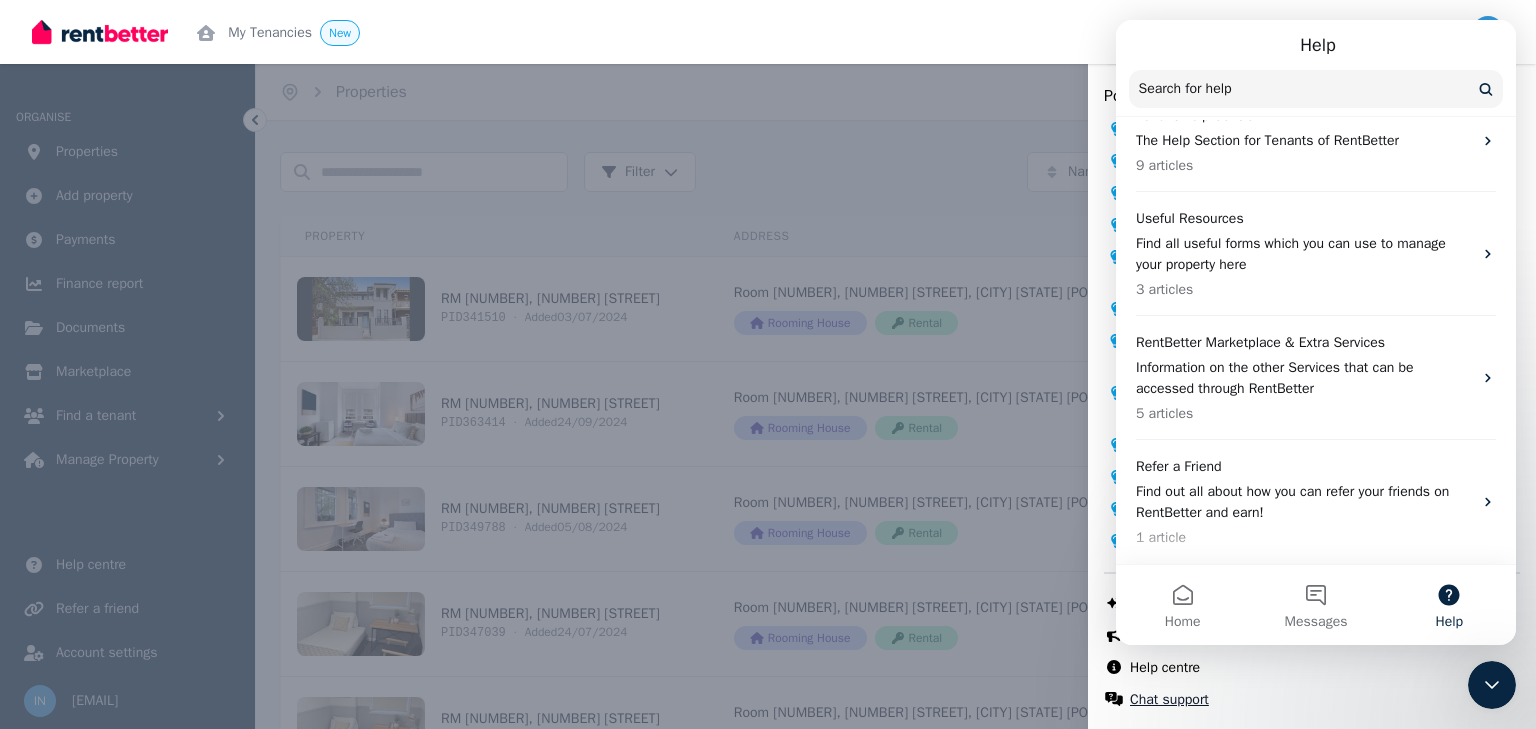 click on "Chat support" at bounding box center [1169, 700] 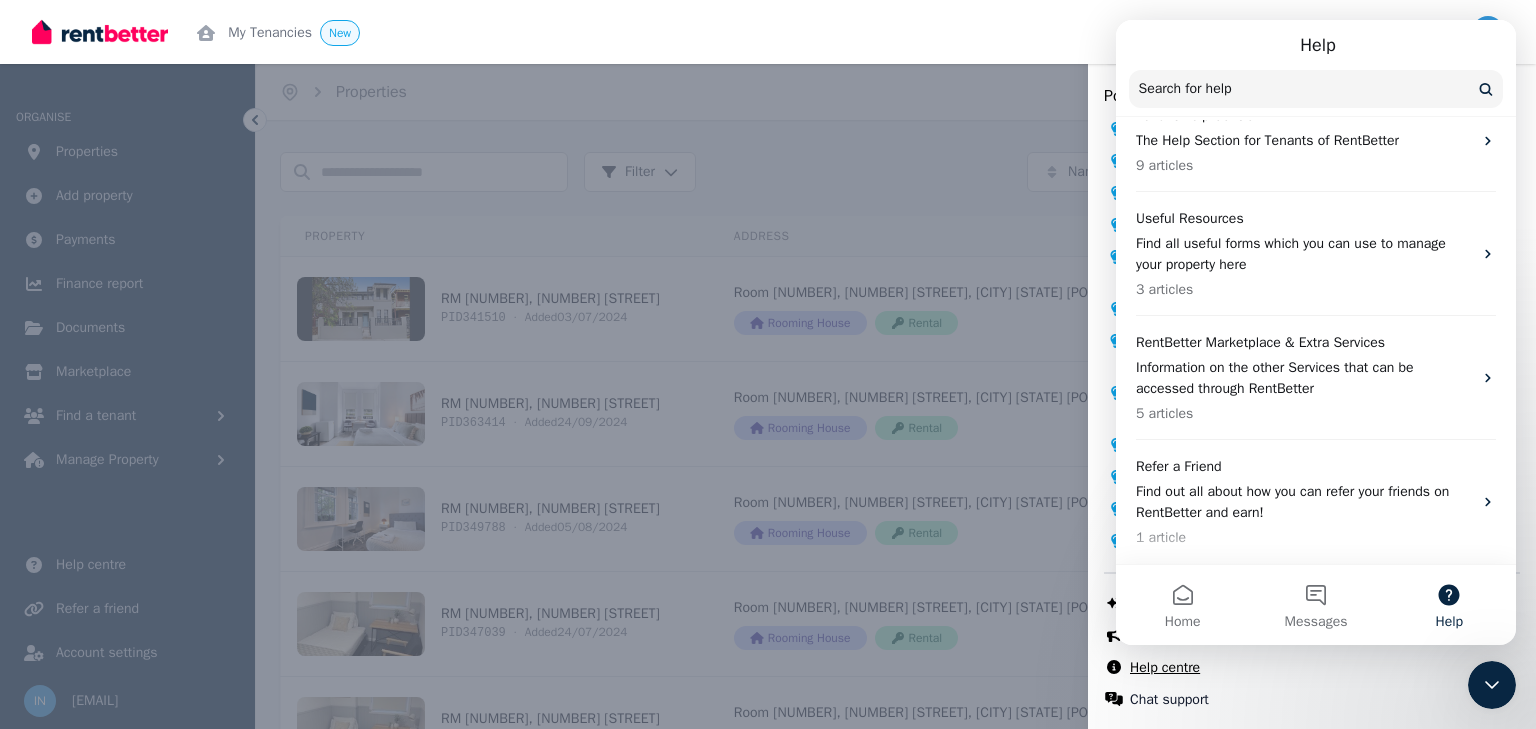 click on "Help centre" at bounding box center (1165, 668) 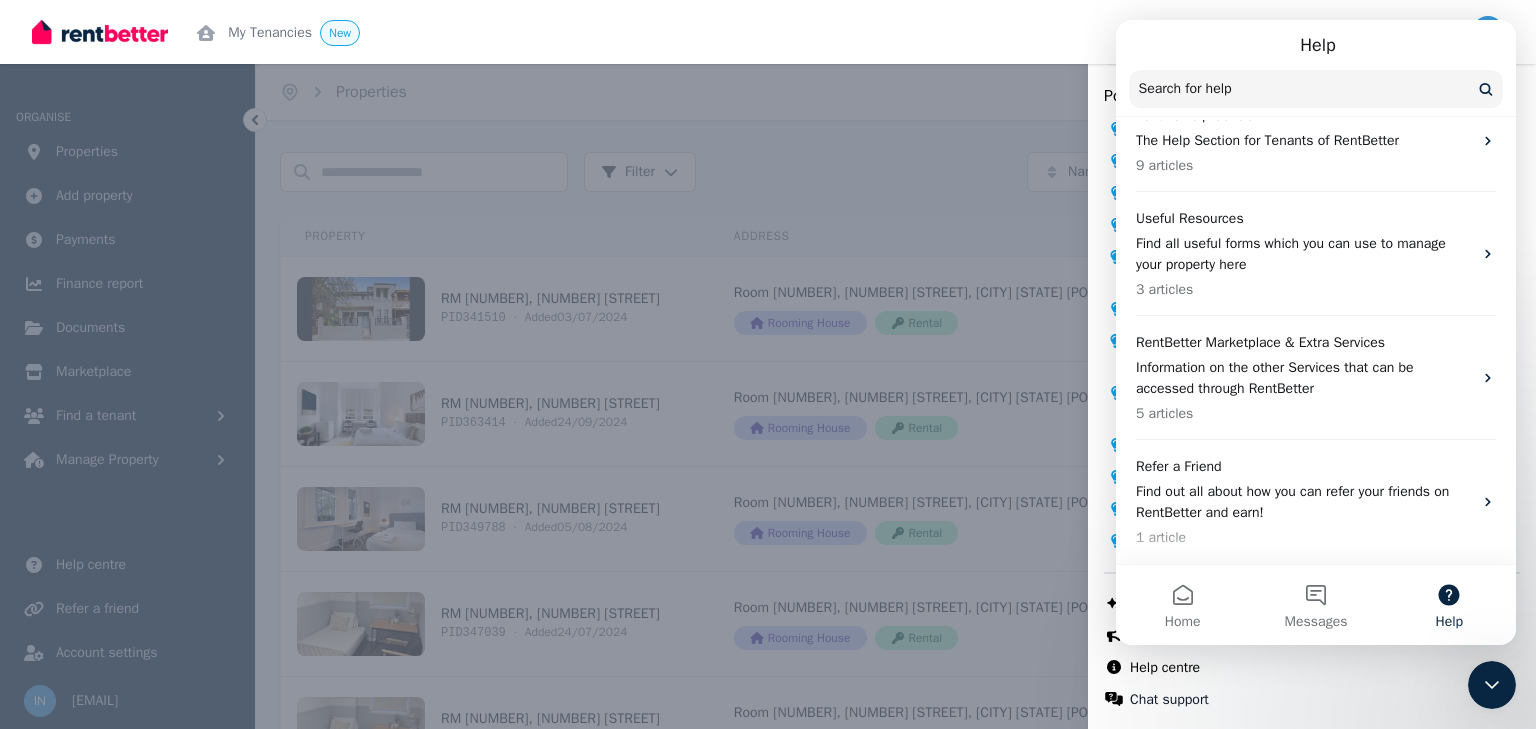 click on "Help Close panel Popular topics What is RentBetter? Conducting Viewings (or Inspections) My documents Advertising Your Property Which websites do you advertise on and what type of ads do you run? What will my ad look like? Can I edit and make changes to my ad once it has been submitted? Can I upgrade my ad to a priority listing on realestate.com.au? Will I get confirmation that my ad has been posted? Managing Applications Managing Enquiries Running Tenant Checks Chat with us live What's new in RentBetter? Give feedback Help centre Chat support" at bounding box center (768, 364) 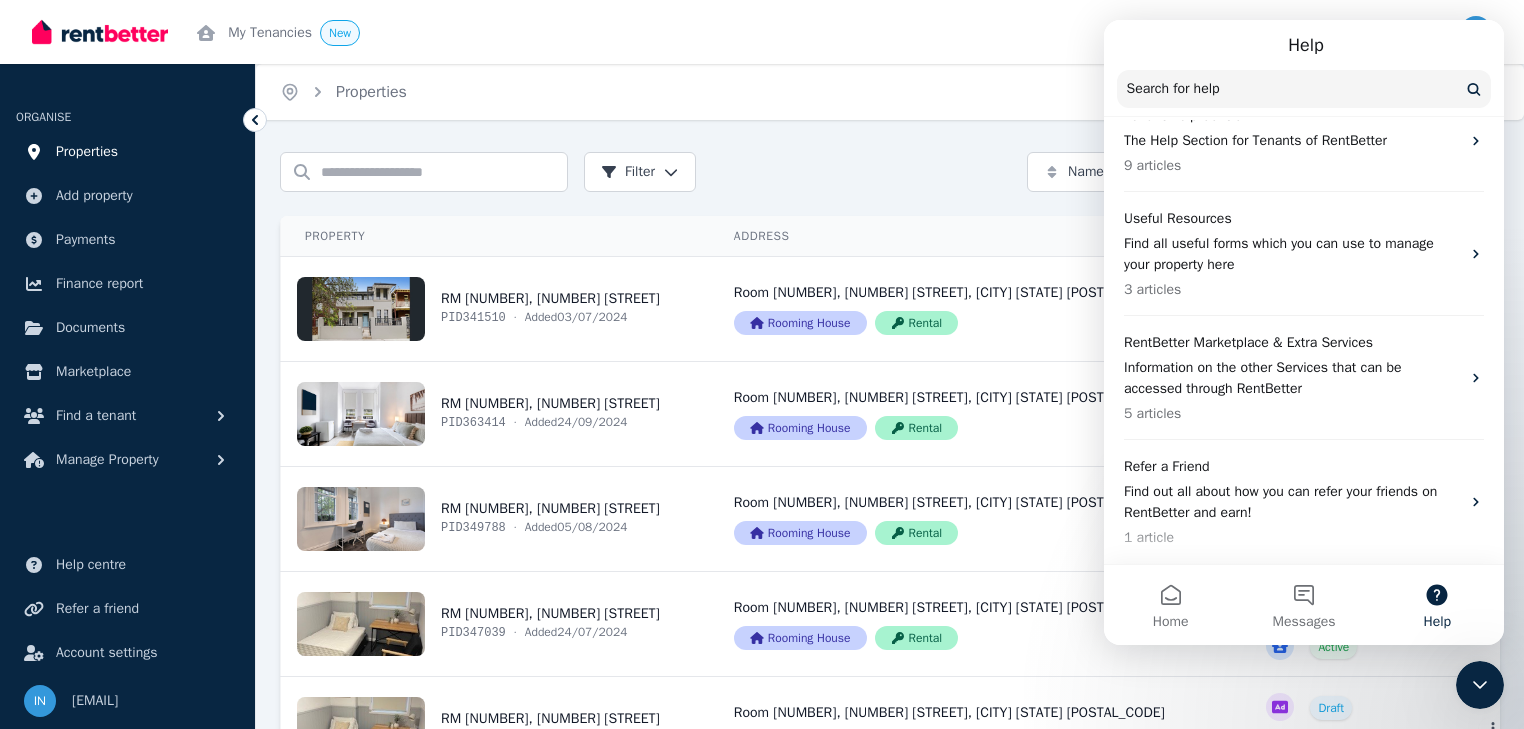 click on "Properties" at bounding box center (87, 152) 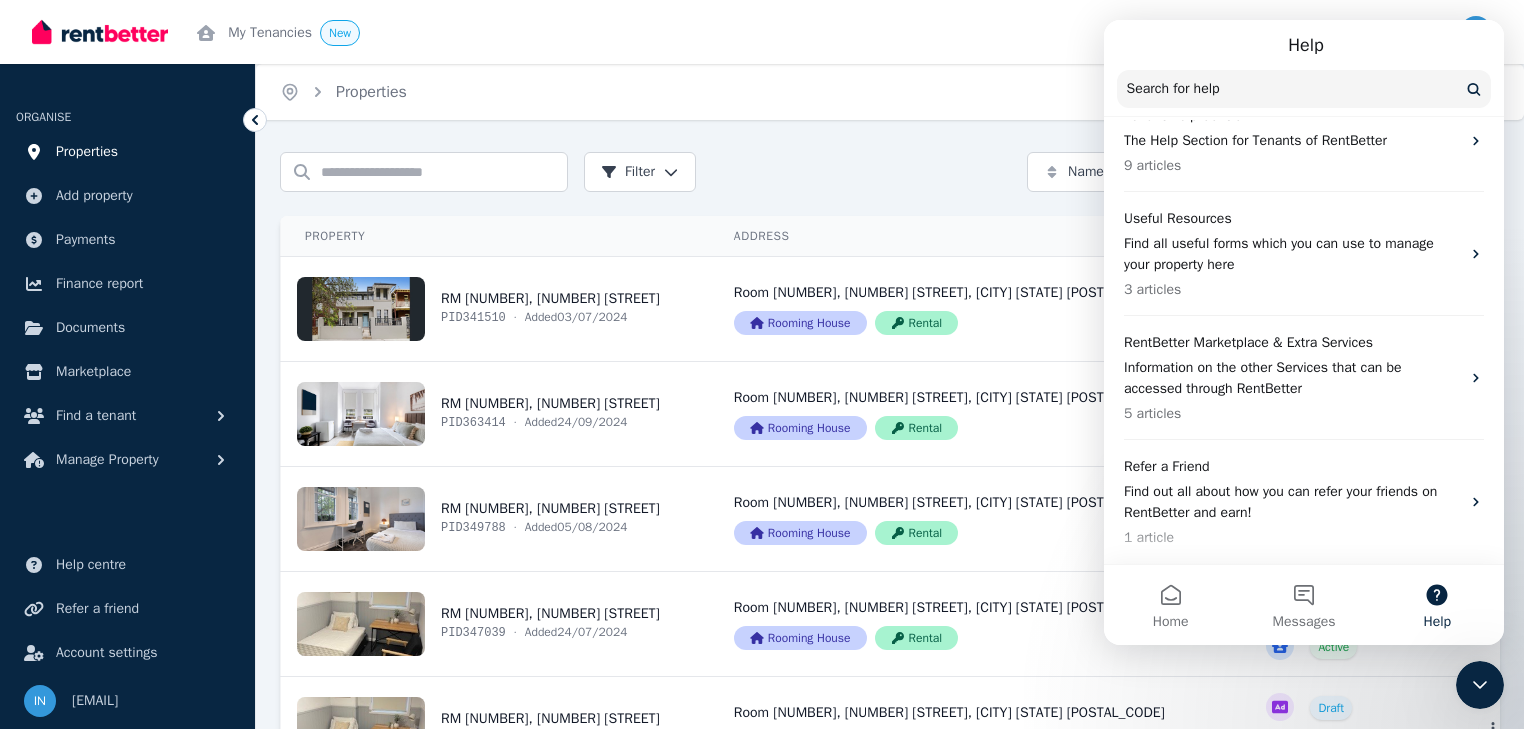 click on "Properties" at bounding box center [87, 152] 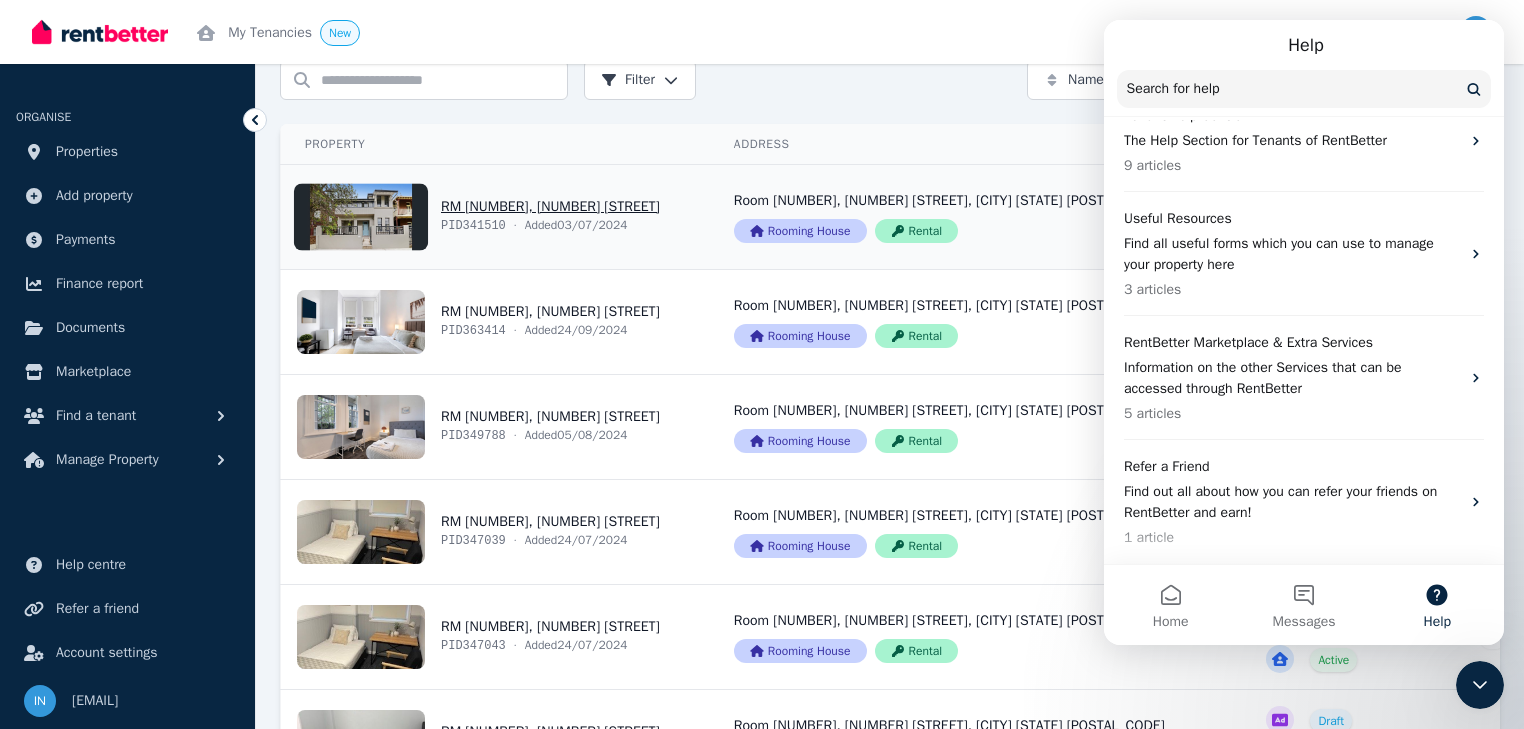 scroll, scrollTop: 0, scrollLeft: 0, axis: both 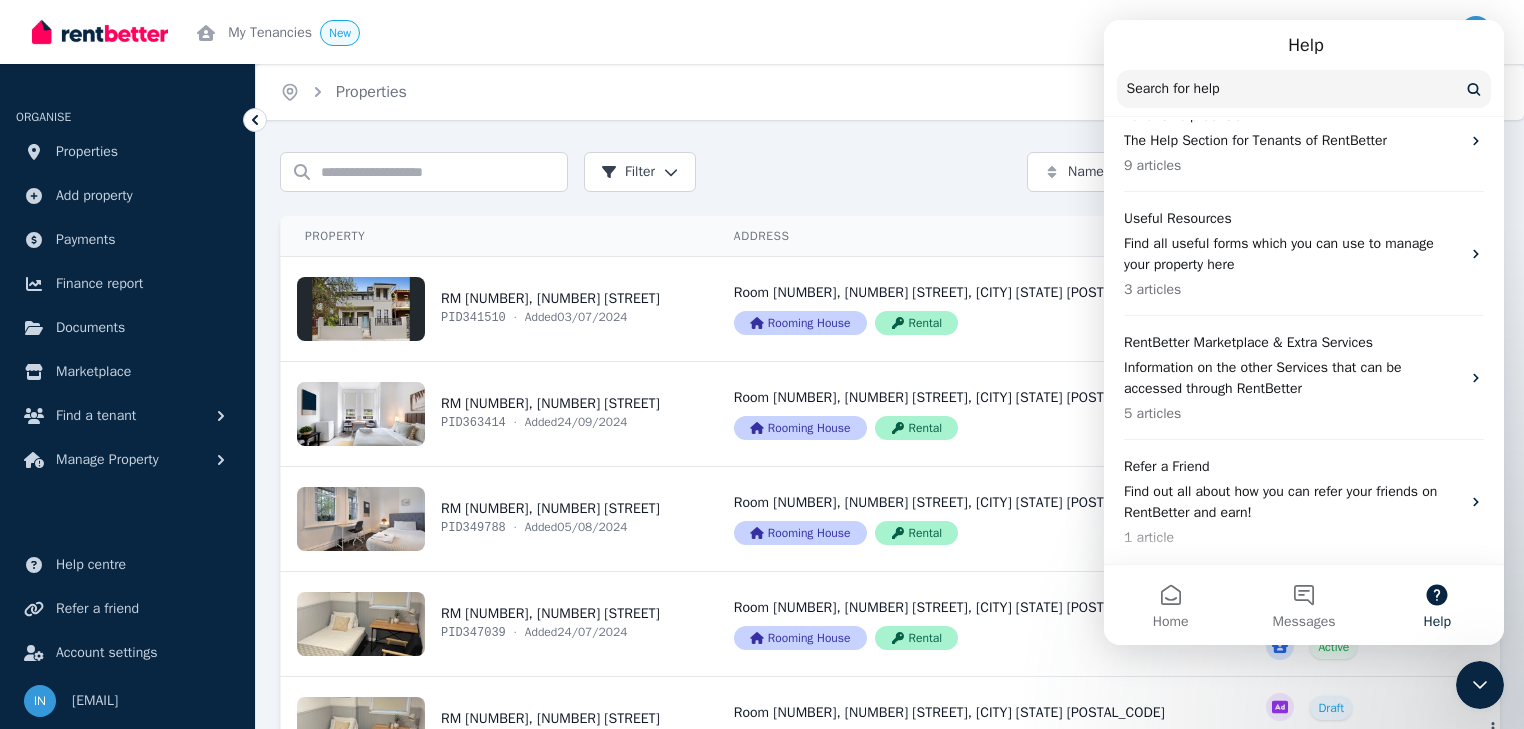 click on "Home Properties Help" at bounding box center [890, 92] 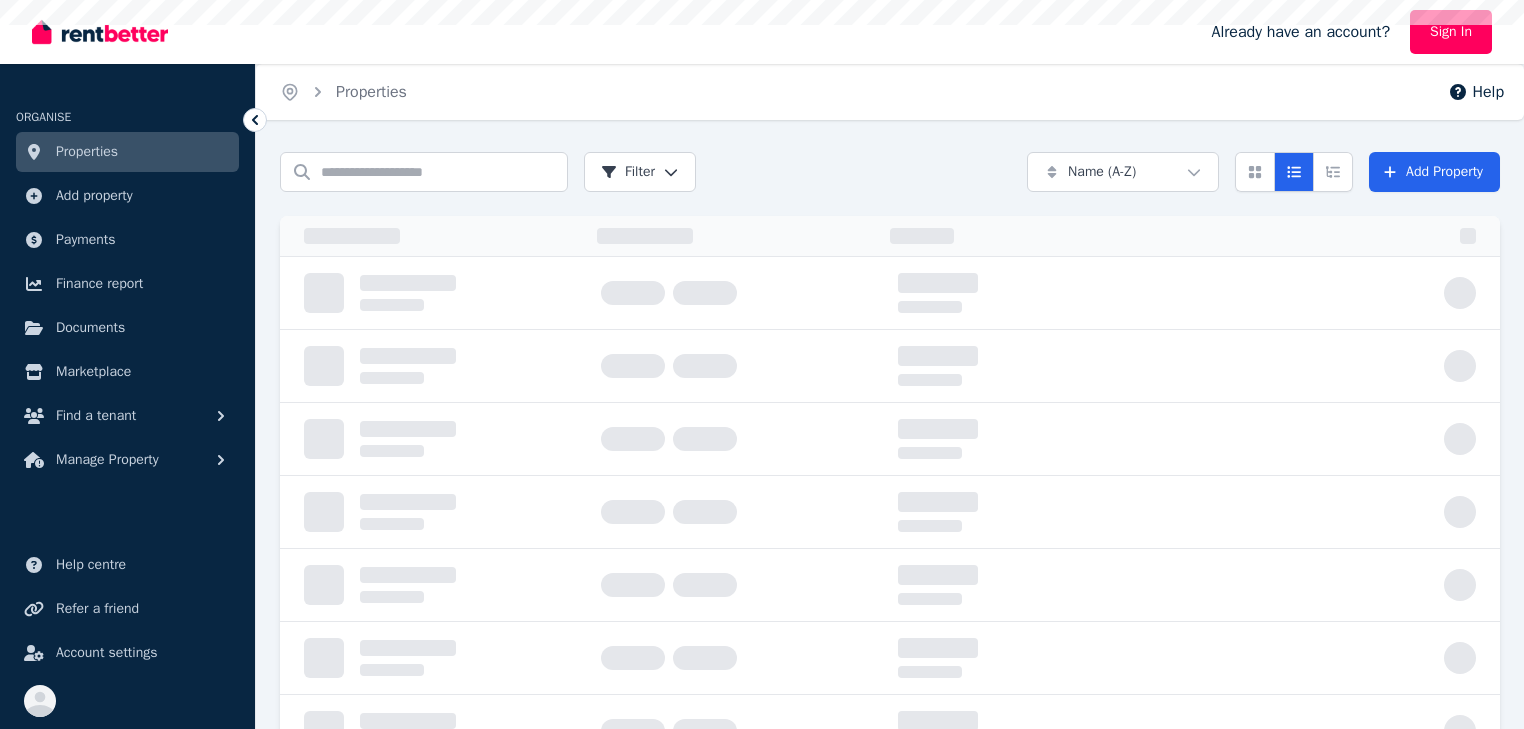 scroll, scrollTop: 0, scrollLeft: 0, axis: both 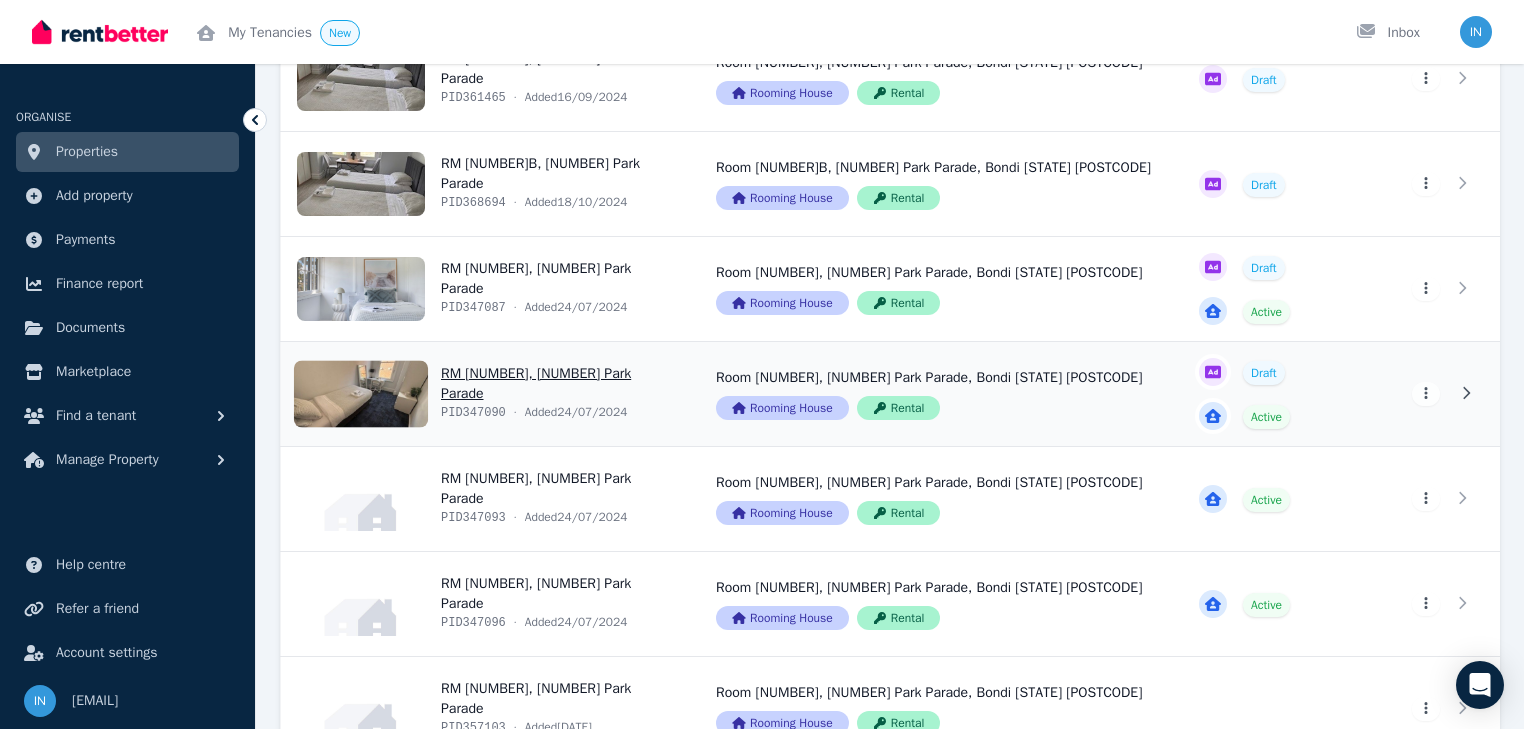 click on "View property details" at bounding box center [486, 394] 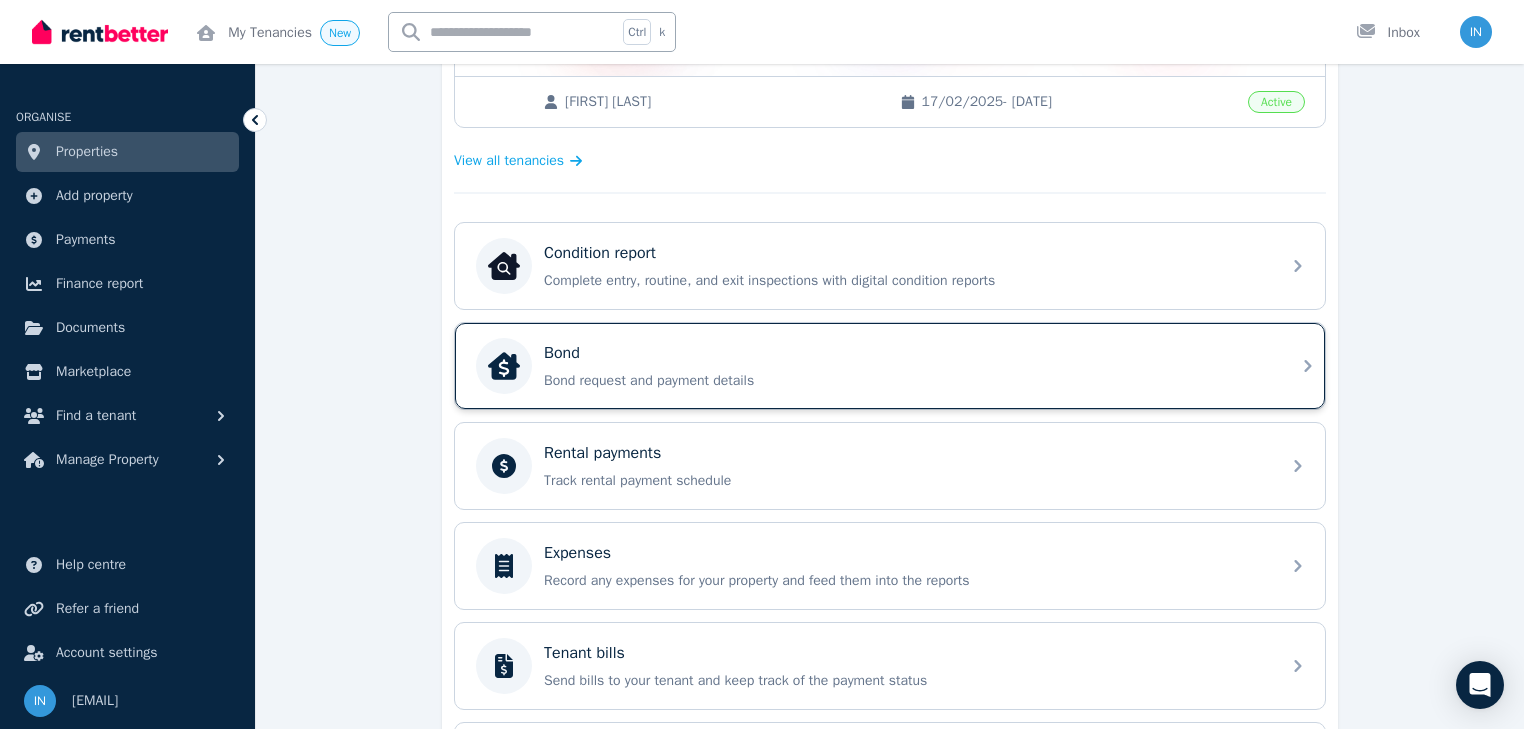 scroll, scrollTop: 451, scrollLeft: 0, axis: vertical 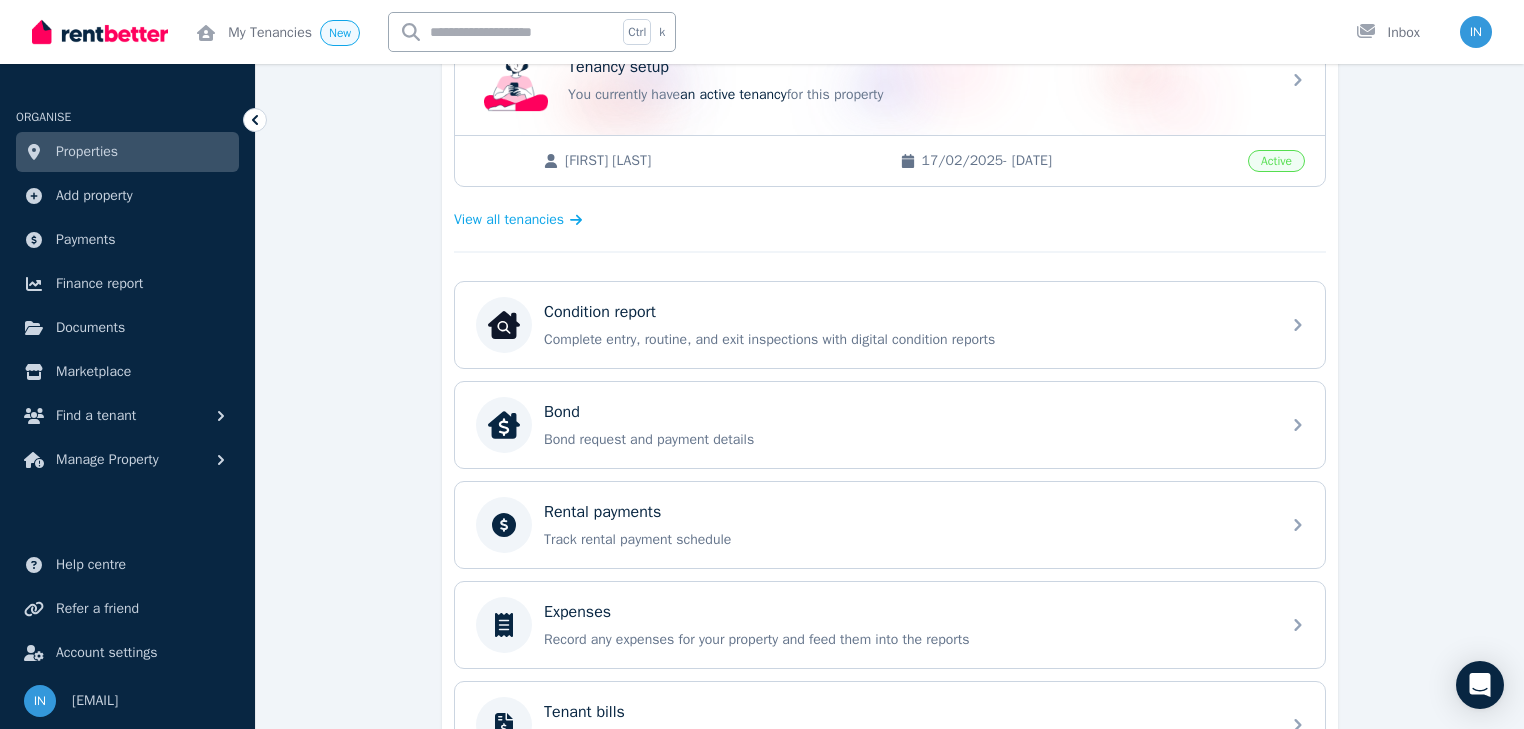 click on "Properties" at bounding box center [127, 152] 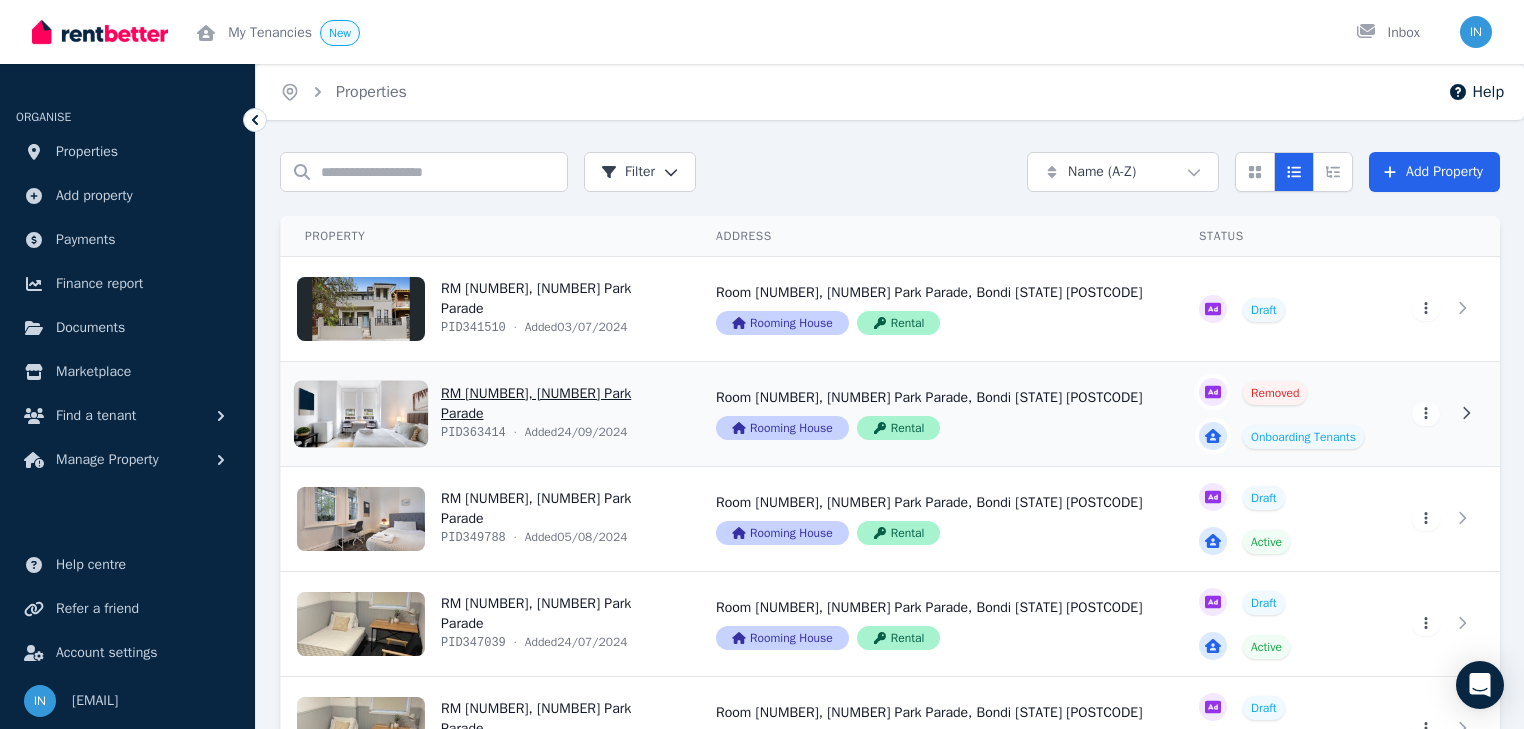 click on "View property details" at bounding box center (486, 414) 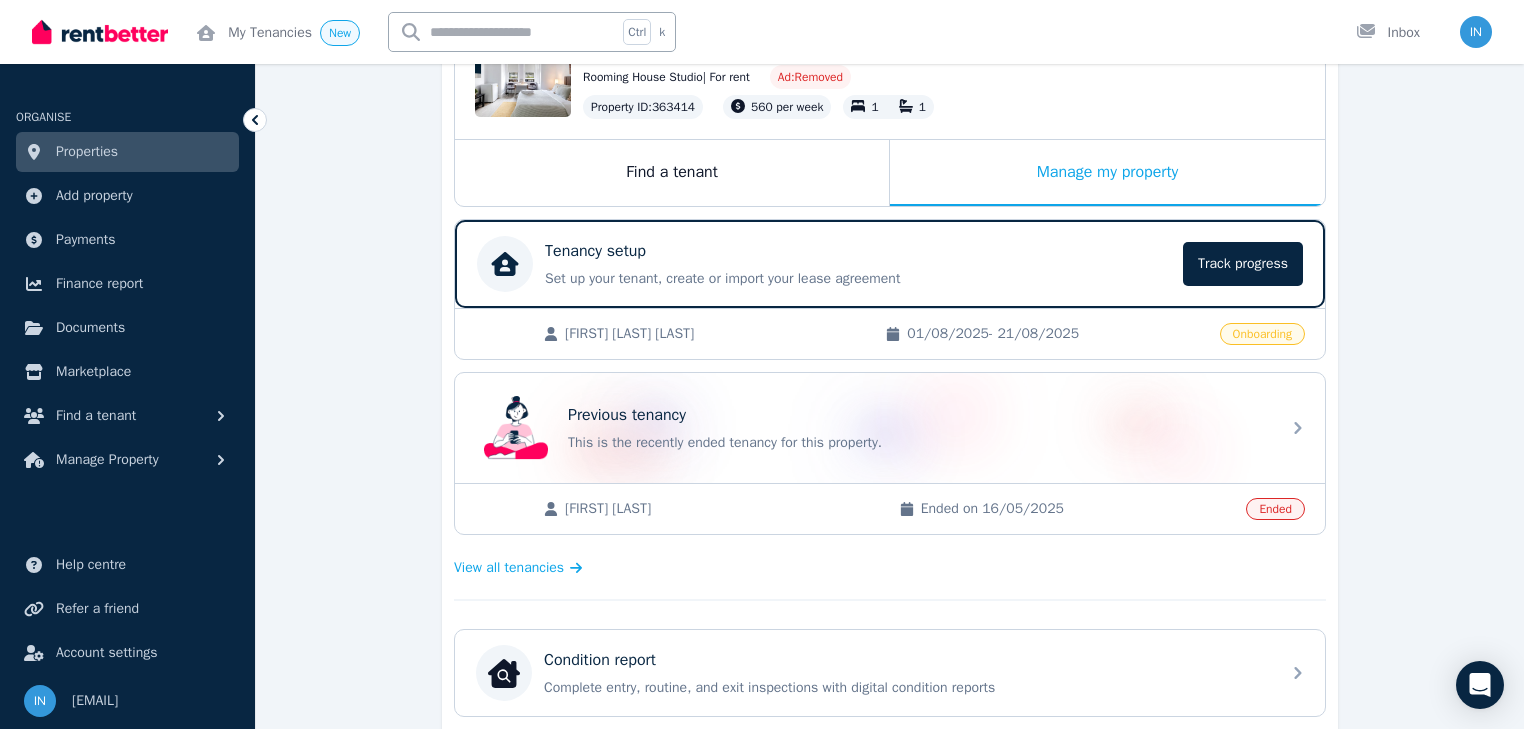 scroll, scrollTop: 240, scrollLeft: 0, axis: vertical 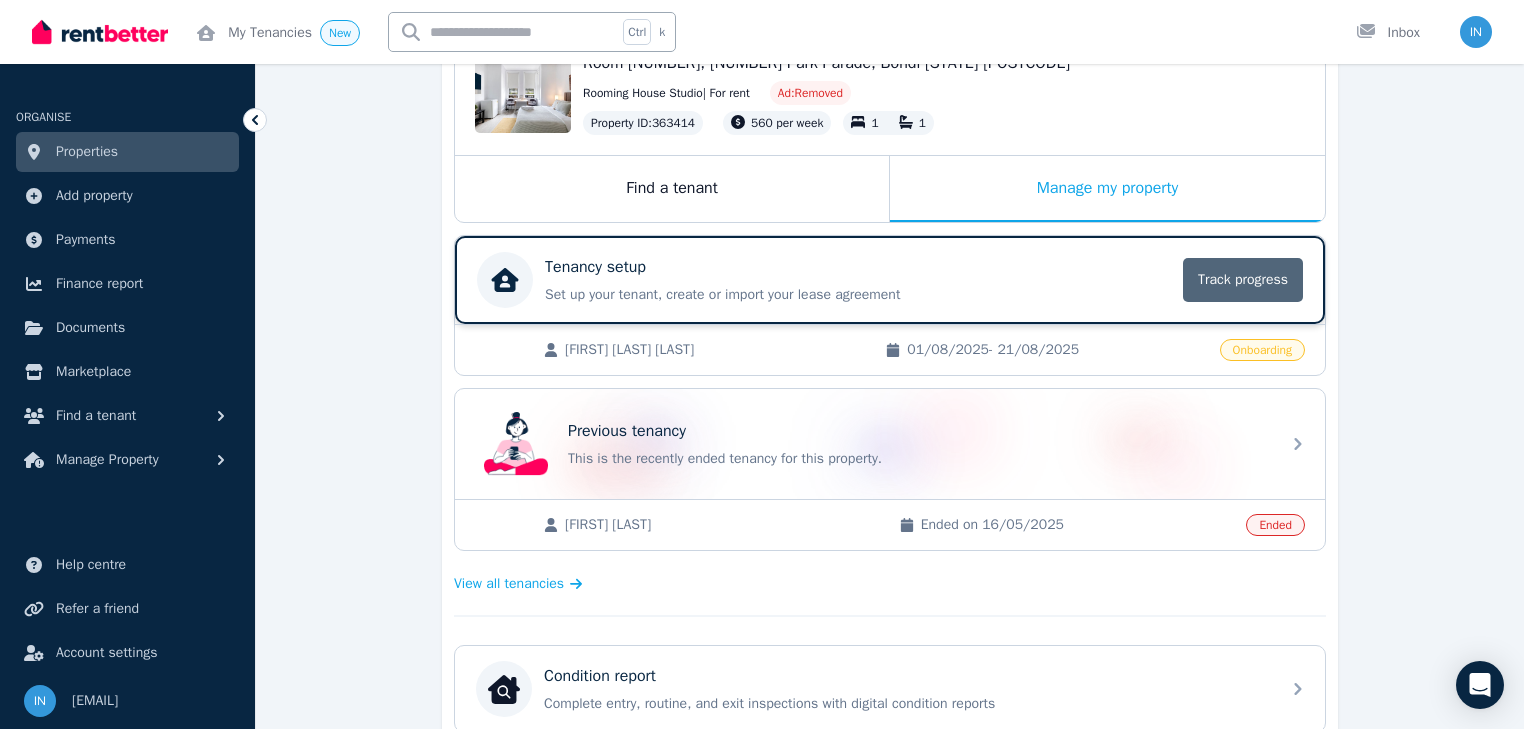 click on "Track progress" at bounding box center (1243, 280) 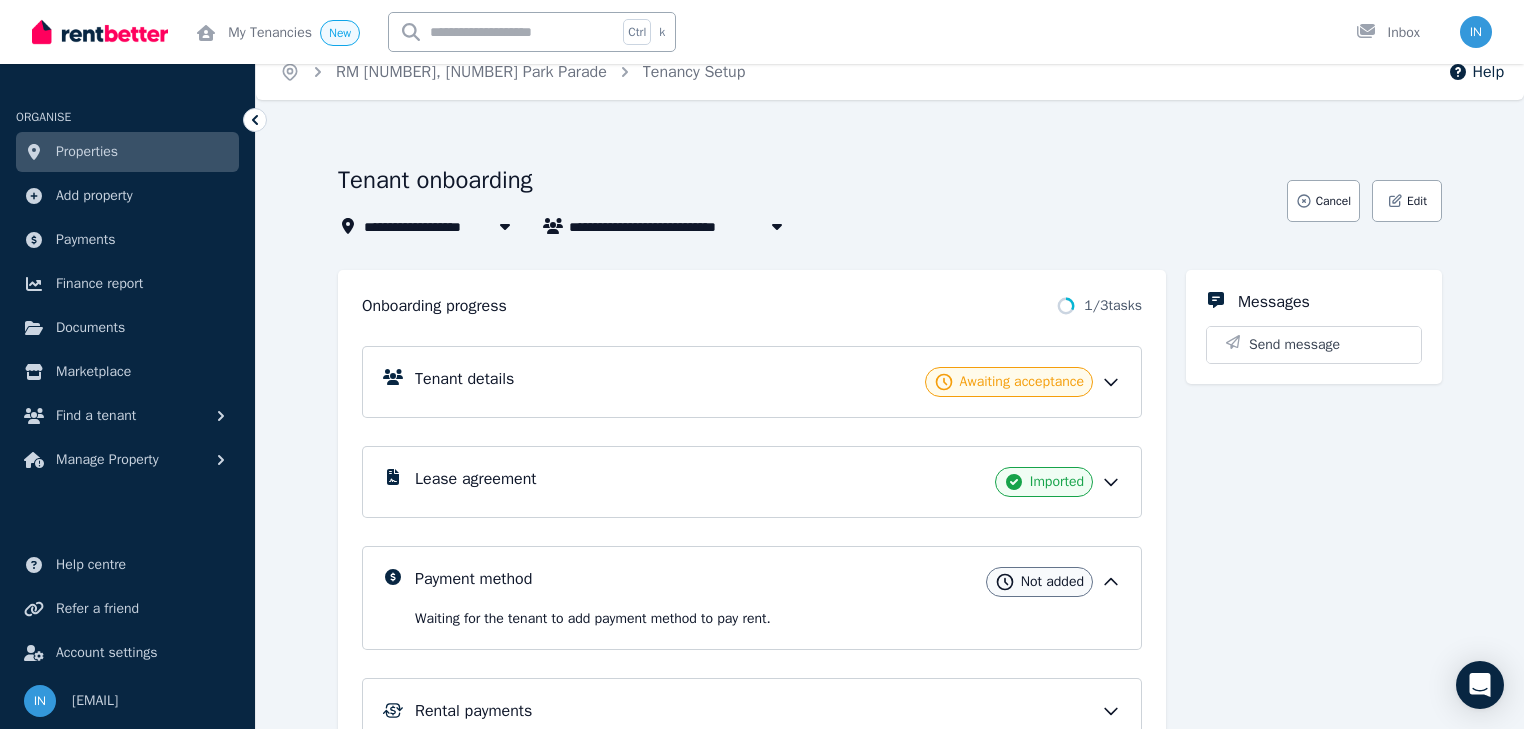 scroll, scrollTop: 0, scrollLeft: 0, axis: both 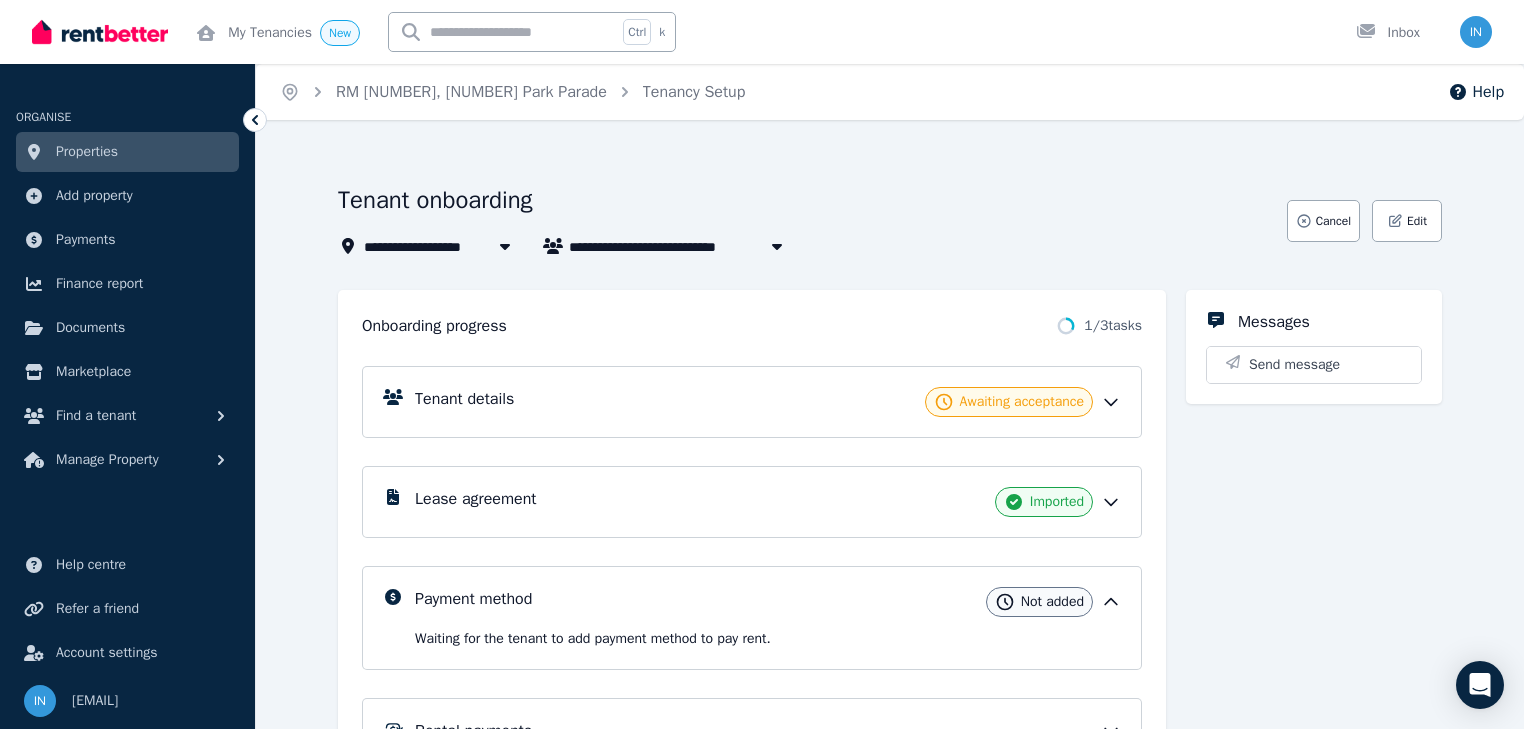 click on "[FIRST] [LAST]-[LAST] [LAST]" at bounding box center (651, 246) 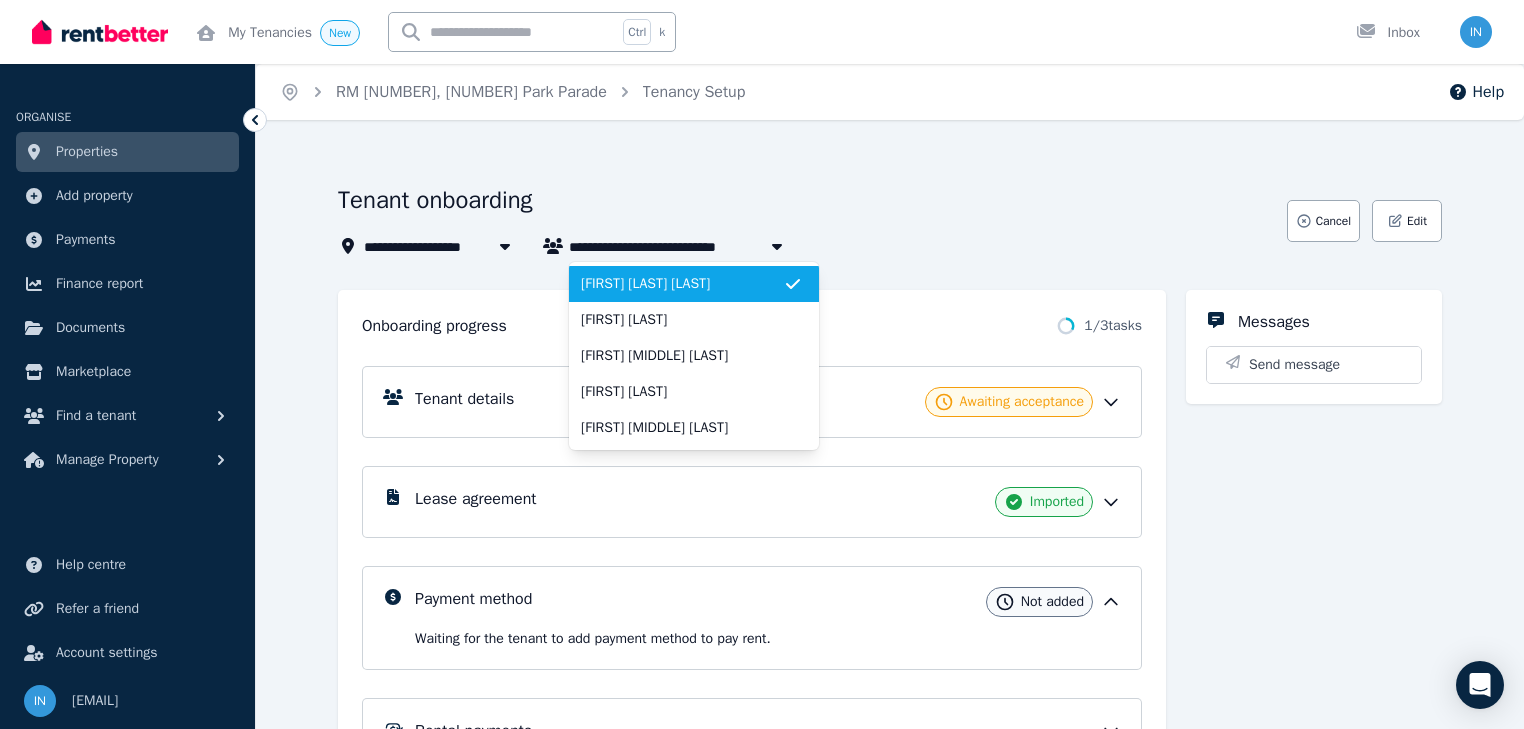 click on "[FIRST] [LAST]-[LAST] [LAST]" at bounding box center [682, 284] 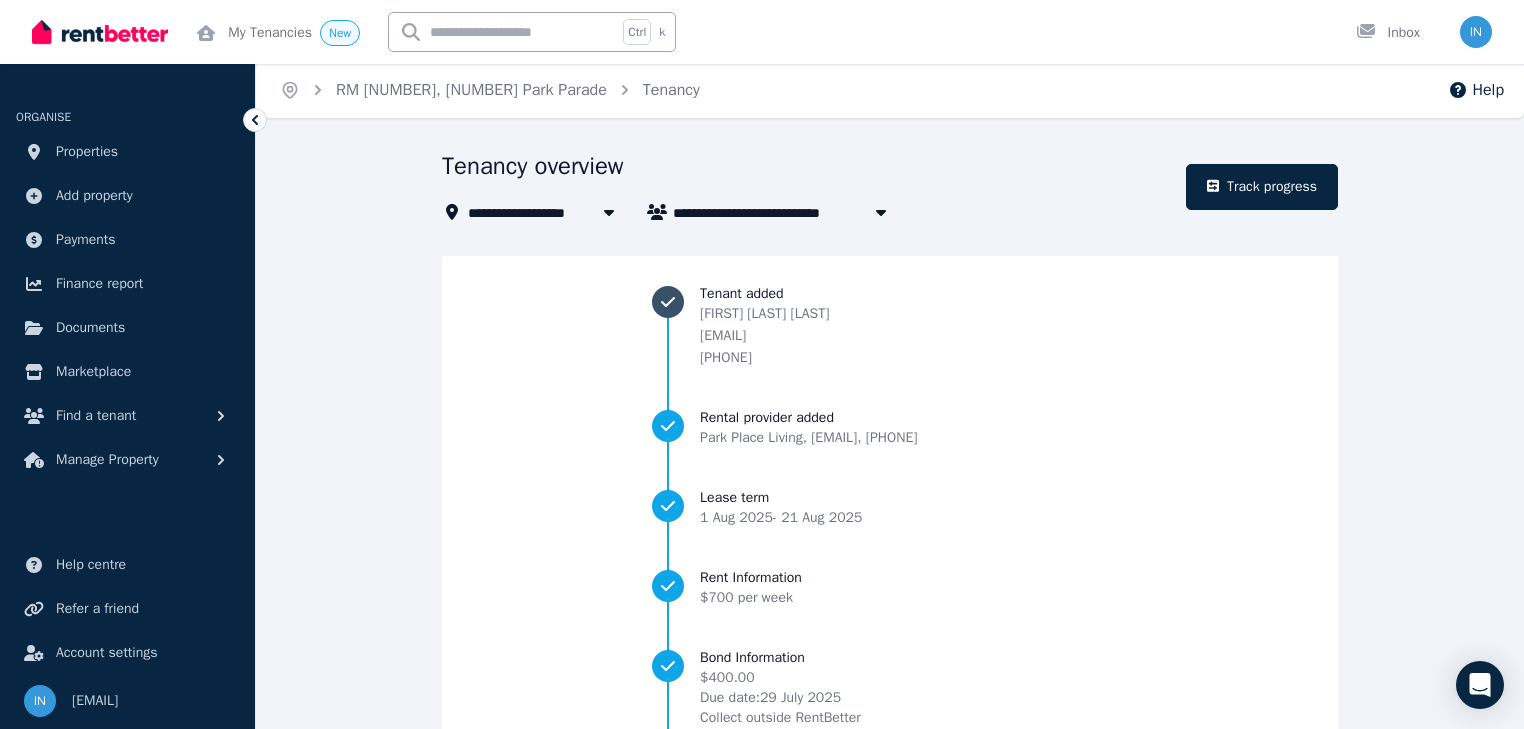 scroll, scrollTop: 0, scrollLeft: 0, axis: both 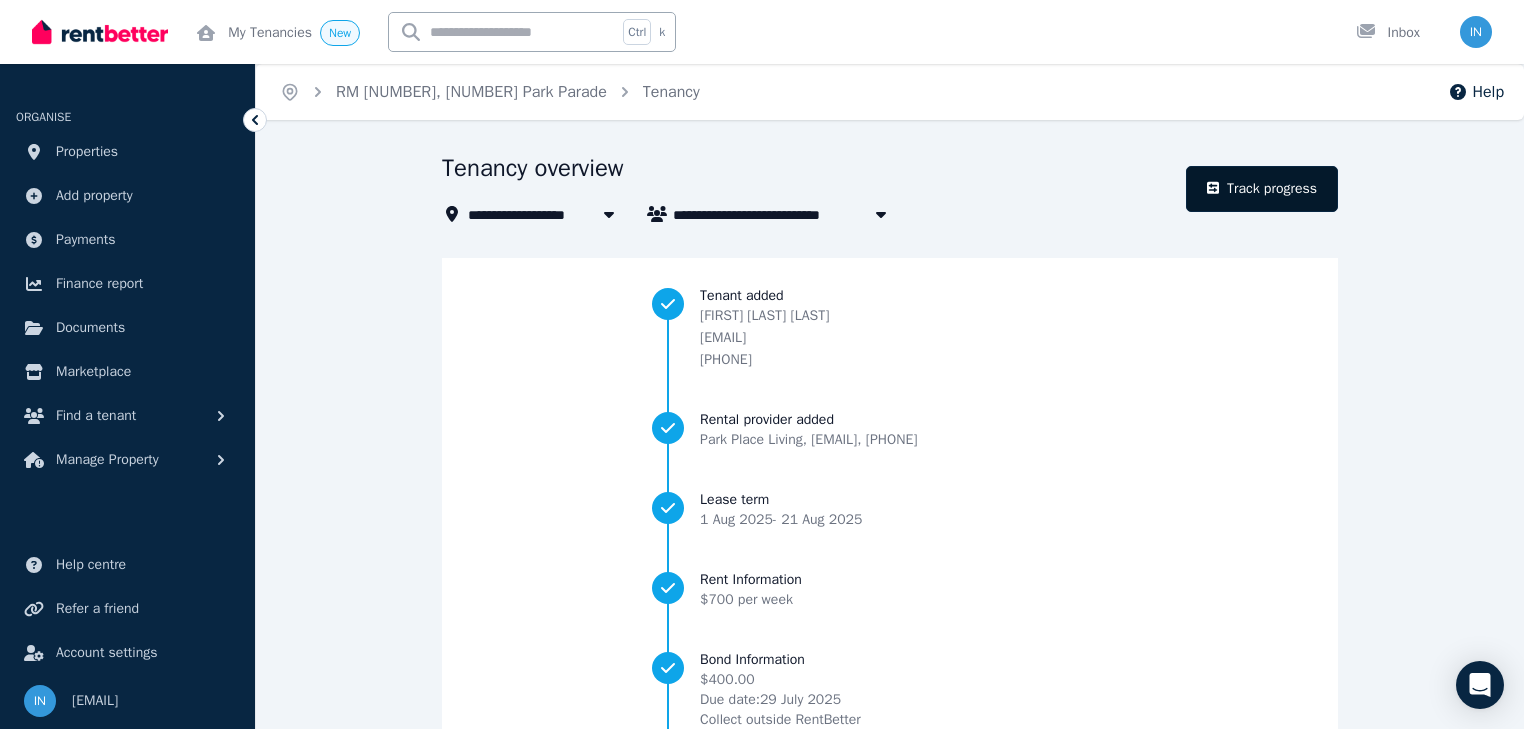 click on "Track progress" at bounding box center (1262, 189) 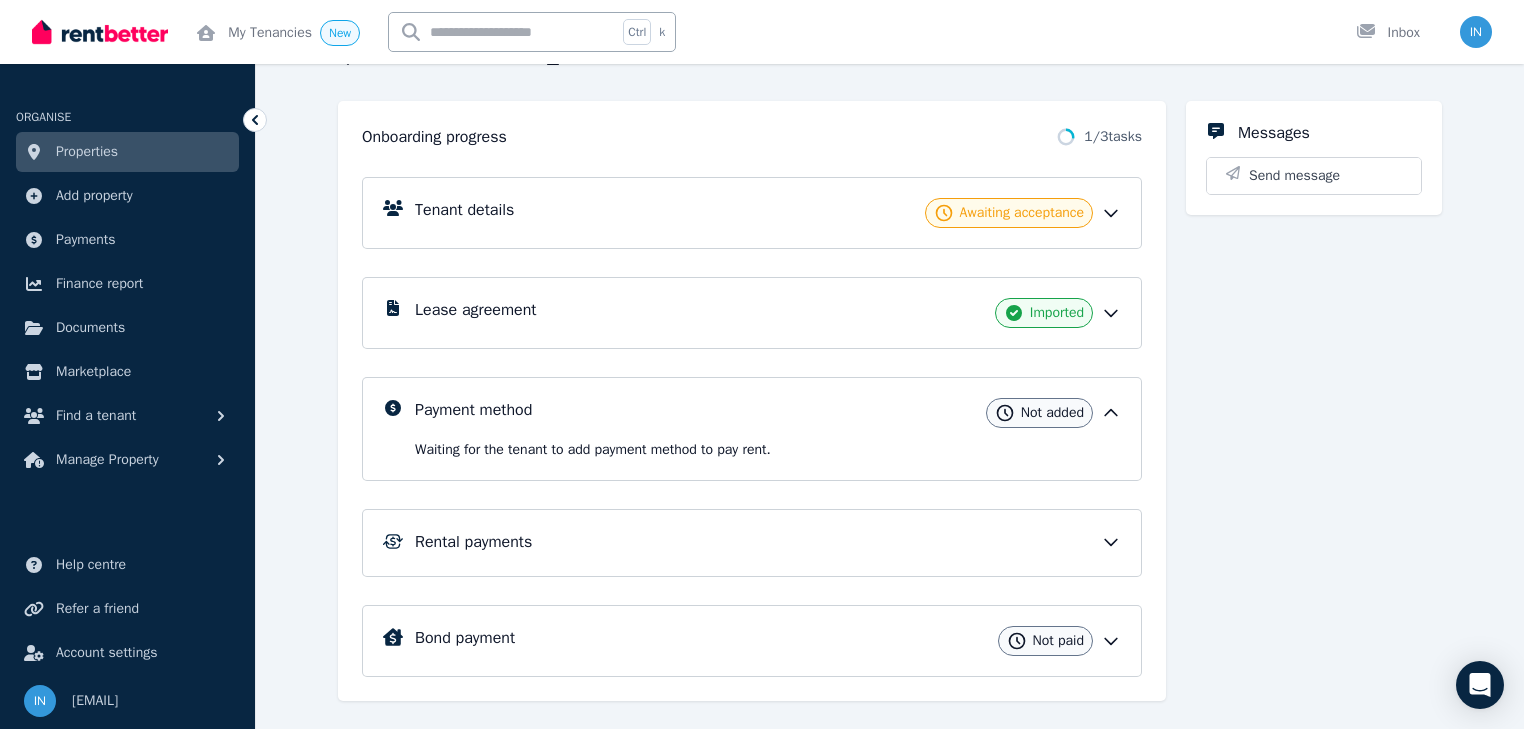 scroll, scrollTop: 225, scrollLeft: 0, axis: vertical 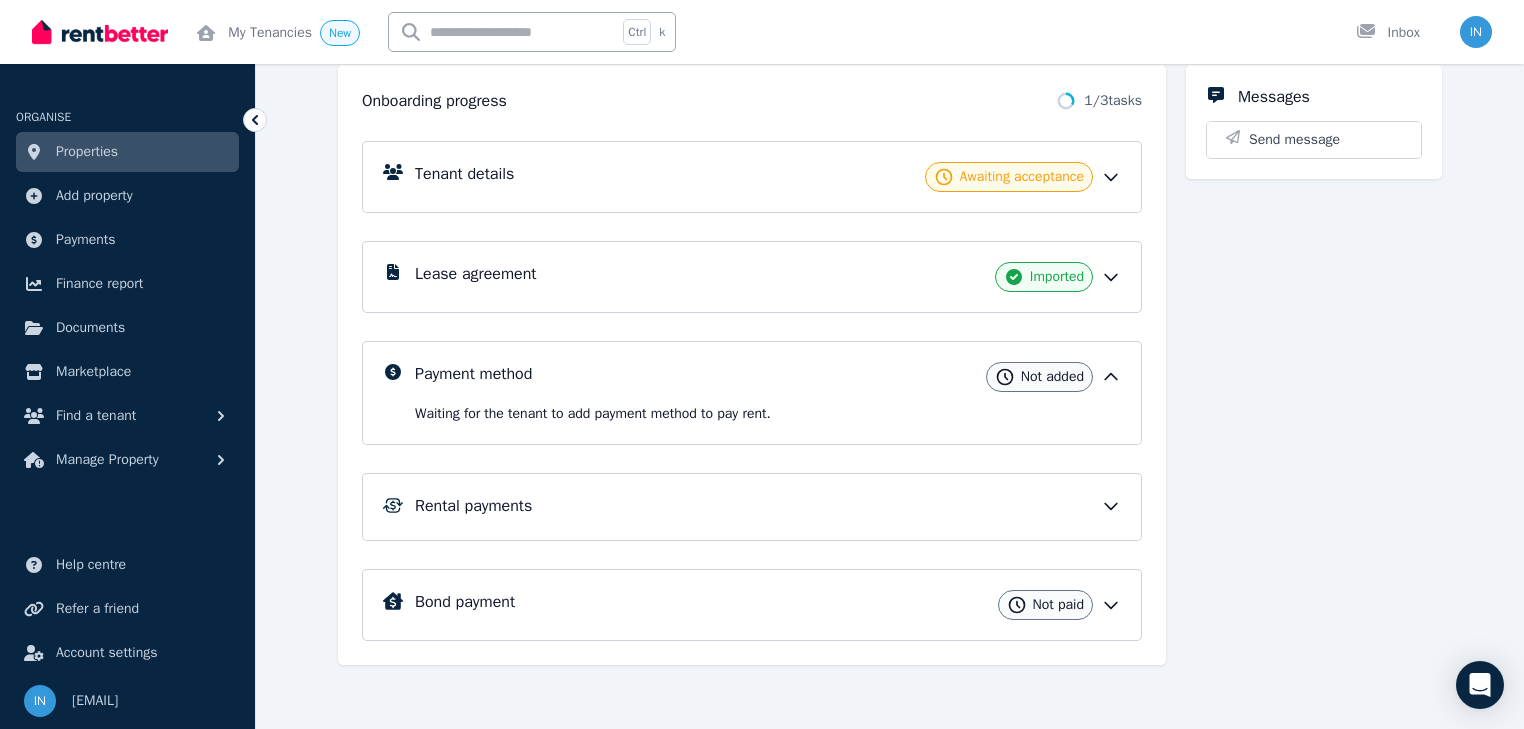 click 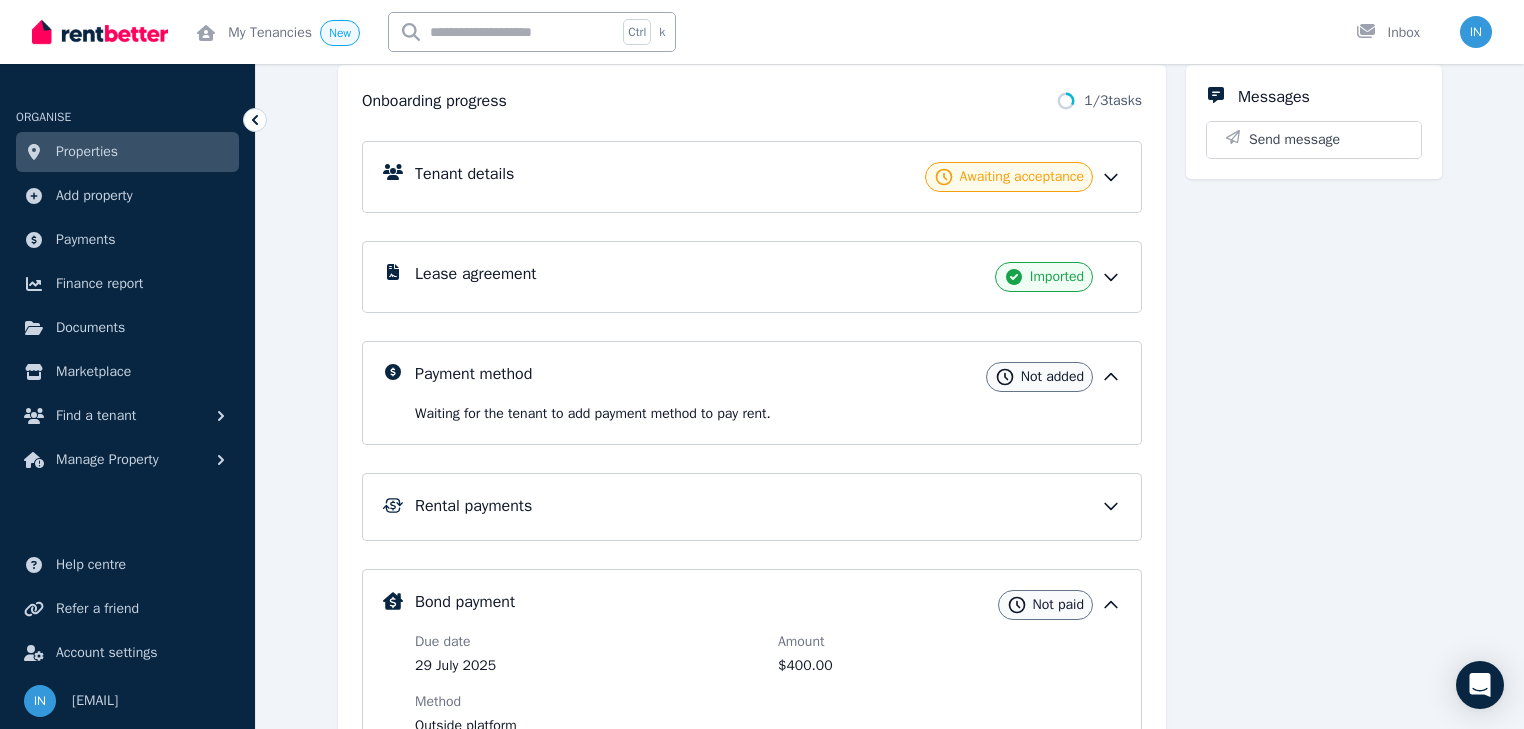 click 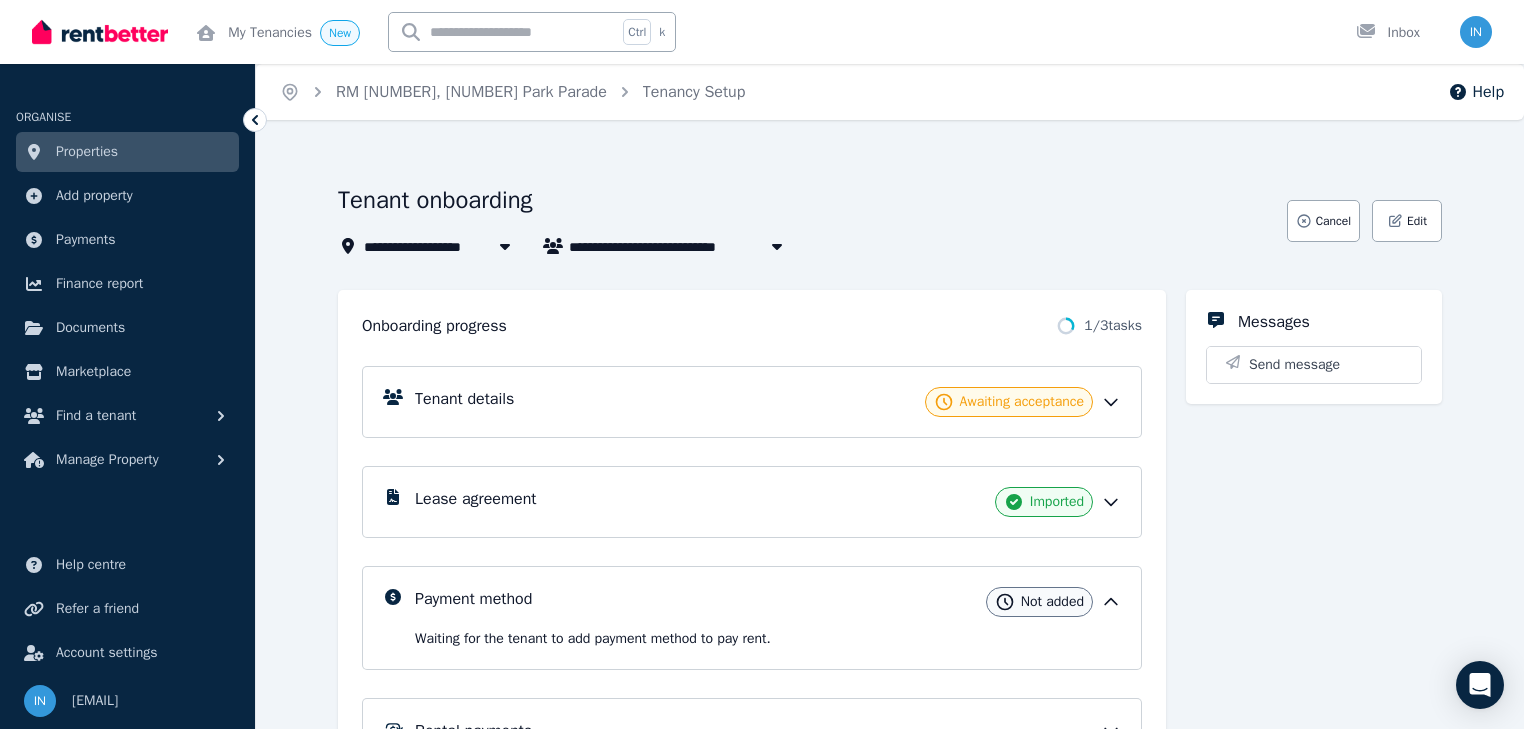 scroll, scrollTop: 0, scrollLeft: 0, axis: both 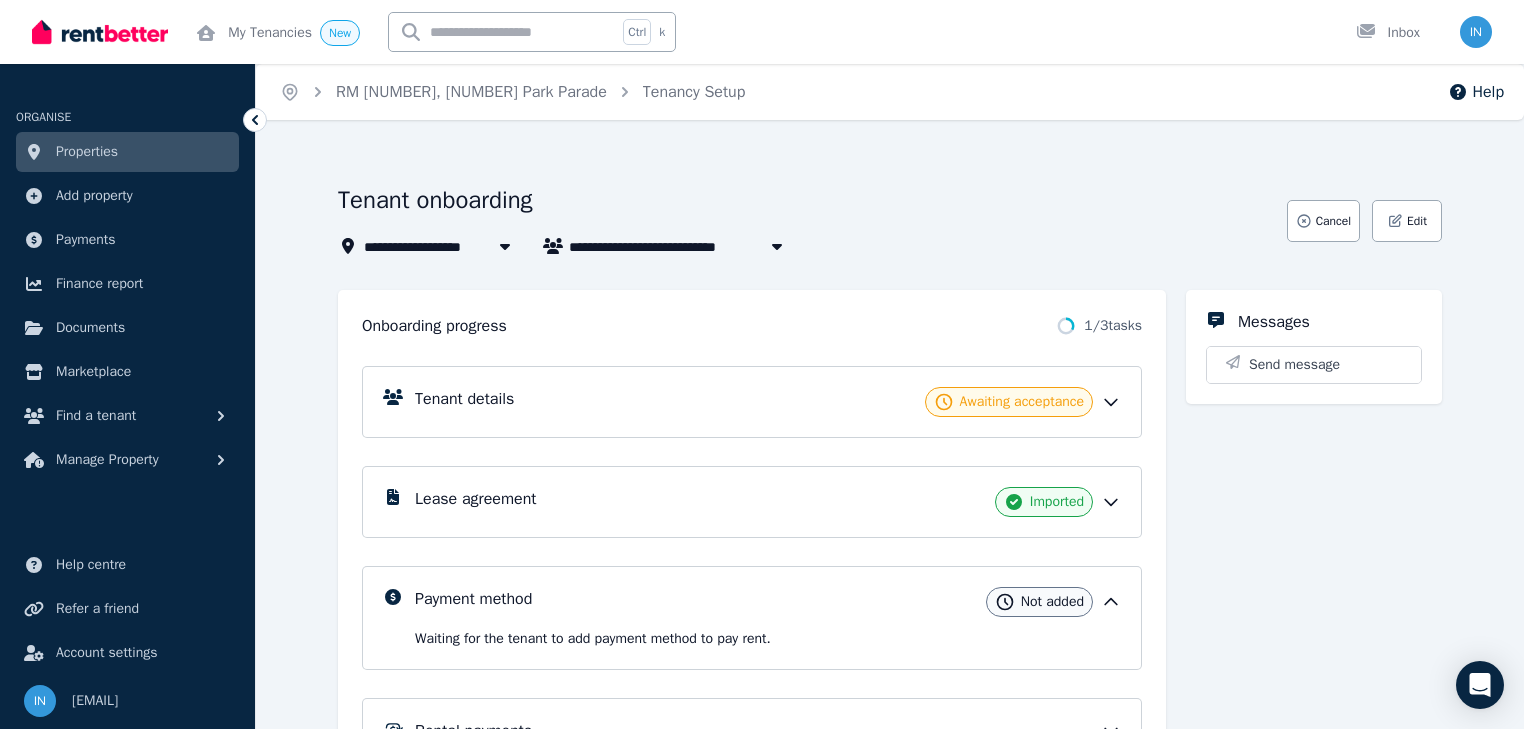 click on "Properties" at bounding box center (87, 152) 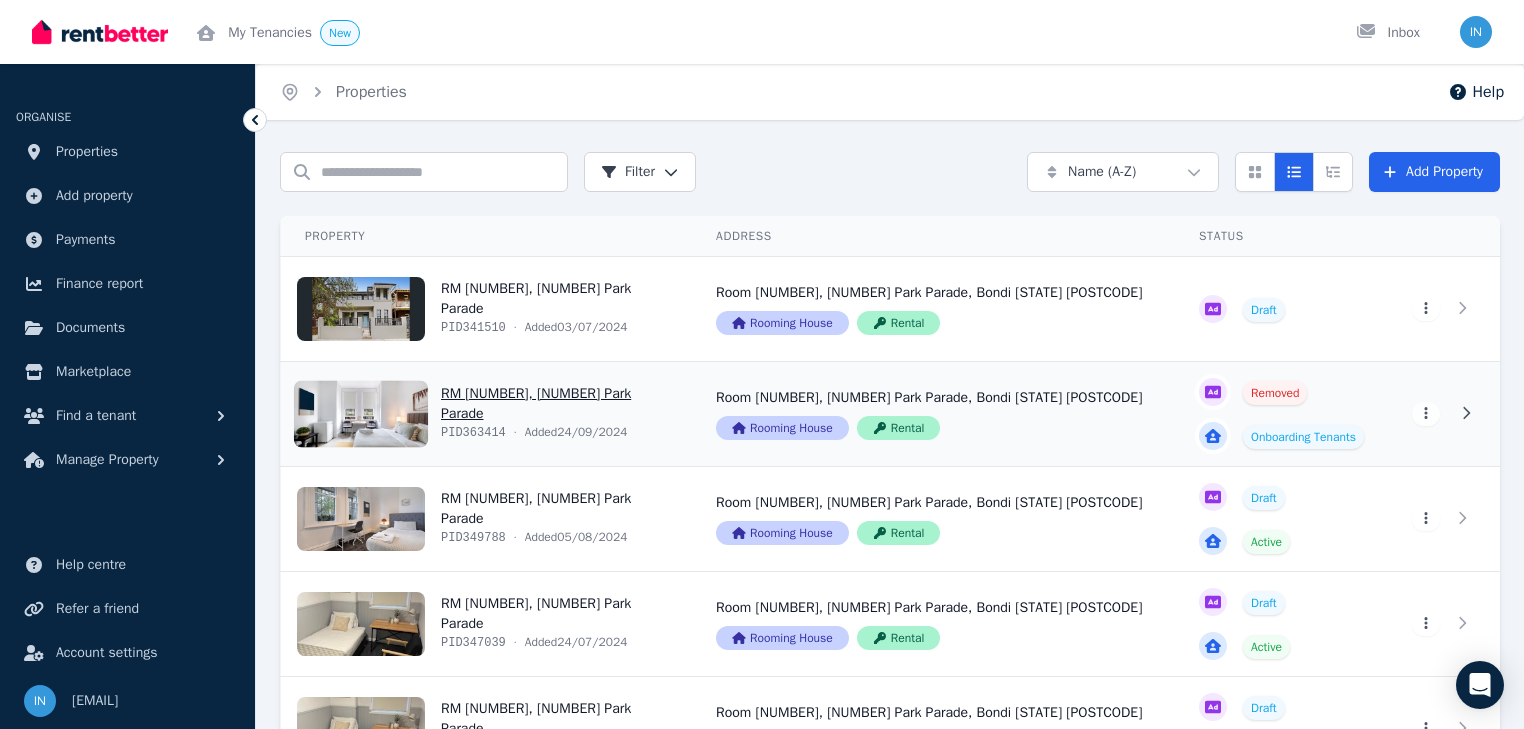 click on "View property details" at bounding box center (486, 414) 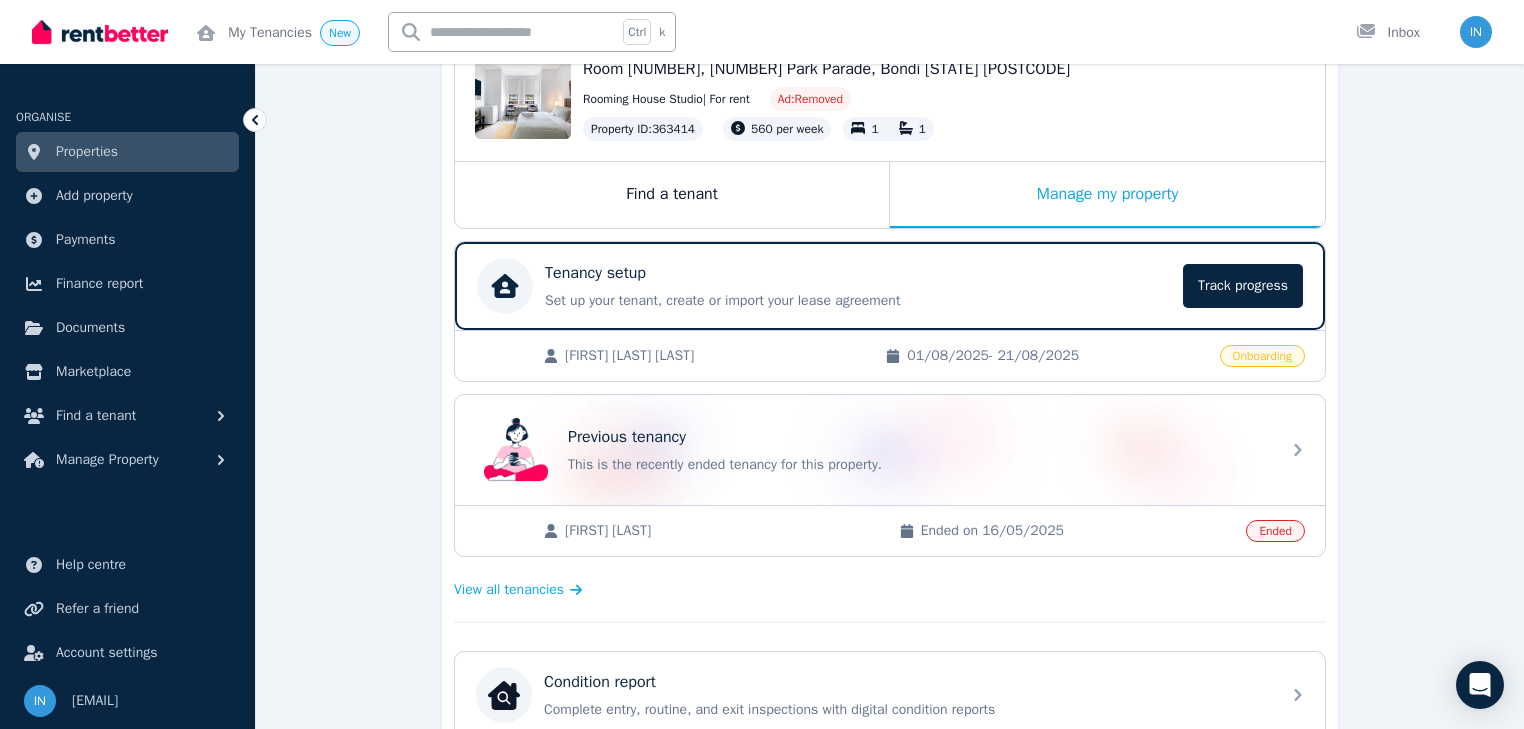scroll, scrollTop: 240, scrollLeft: 0, axis: vertical 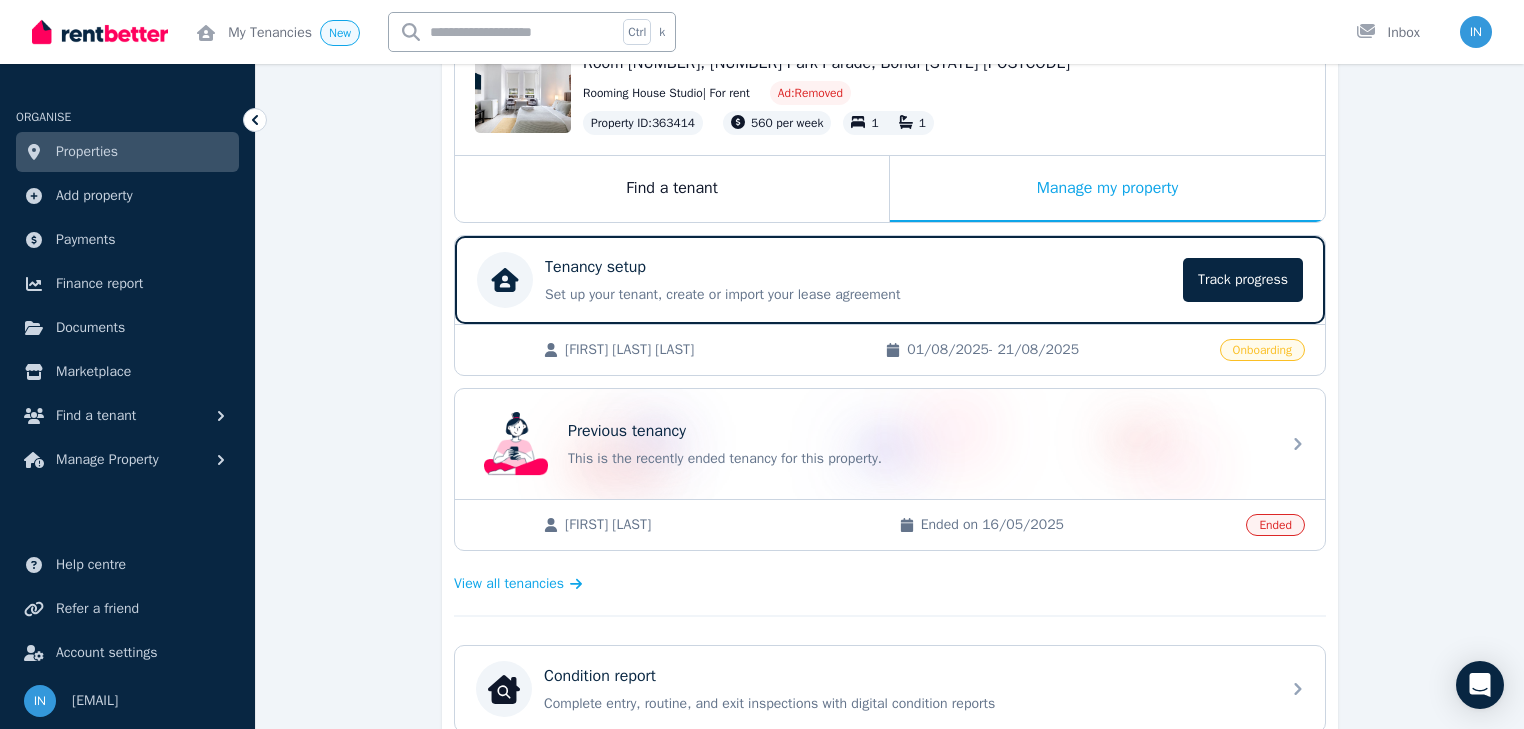 drag, startPoint x: 764, startPoint y: 348, endPoint x: 564, endPoint y: 346, distance: 200.01 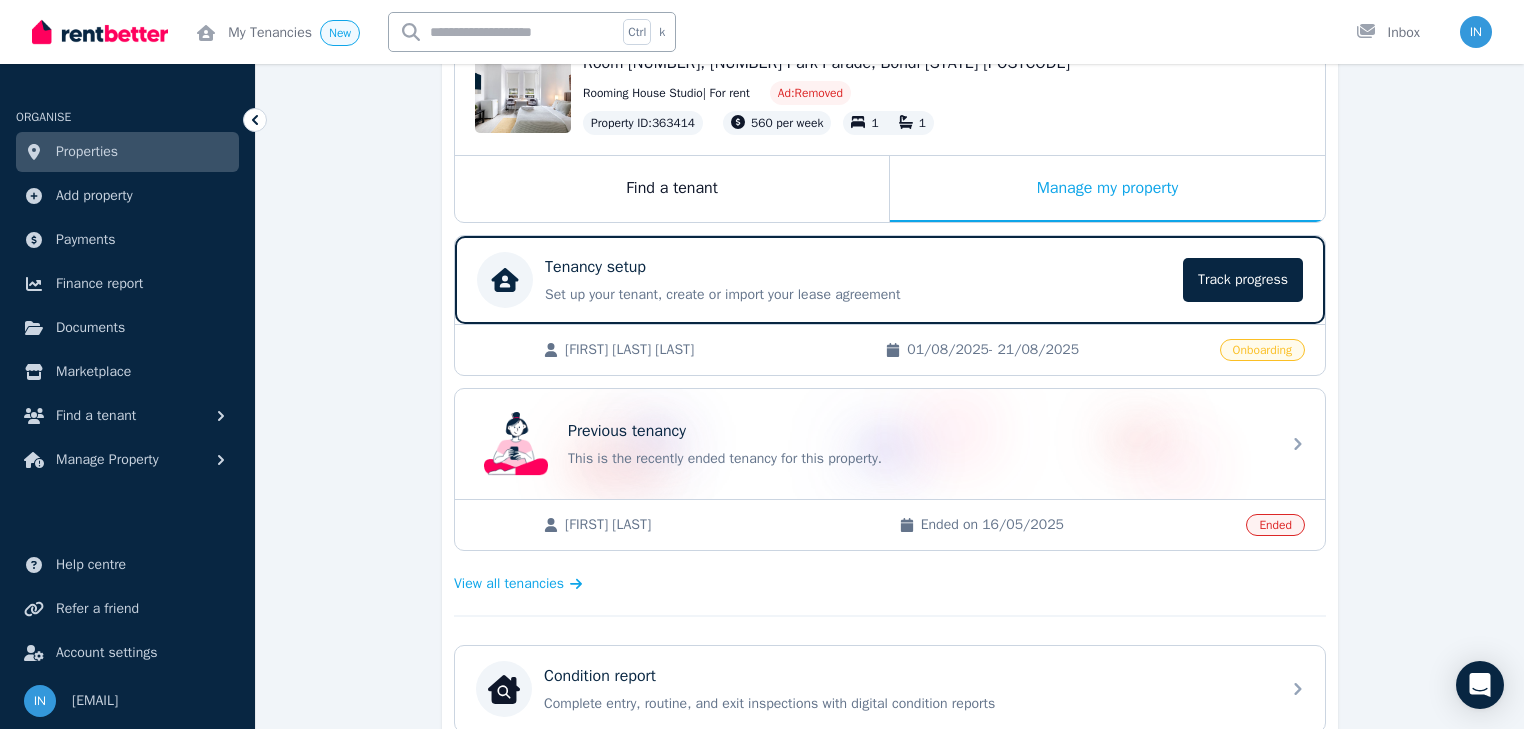 click on "[FIRST] [LAST]-[LAST] [LAST]" at bounding box center [715, 350] 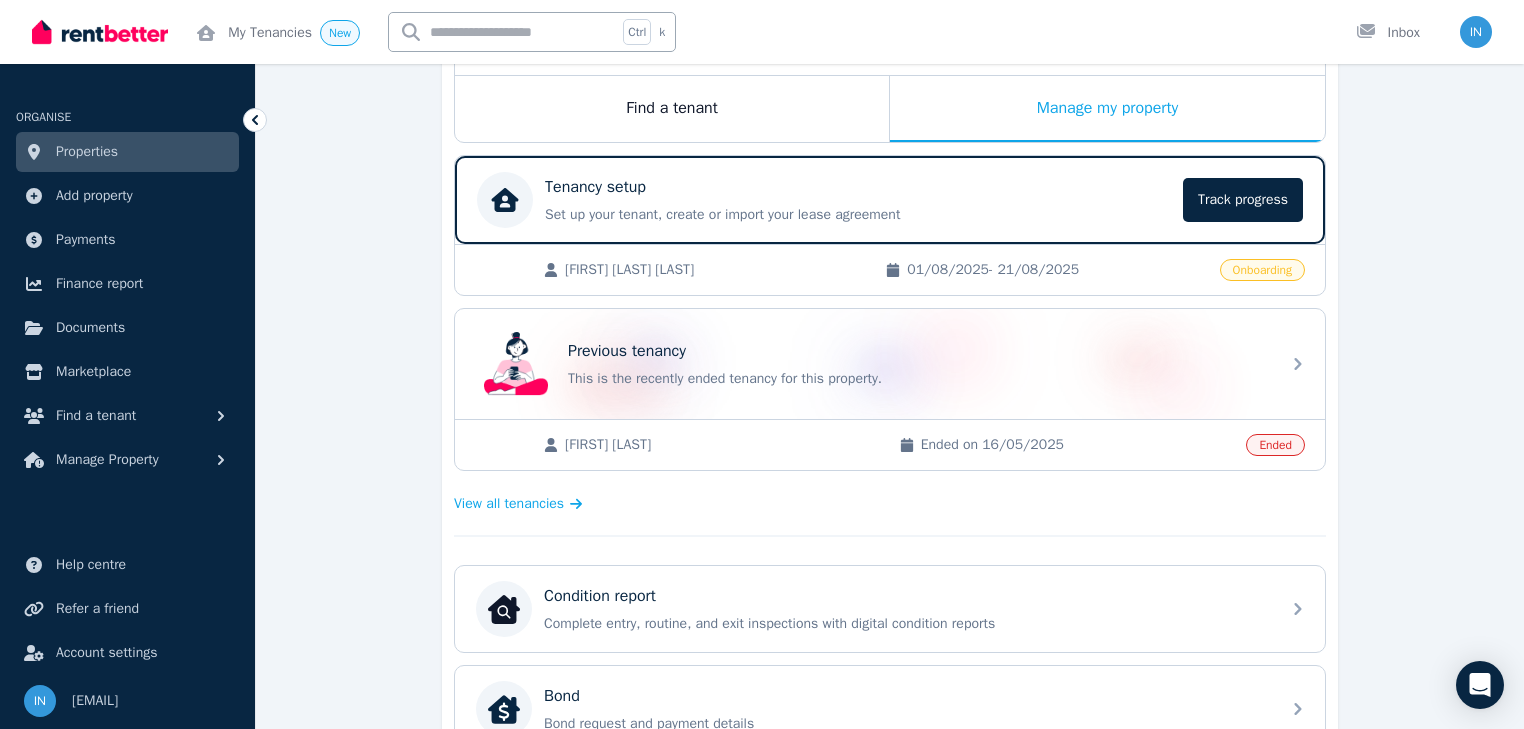 scroll, scrollTop: 240, scrollLeft: 0, axis: vertical 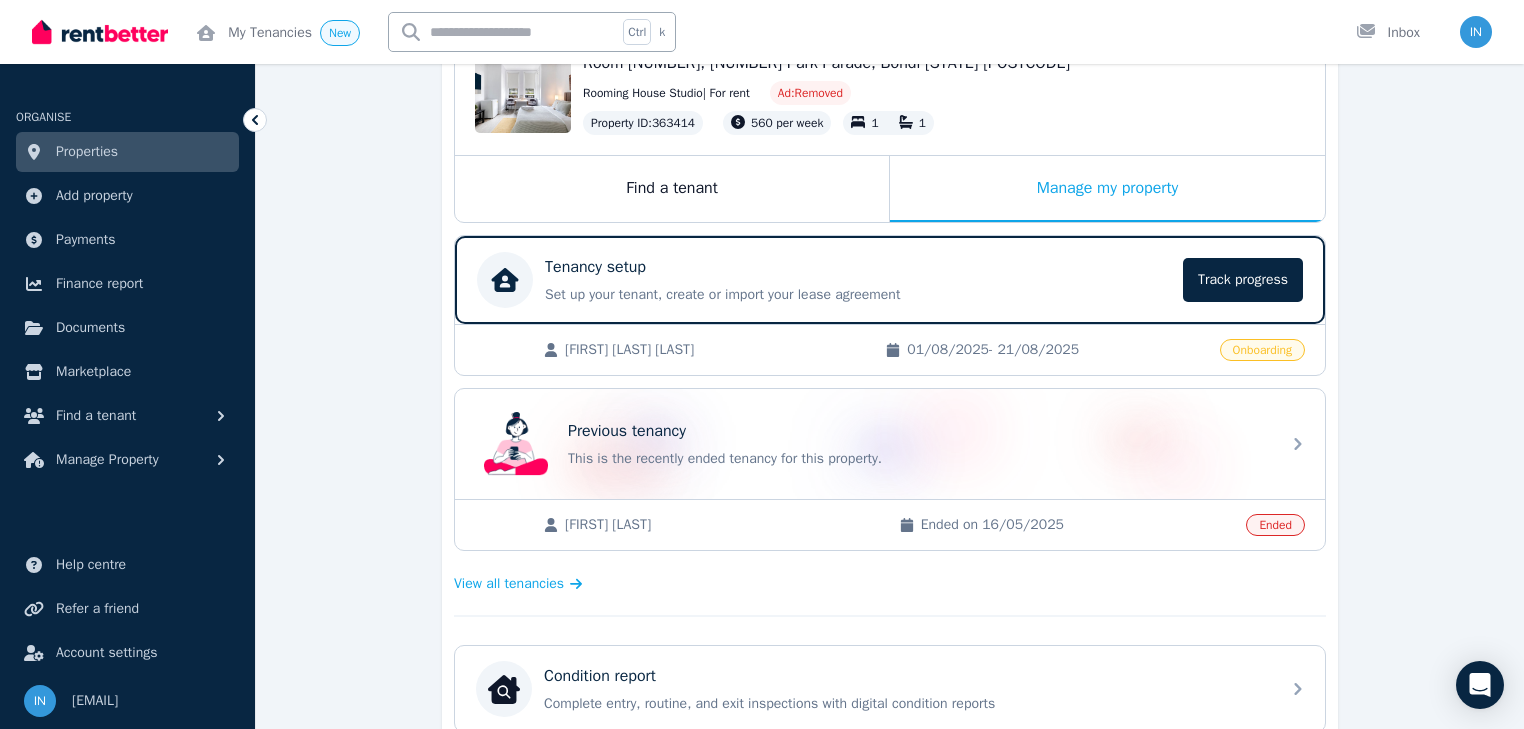 click on "01/08/2025  -   21/08/2025" at bounding box center (1057, 350) 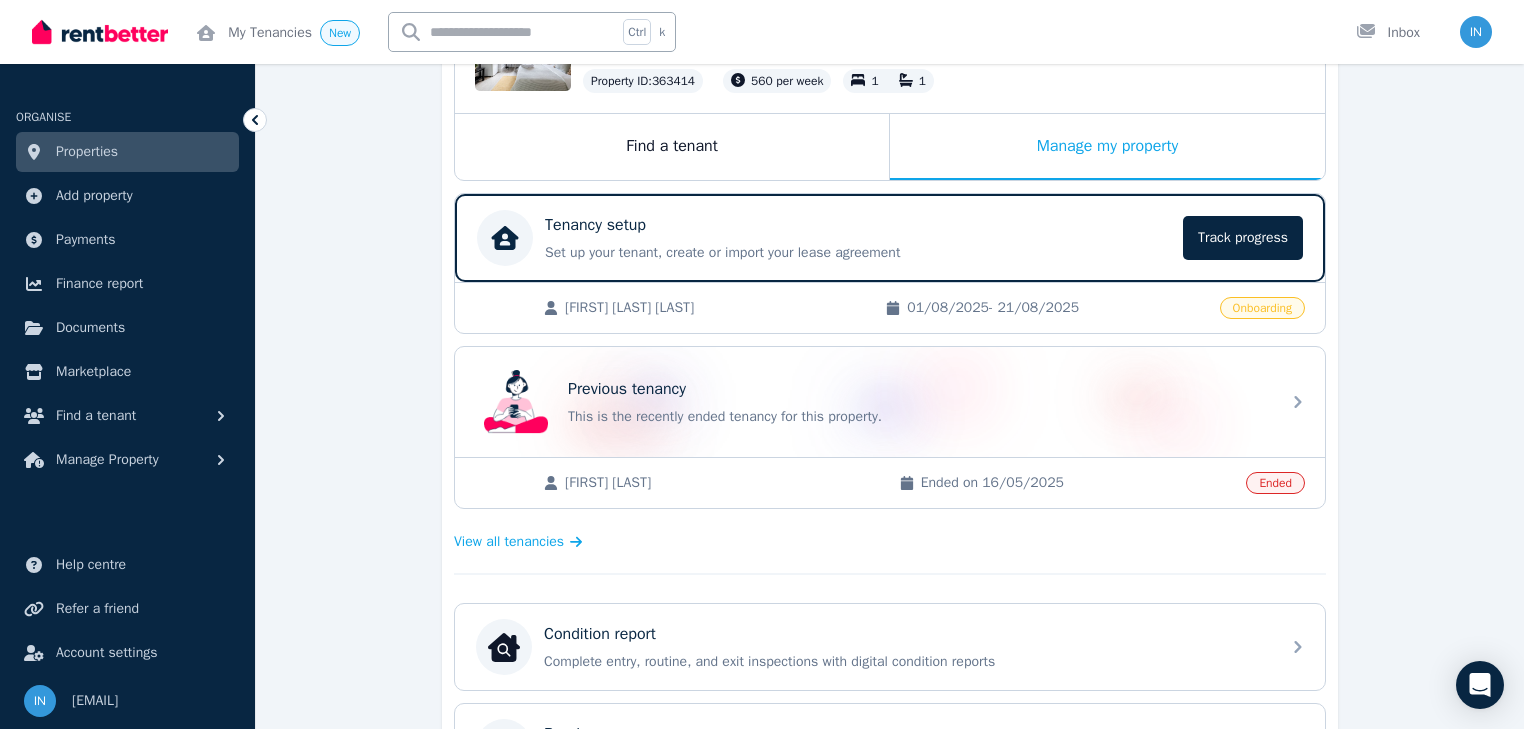scroll, scrollTop: 320, scrollLeft: 0, axis: vertical 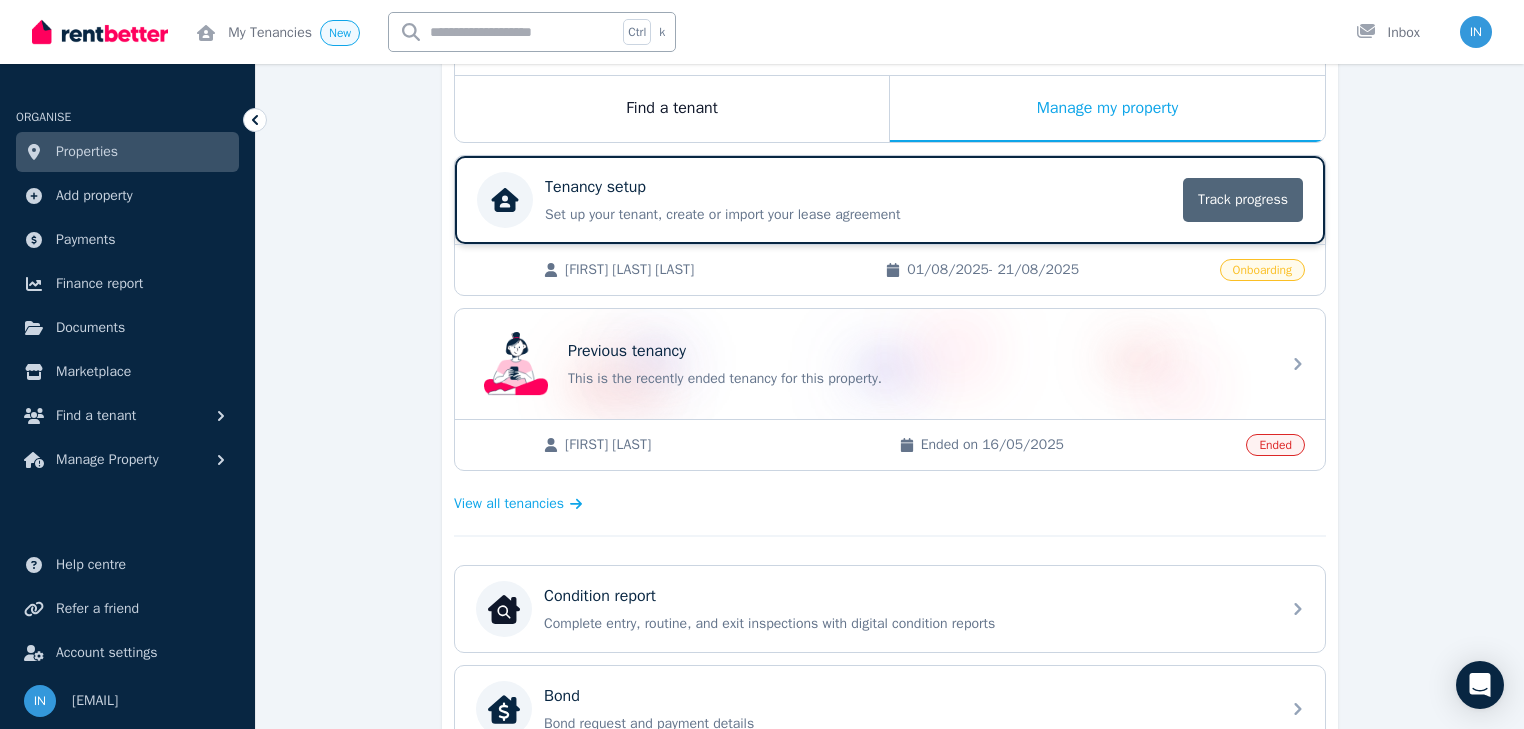 click on "Track progress" at bounding box center (1243, 200) 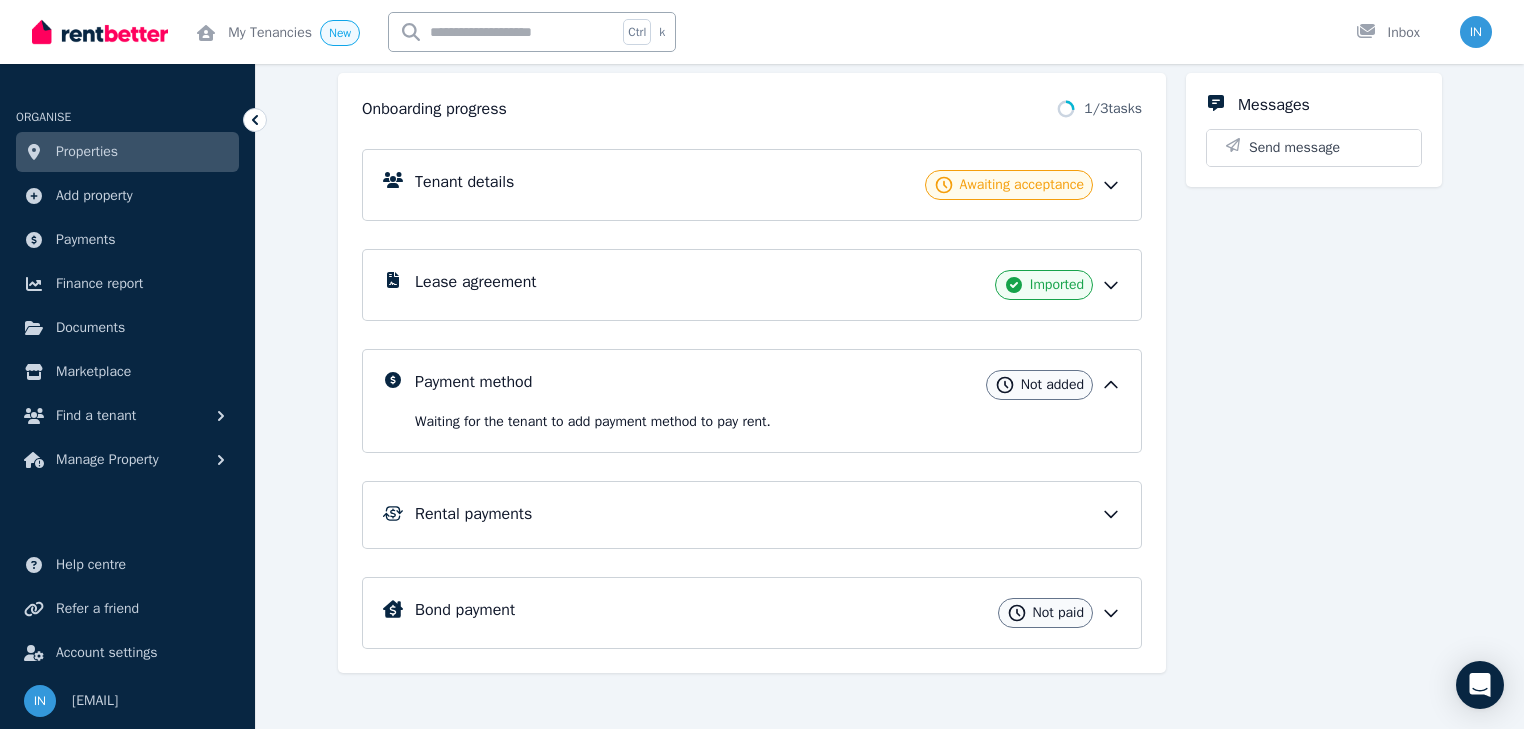 scroll, scrollTop: 225, scrollLeft: 0, axis: vertical 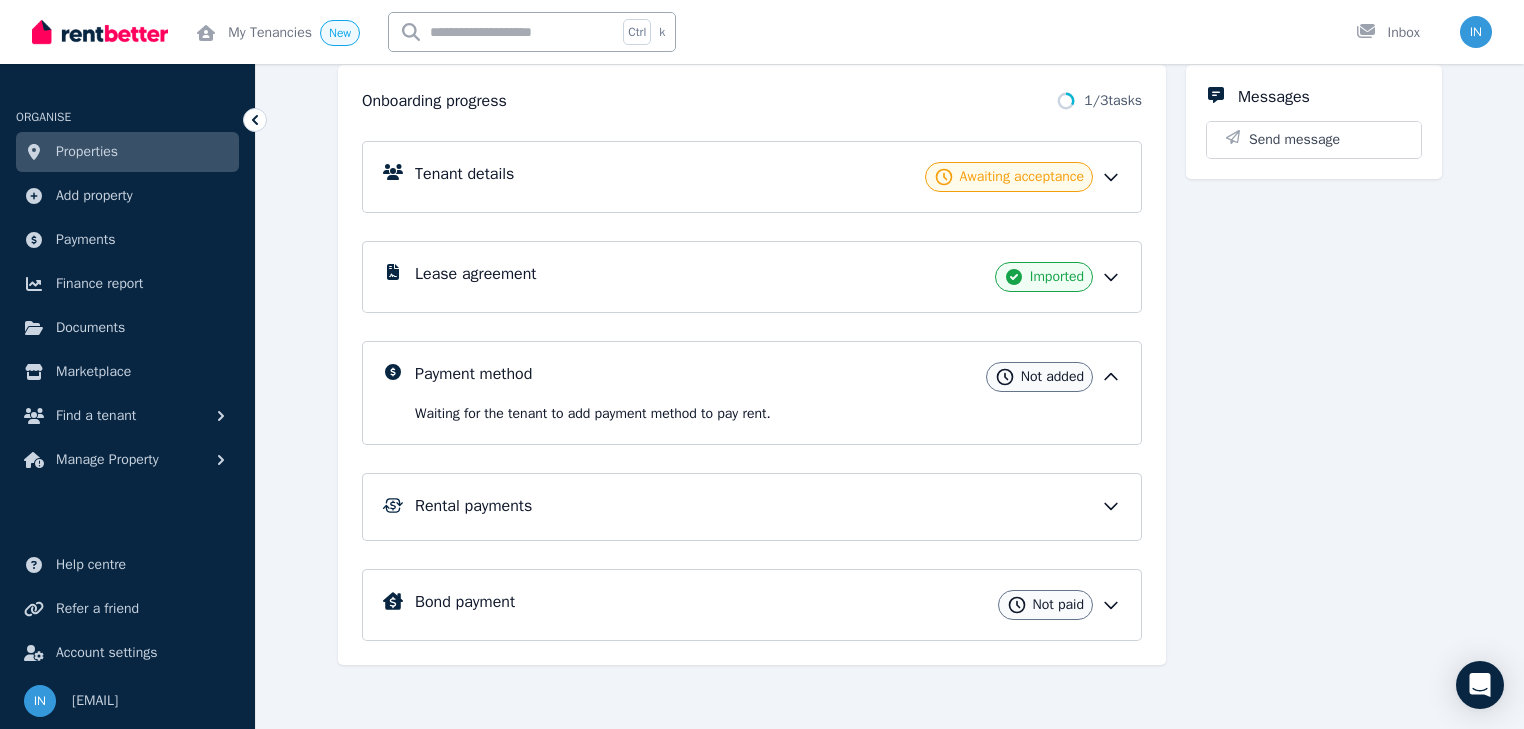 click 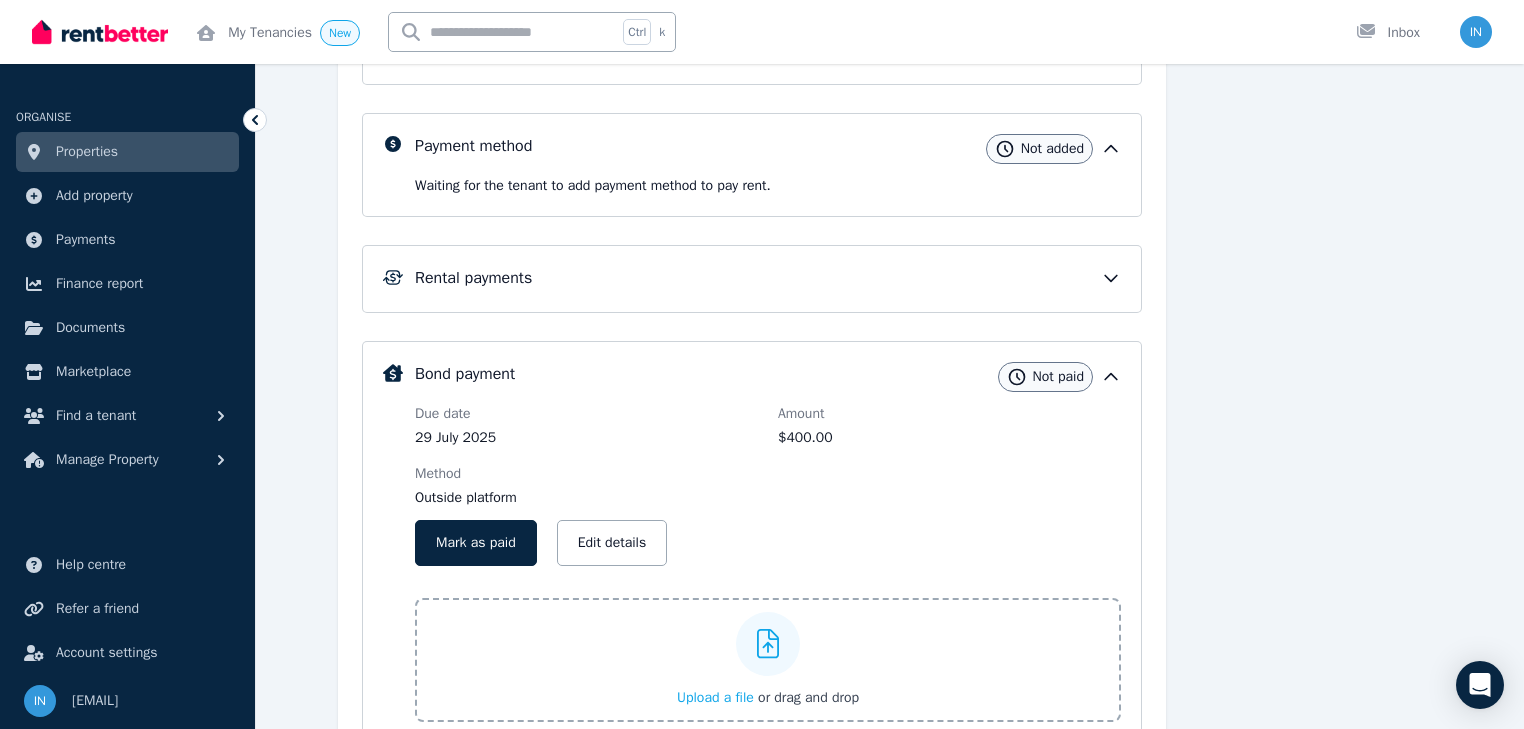 scroll, scrollTop: 545, scrollLeft: 0, axis: vertical 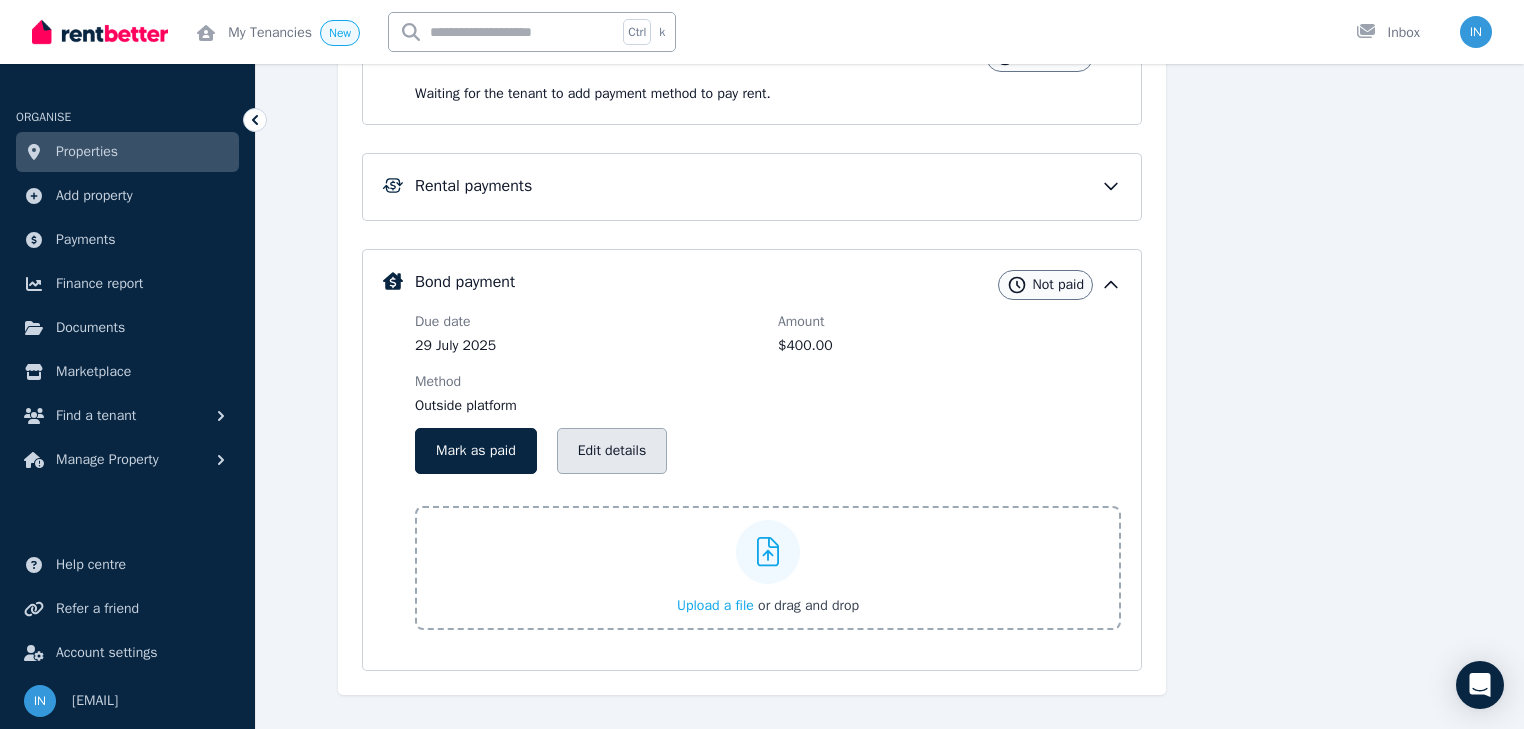 click on "Edit details" at bounding box center (612, 451) 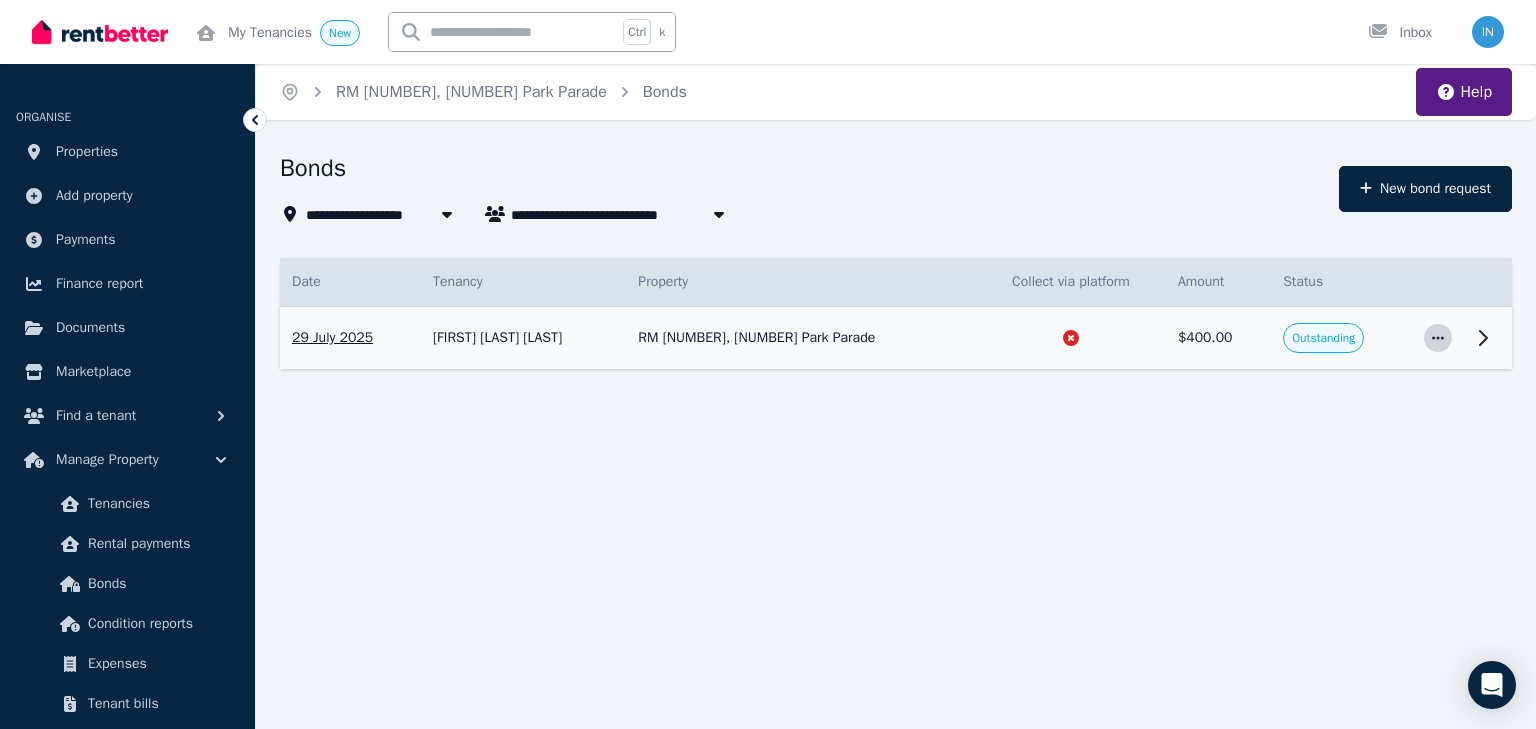 click 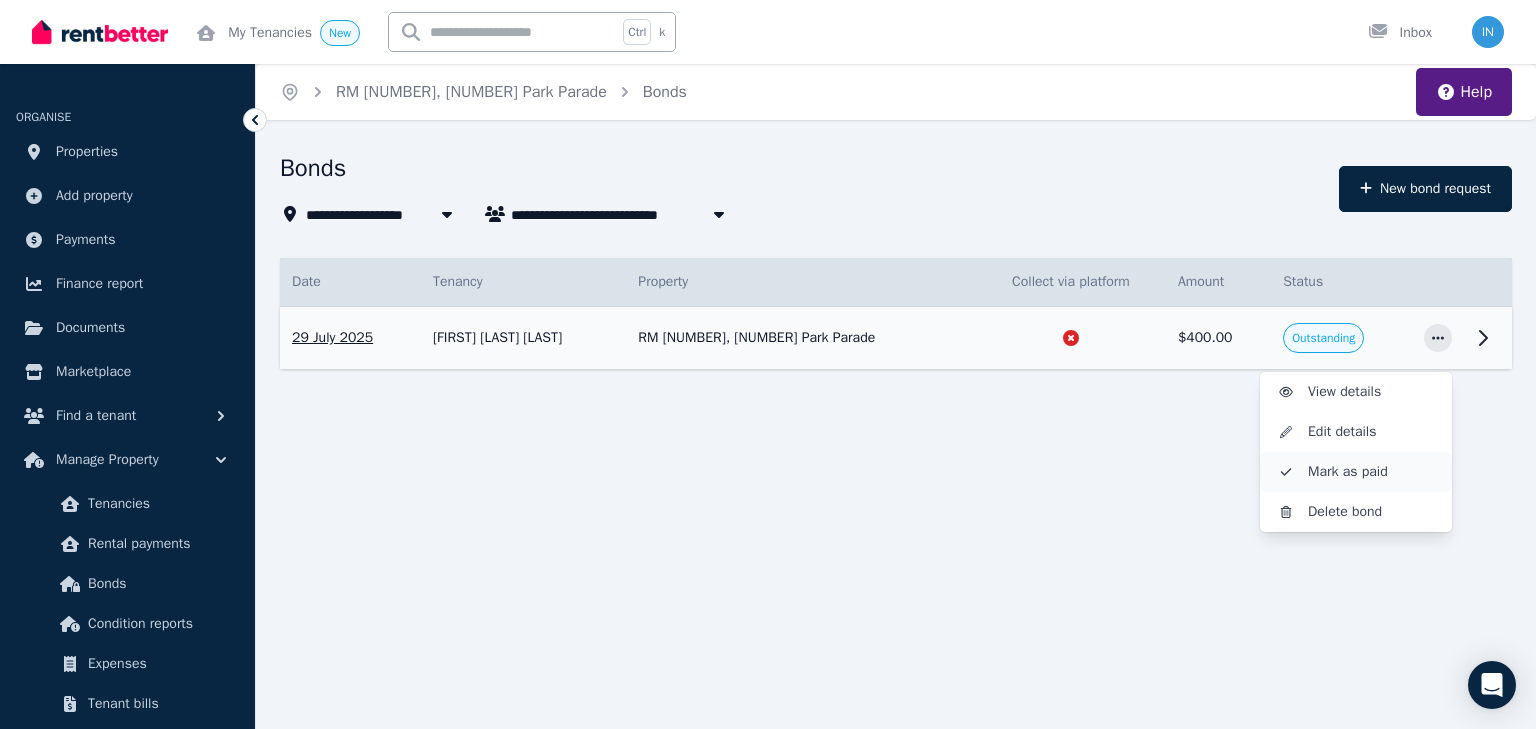 click on "Mark as paid" at bounding box center [1372, 472] 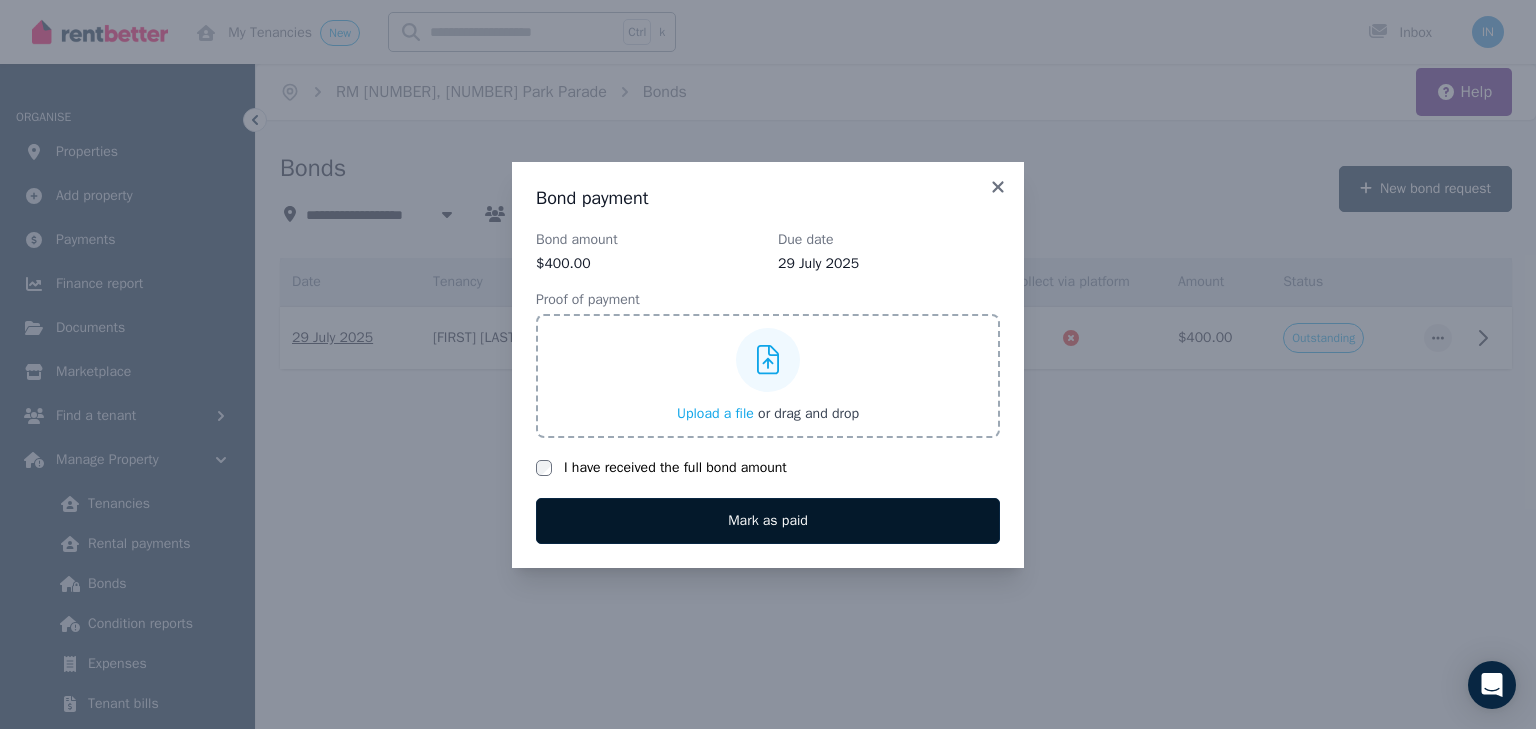 click on "Mark as paid" at bounding box center [768, 521] 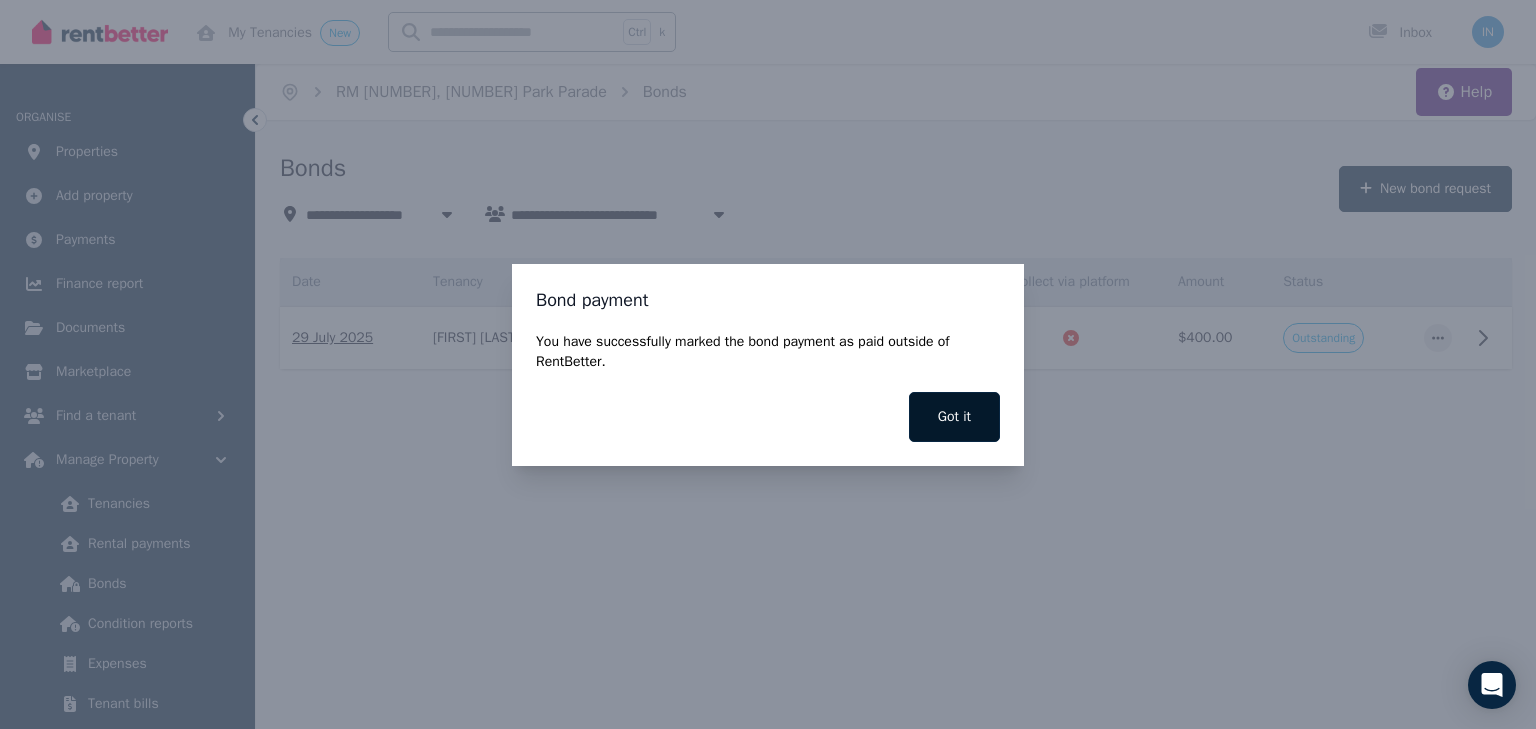click on "Got it" at bounding box center [954, 417] 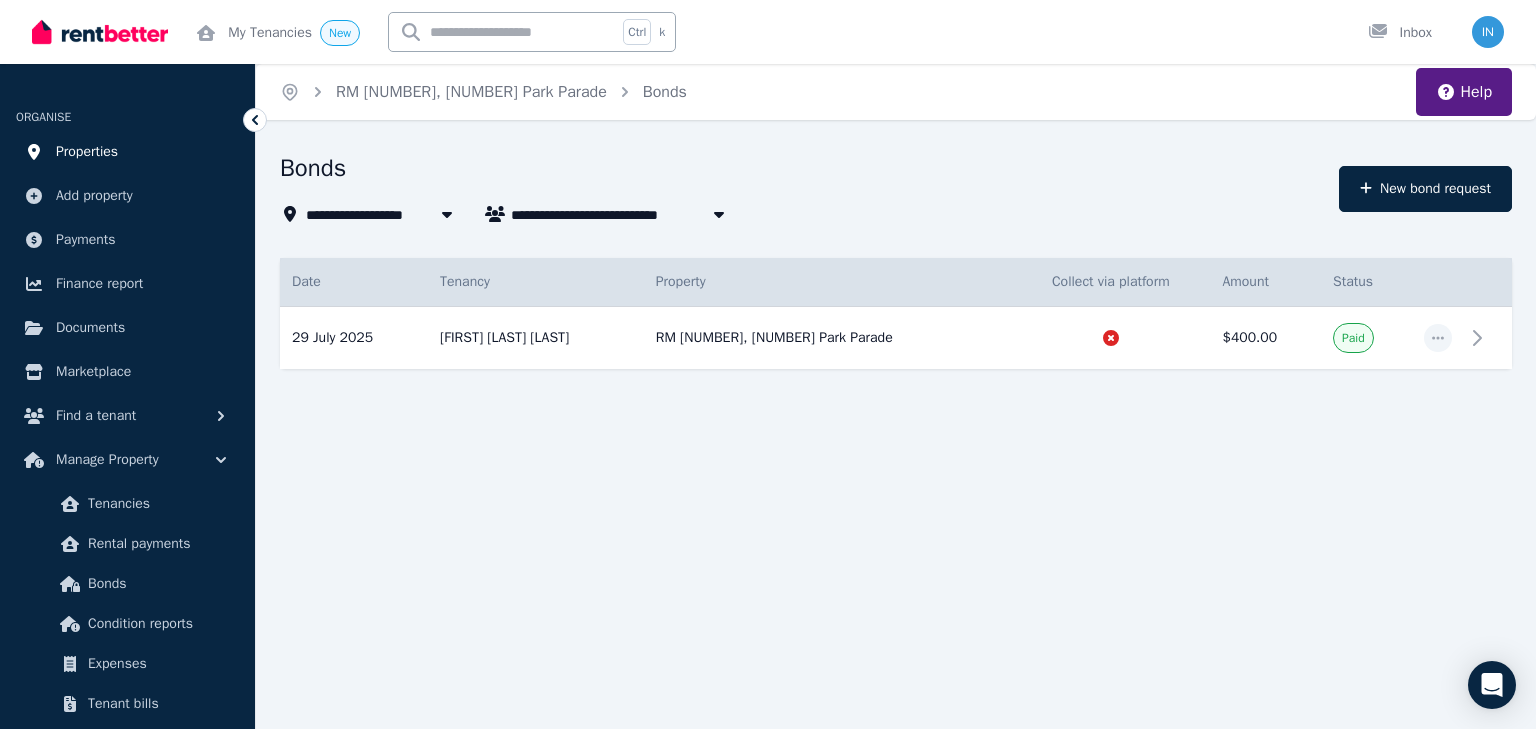click on "Properties" at bounding box center [87, 152] 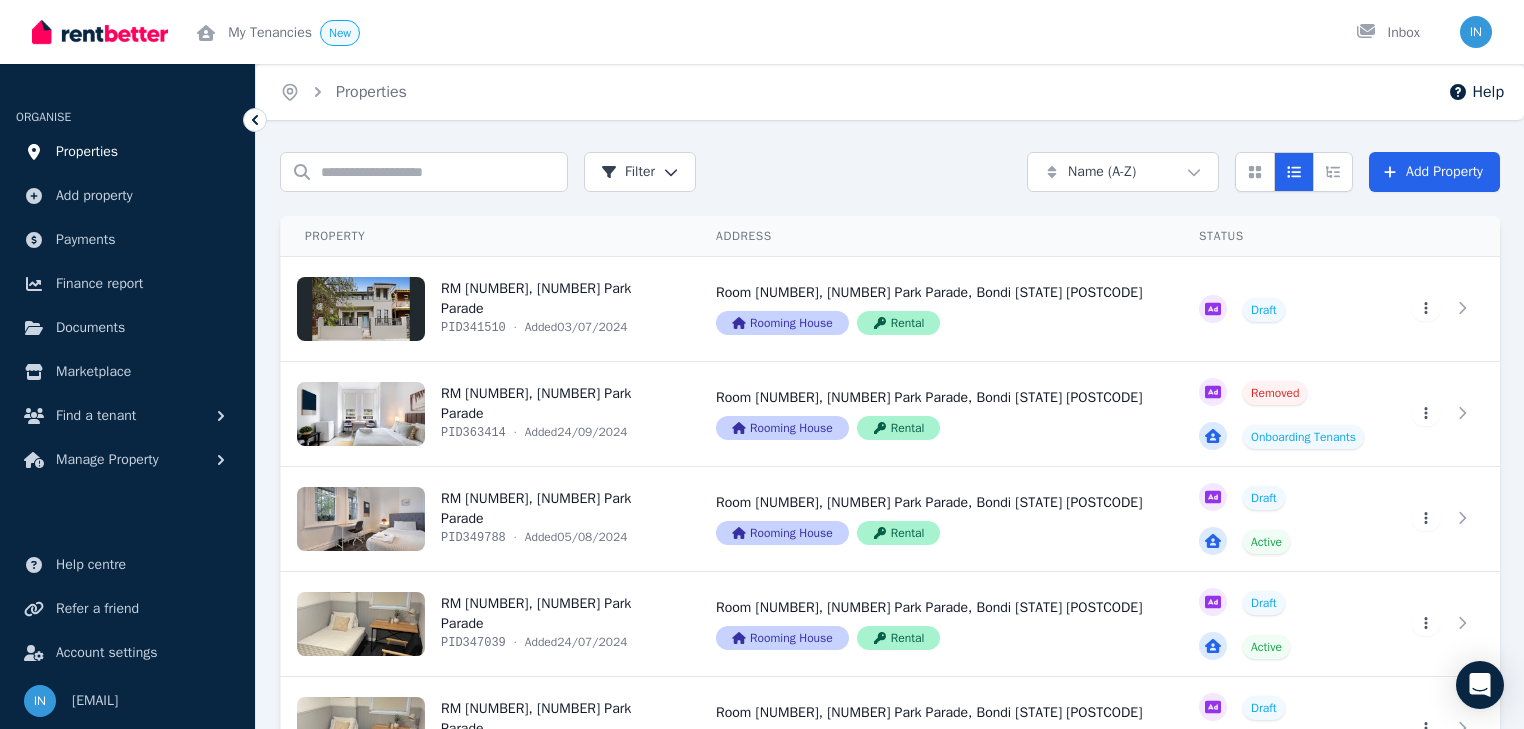 click on "Properties" at bounding box center (87, 152) 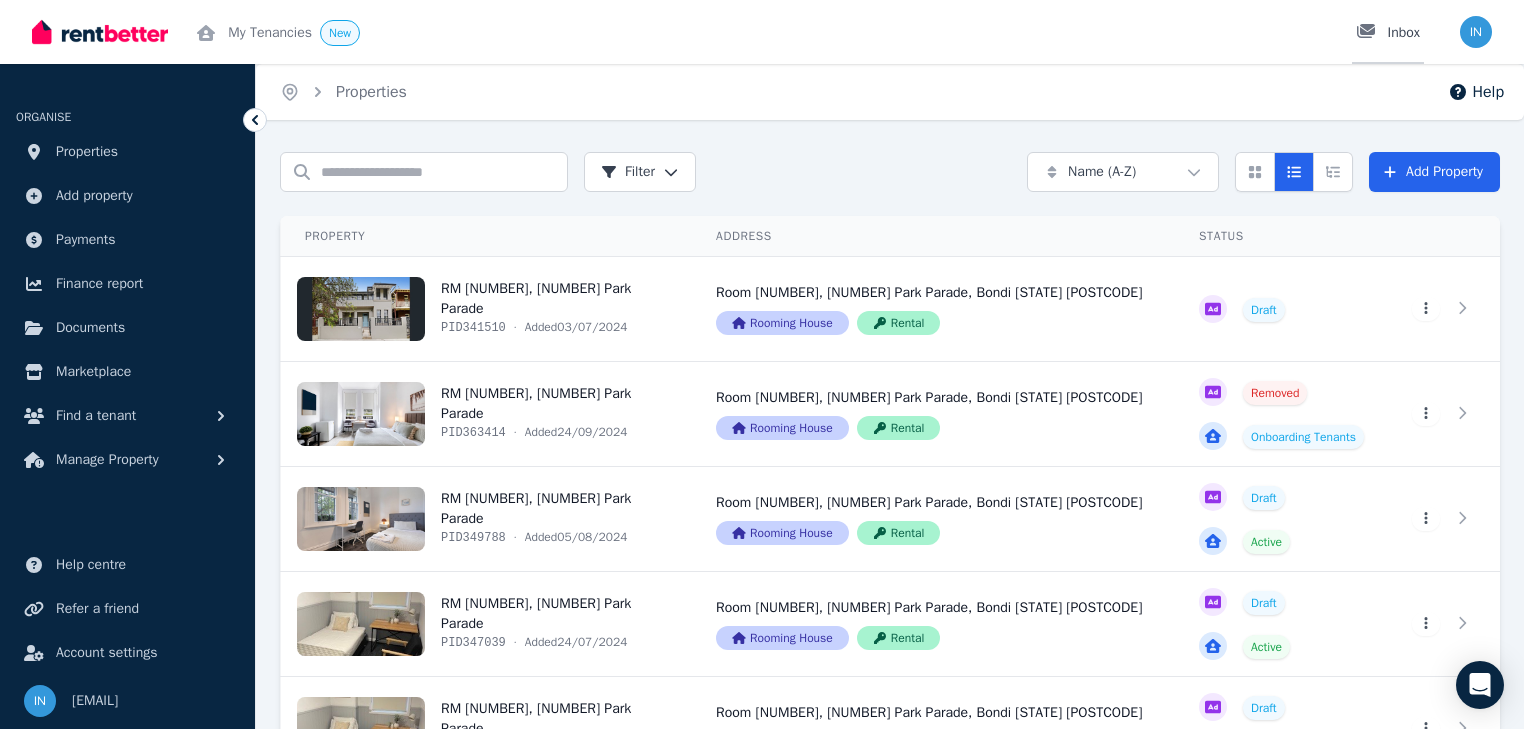 click on "Inbox" at bounding box center (1388, 33) 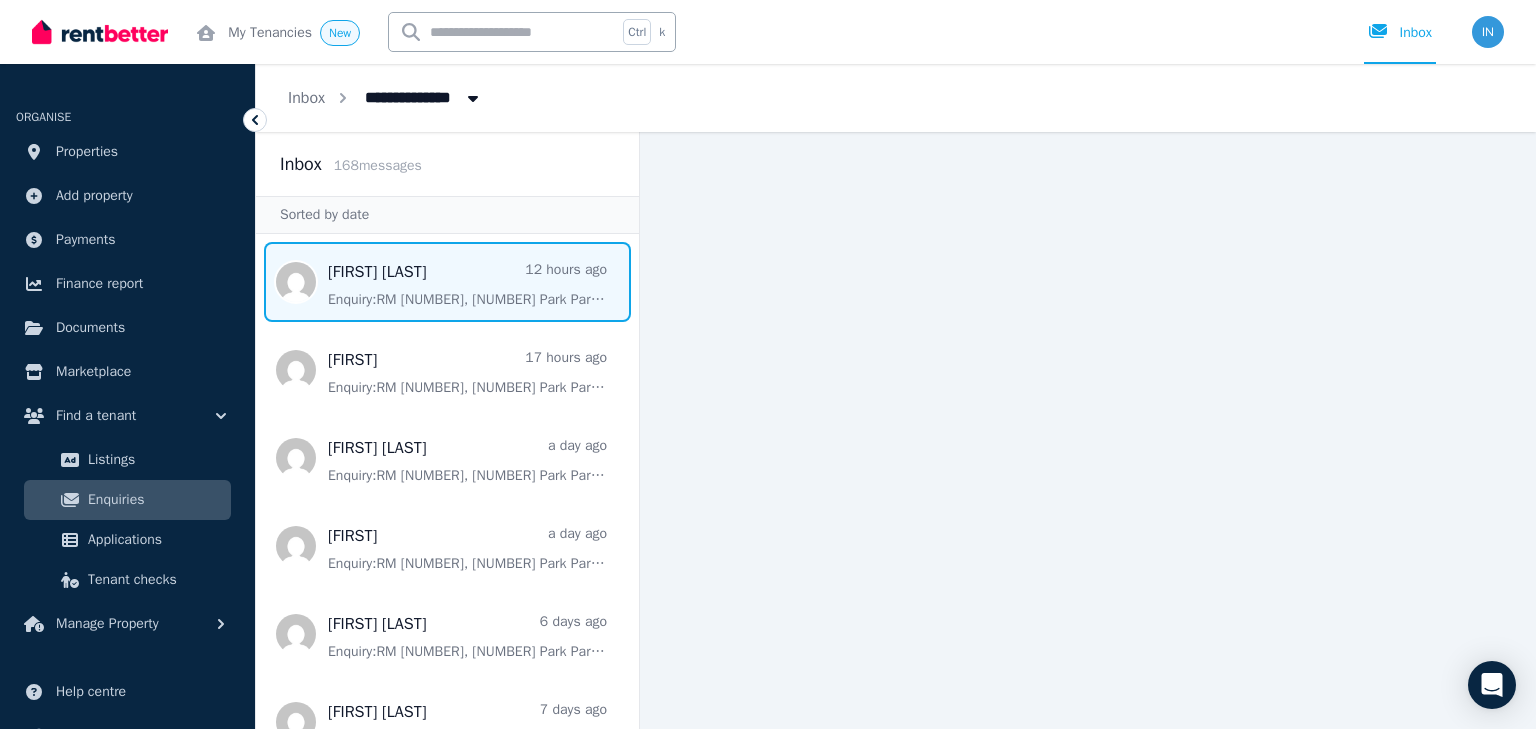 click at bounding box center (447, 282) 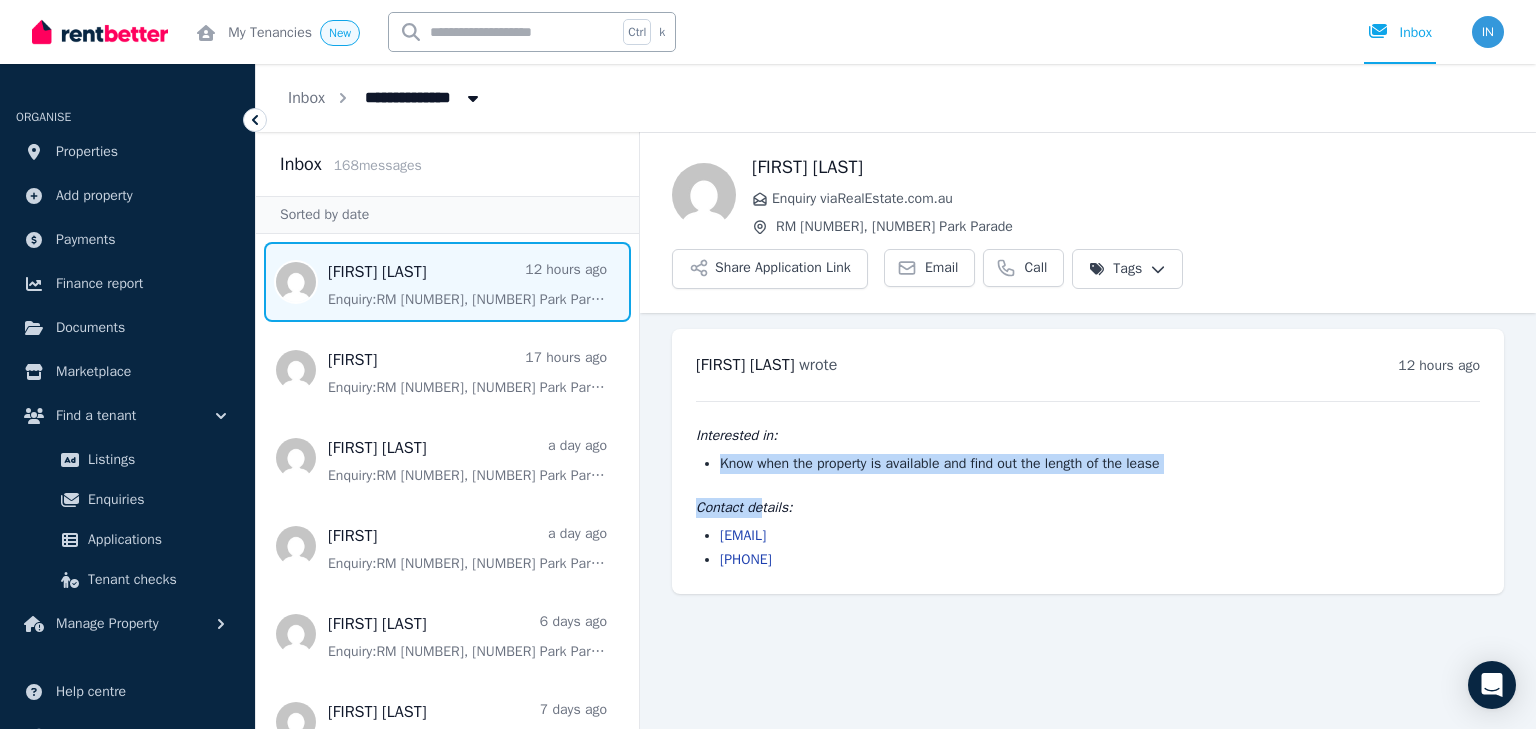 drag, startPoint x: 688, startPoint y: 403, endPoint x: 765, endPoint y: 455, distance: 92.91394 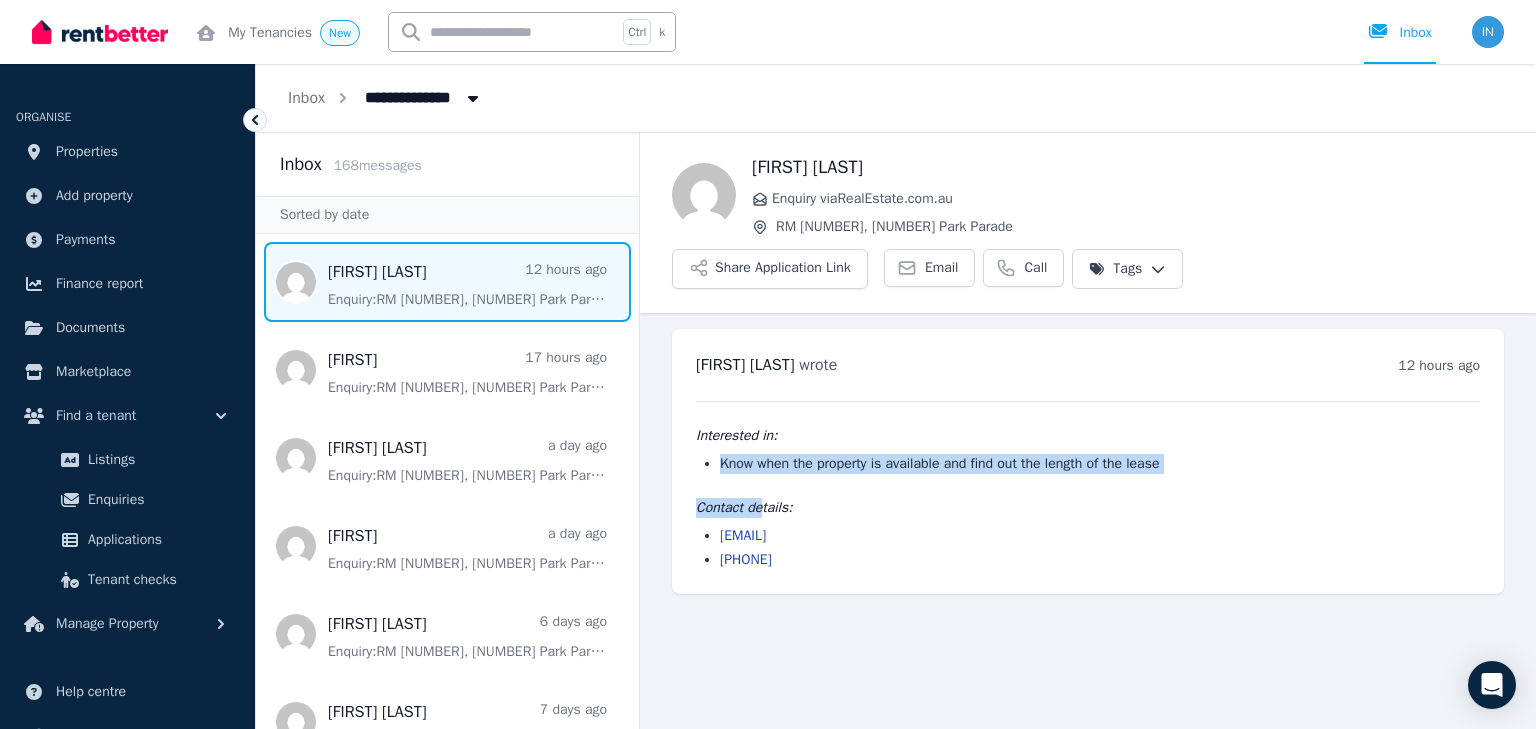 click on "Jack Tompkins   wrote 12 hours ago 5:27 am on Tue, 5 Aug 2025 Interested in: Know when the property is available and find out the length of the lease Contact details: jack.tompkins29@gmail.com 7787079423" at bounding box center (1088, 461) 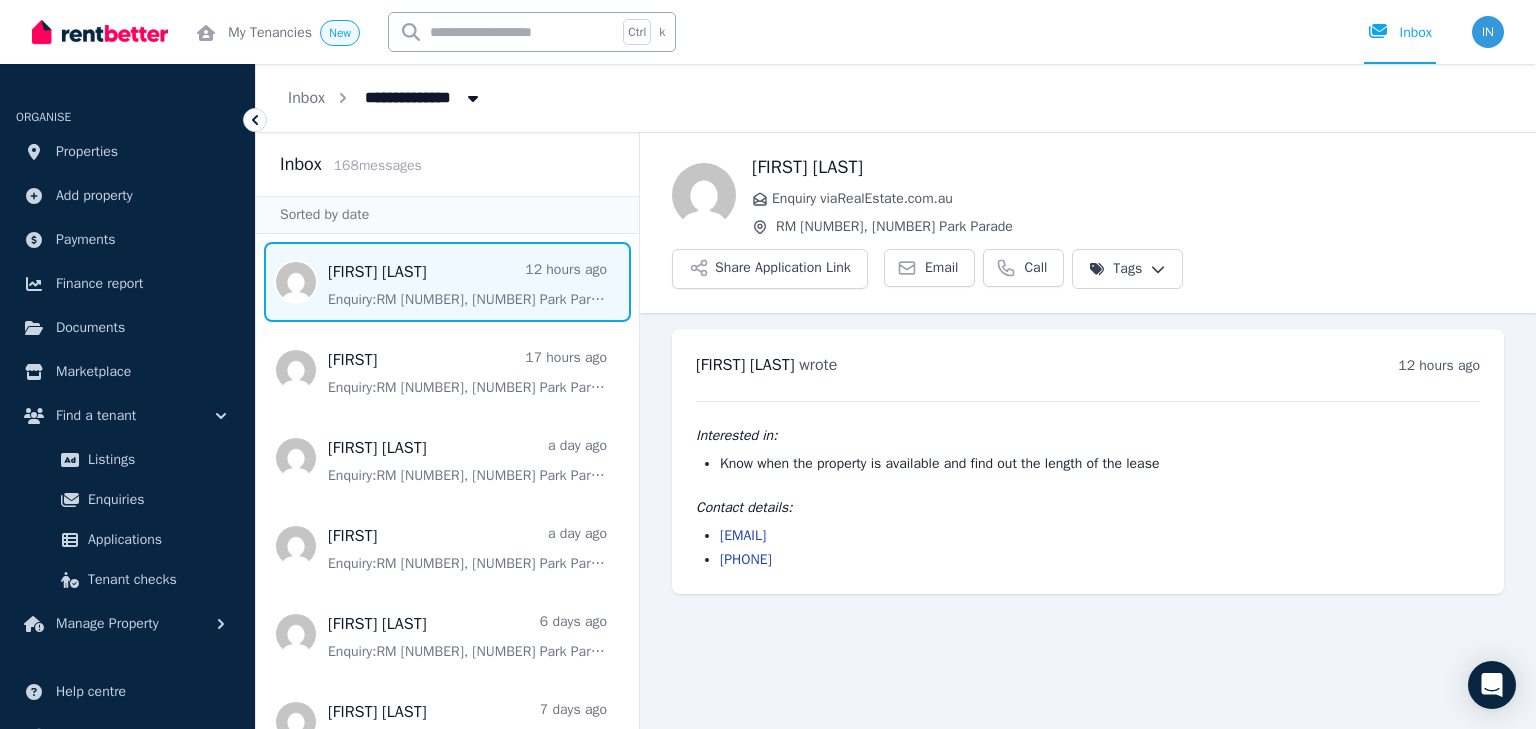 click on "Jack Tompkins   wrote 12 hours ago 5:27 am on Tue, 5 Aug 2025 Interested in: Know when the property is available and find out the length of the lease Contact details: jack.tompkins29@gmail.com 7787079423" at bounding box center [1088, 461] 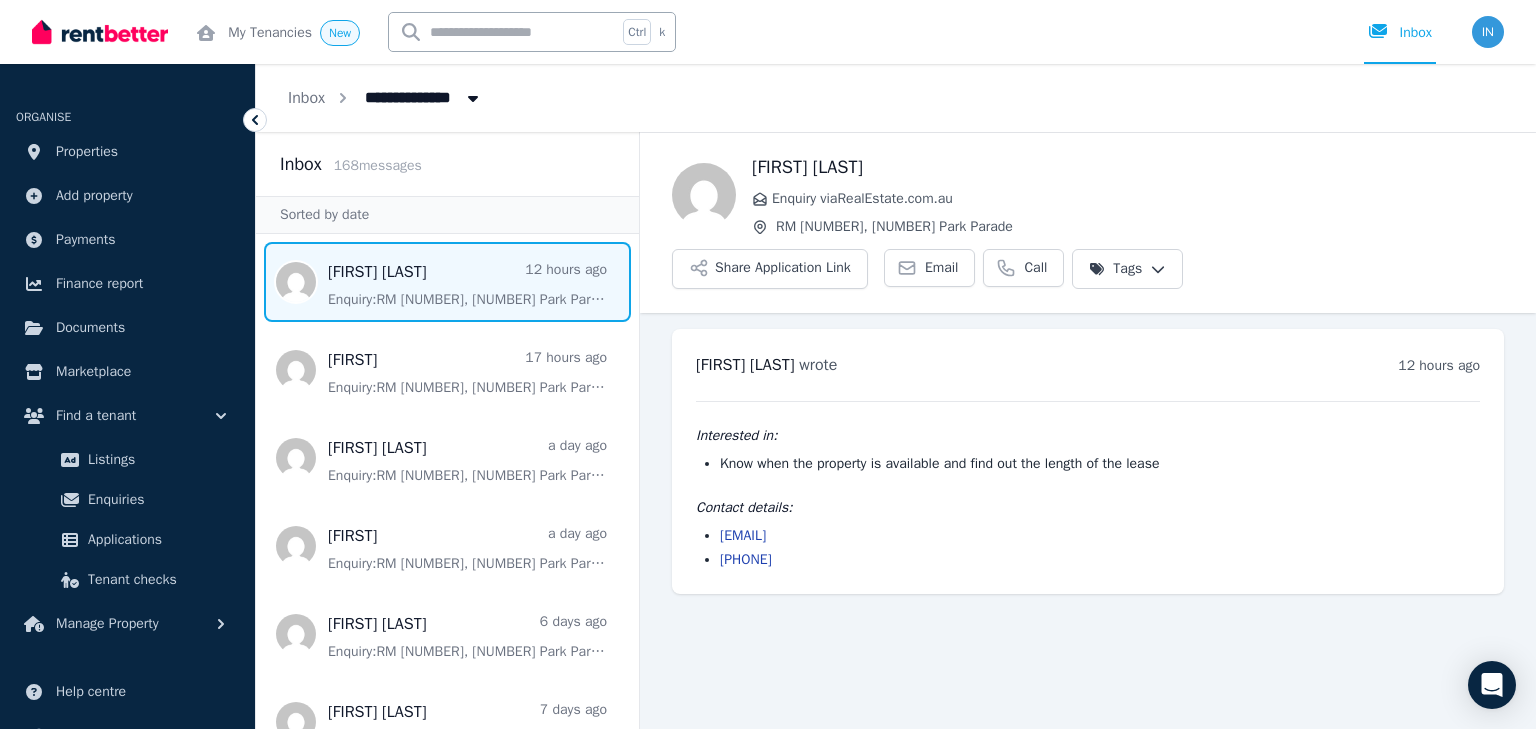 drag, startPoint x: 688, startPoint y: 308, endPoint x: 838, endPoint y: 513, distance: 254.01772 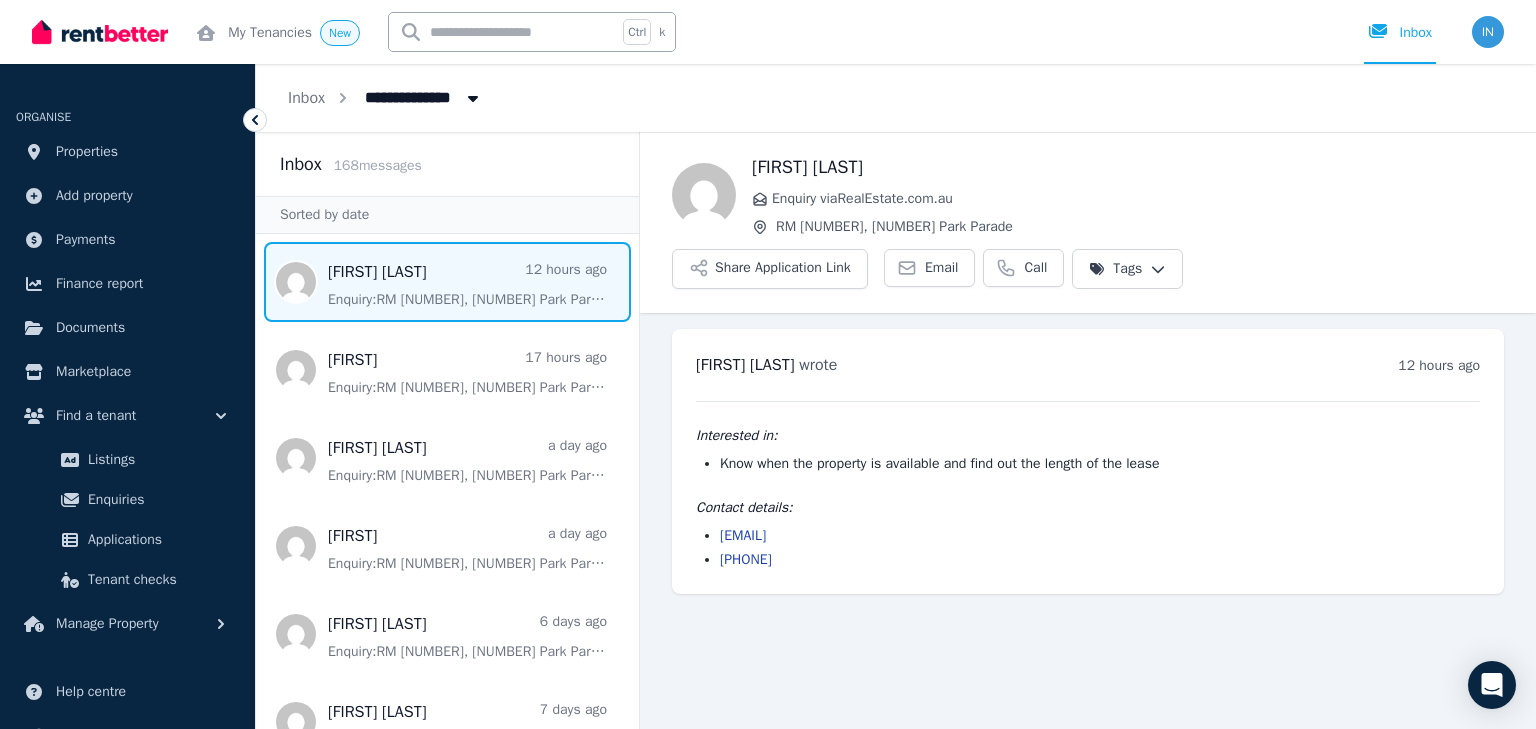 click on "Jack Tompkins   wrote 12 hours ago 5:27 am on Tue, 5 Aug 2025 Interested in: Know when the property is available and find out the length of the lease Contact details: jack.tompkins29@gmail.com 7787079423" at bounding box center [1088, 461] 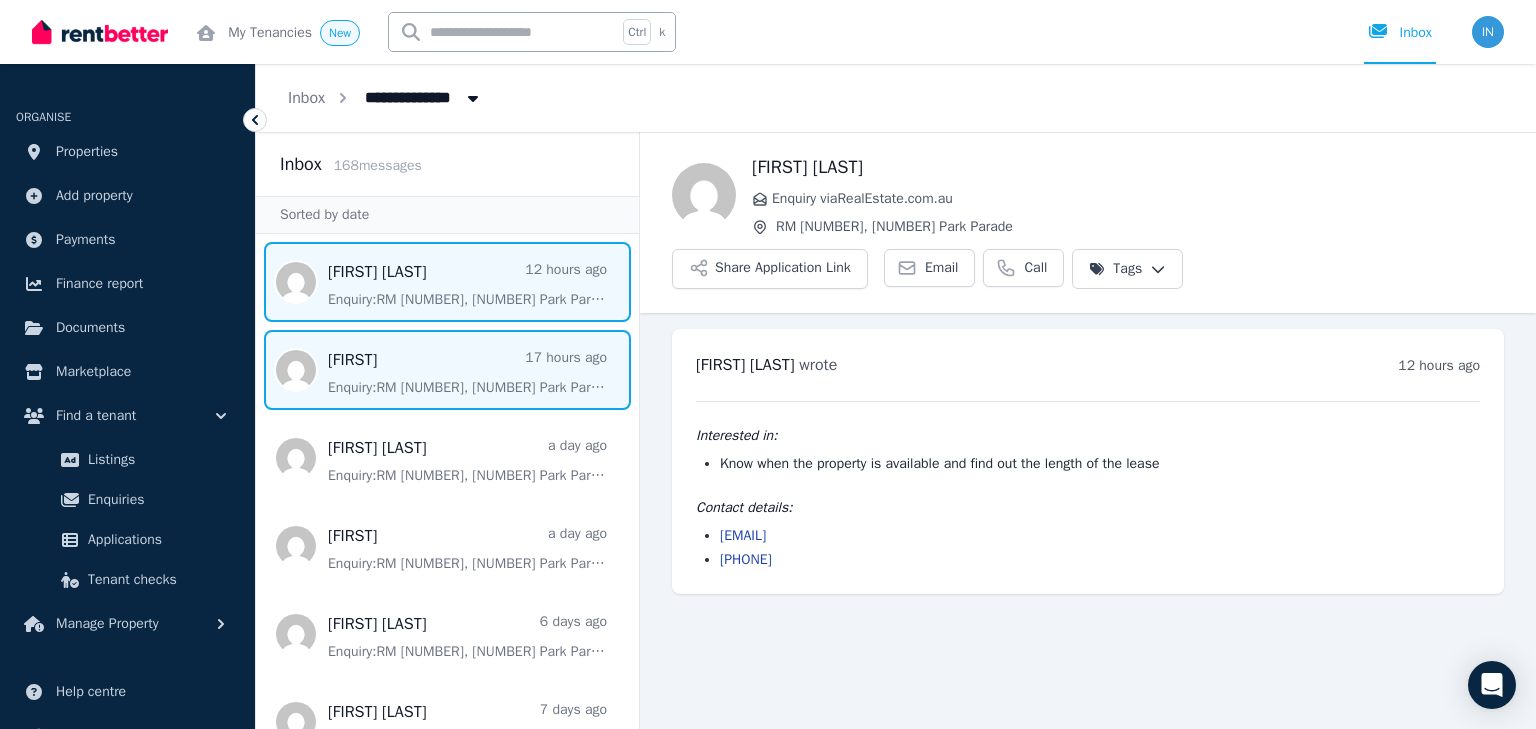click at bounding box center [447, 370] 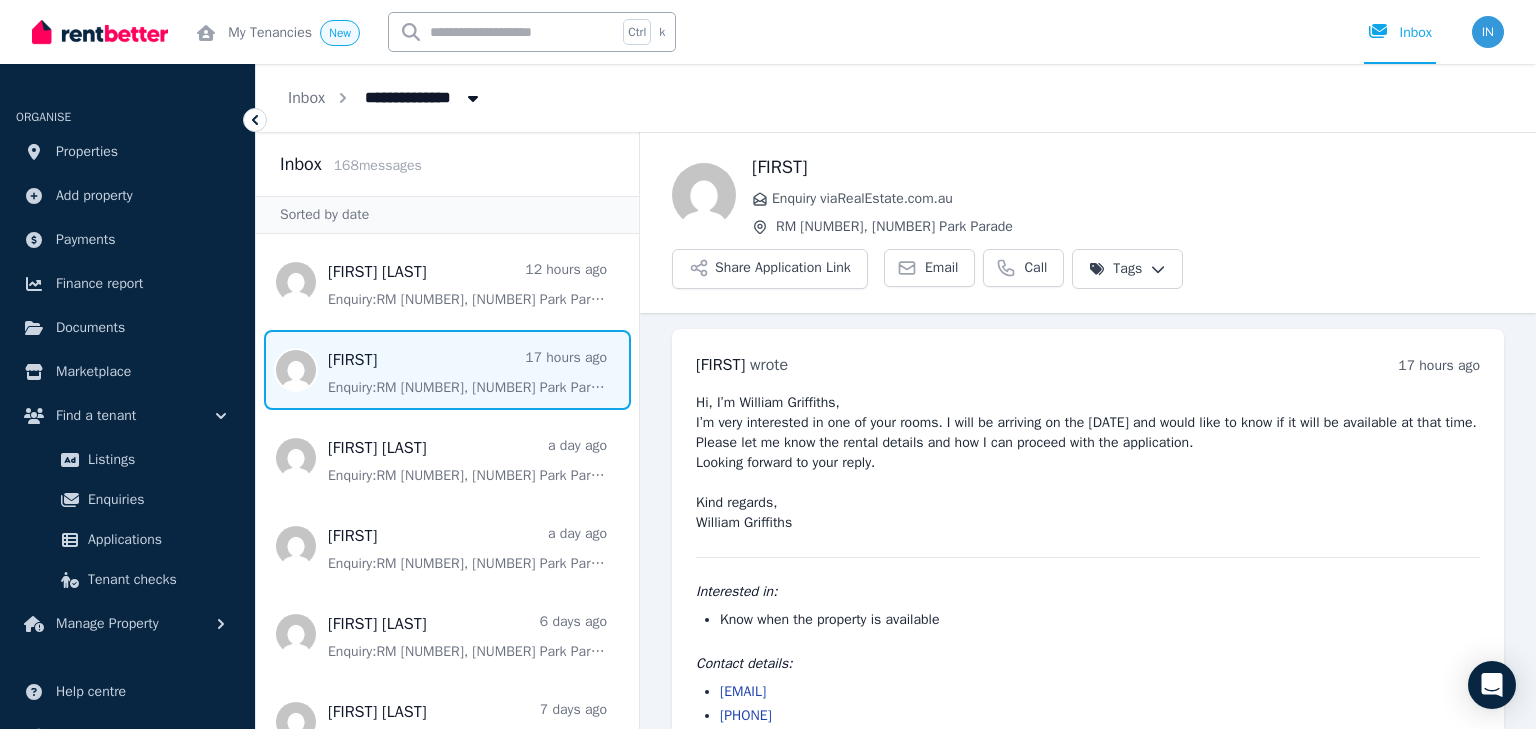 drag, startPoint x: 695, startPoint y: 352, endPoint x: 784, endPoint y: 653, distance: 313.88214 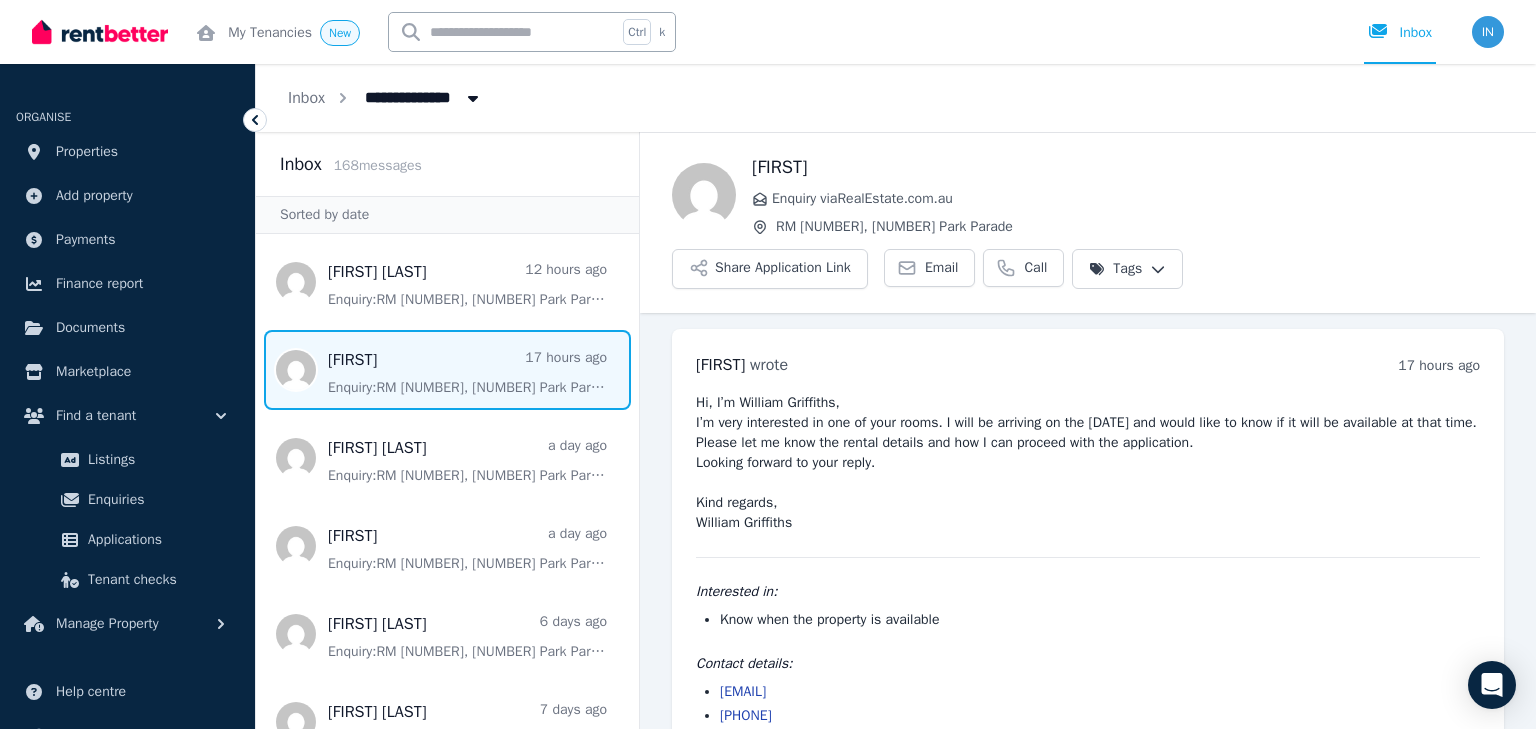 click on "william   wrote 17 hours ago 12:03 am on Tue, 5 Aug 2025 Hi, I’m William Griffiths,
I’m very interested in one of your rooms. I will be arriving on the 15th of September and would like to know if it will be available at that time. Please let me know the rental details and how I can proceed with the application.
Looking forward to your reply.
Kind regards,
William Griffiths Interested in: Know when the property is available Contact details: williamgiff4@gmail.com 642599317" at bounding box center [1088, 539] 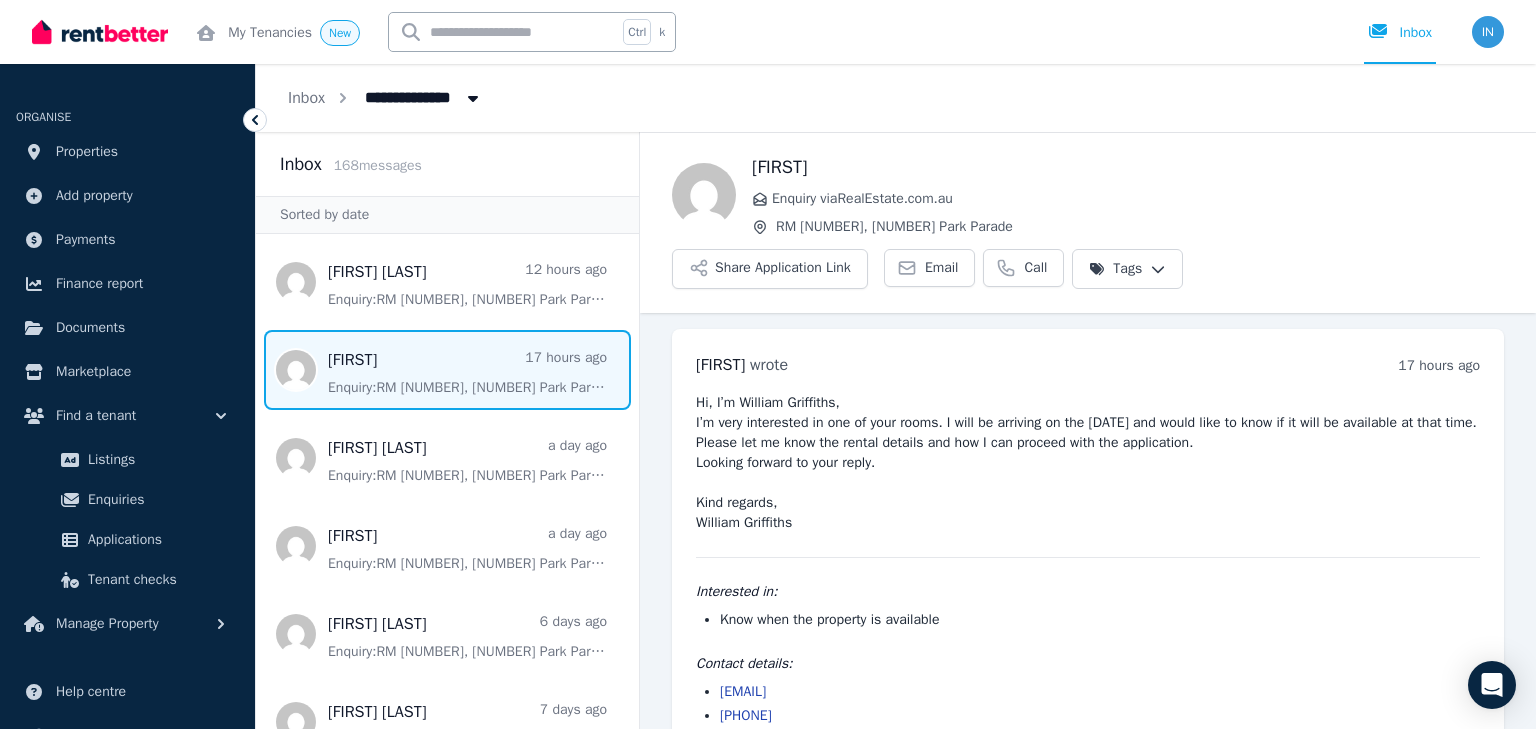 click on "Hi, I’m William Griffiths,
I’m very interested in one of your rooms. I will be arriving on the 15th of September and would like to know if it will be available at that time. Please let me know the rental details and how I can proceed with the application.
Looking forward to your reply.
Kind regards,
William Griffiths Interested in: Know when the property is available Contact details: williamgiff4@gmail.com 642599317" at bounding box center (1088, 559) 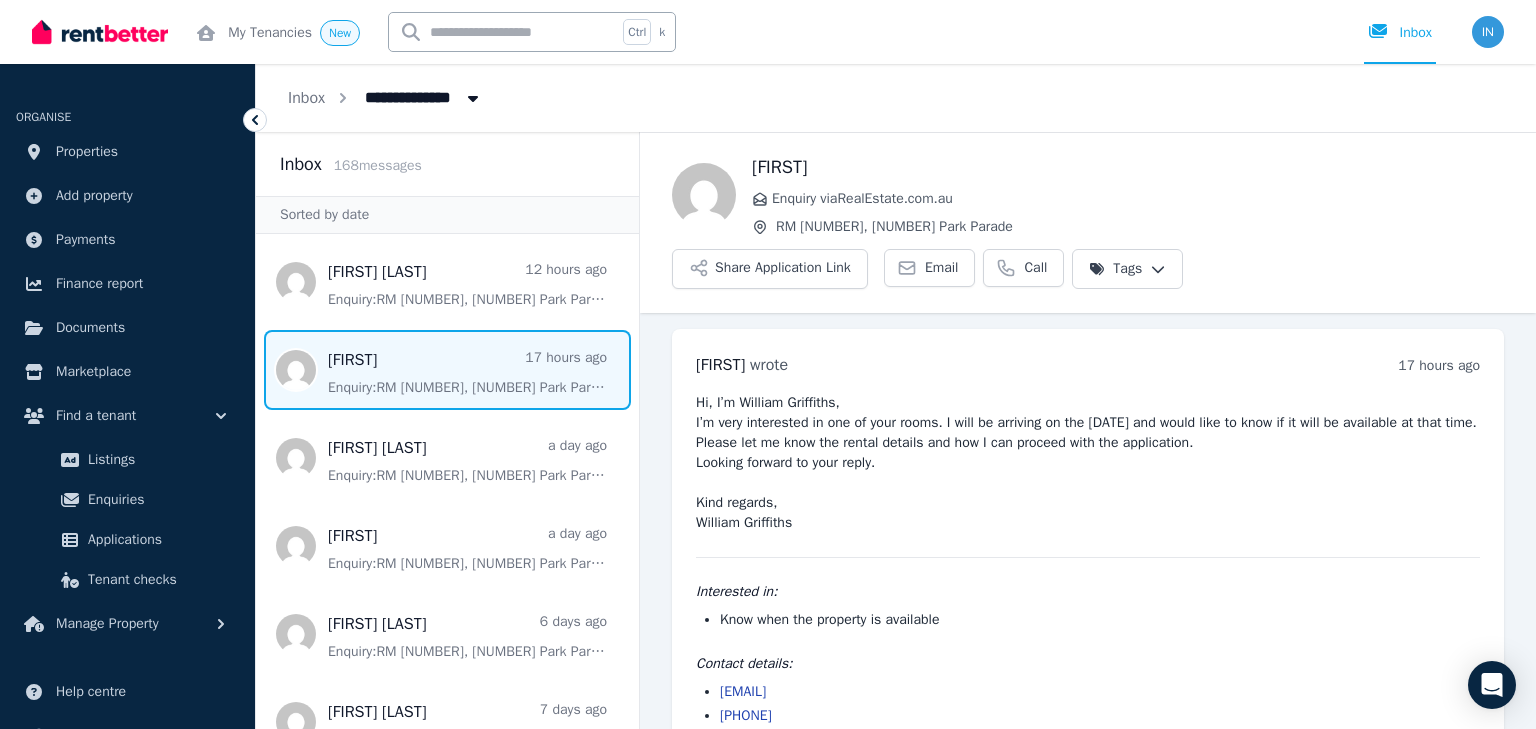 drag, startPoint x: 696, startPoint y: 544, endPoint x: 786, endPoint y: 669, distance: 154.02922 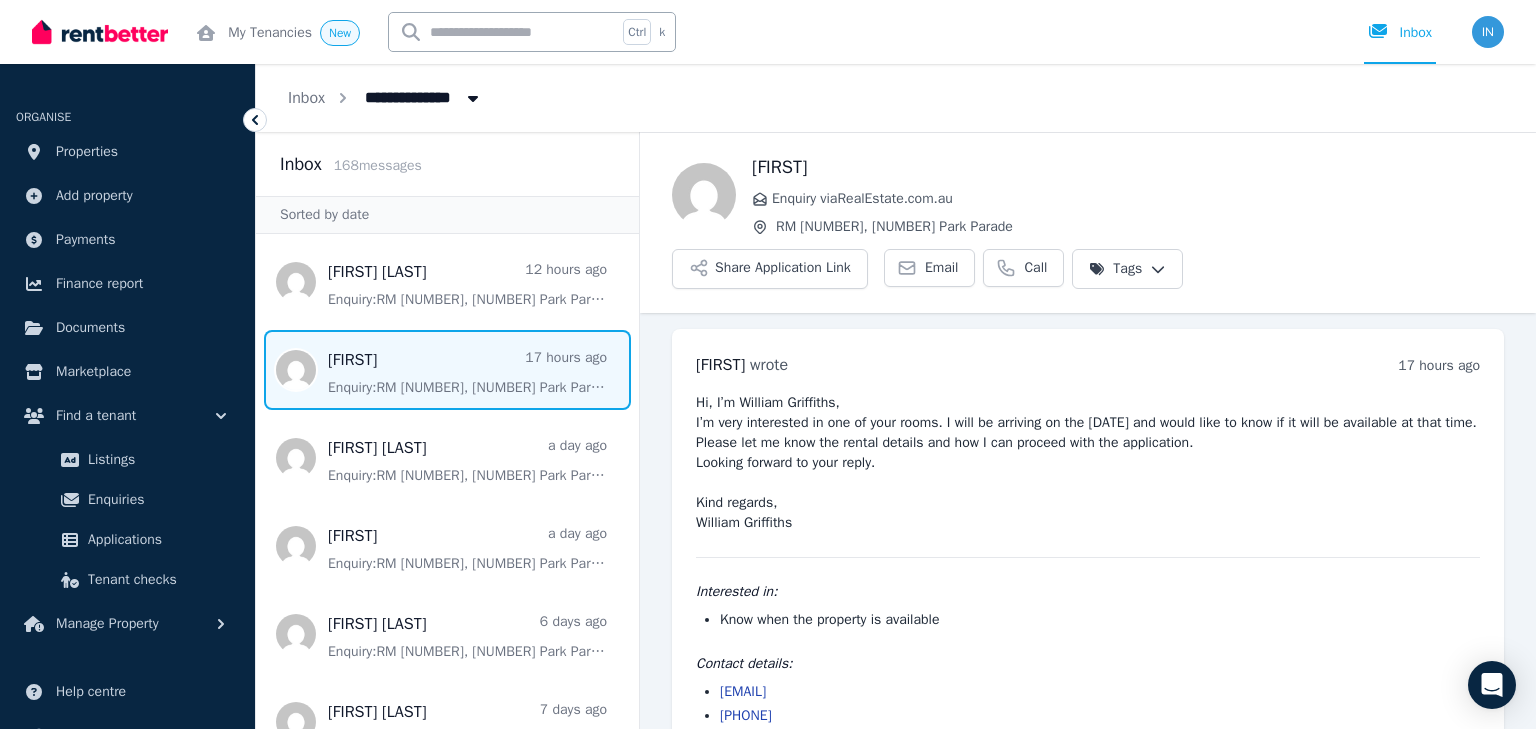 click on "Hi, I’m William Griffiths,
I’m very interested in one of your rooms. I will be arriving on the 15th of September and would like to know if it will be available at that time. Please let me know the rental details and how I can proceed with the application.
Looking forward to your reply.
Kind regards,
William Griffiths Interested in: Know when the property is available Contact details: williamgiff4@gmail.com 642599317" at bounding box center (1088, 559) 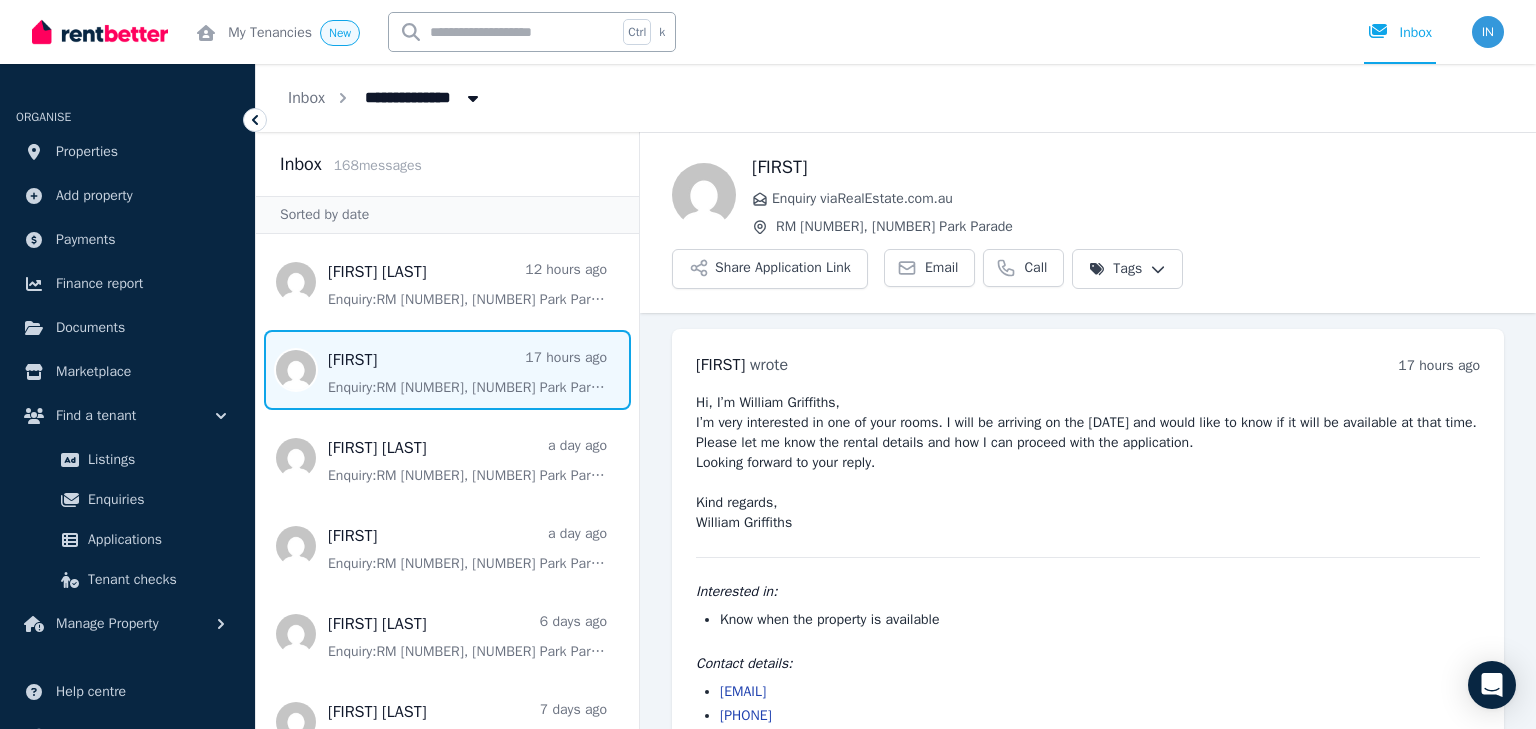 copy on "Interested in: Know when the property is available Contact details: williamgiff4@gmail.com 642599317" 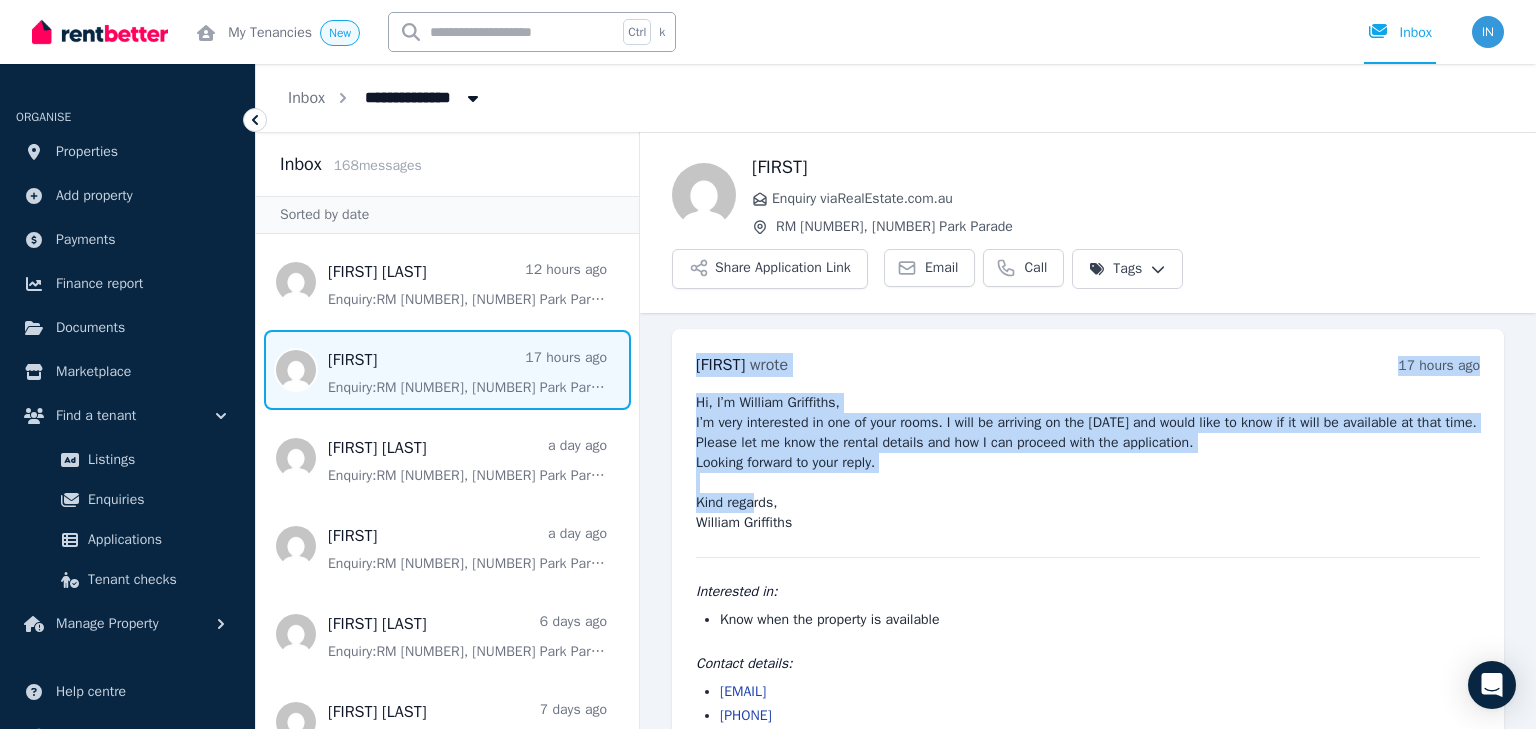 drag, startPoint x: 697, startPoint y: 308, endPoint x: 885, endPoint y: 408, distance: 212.9413 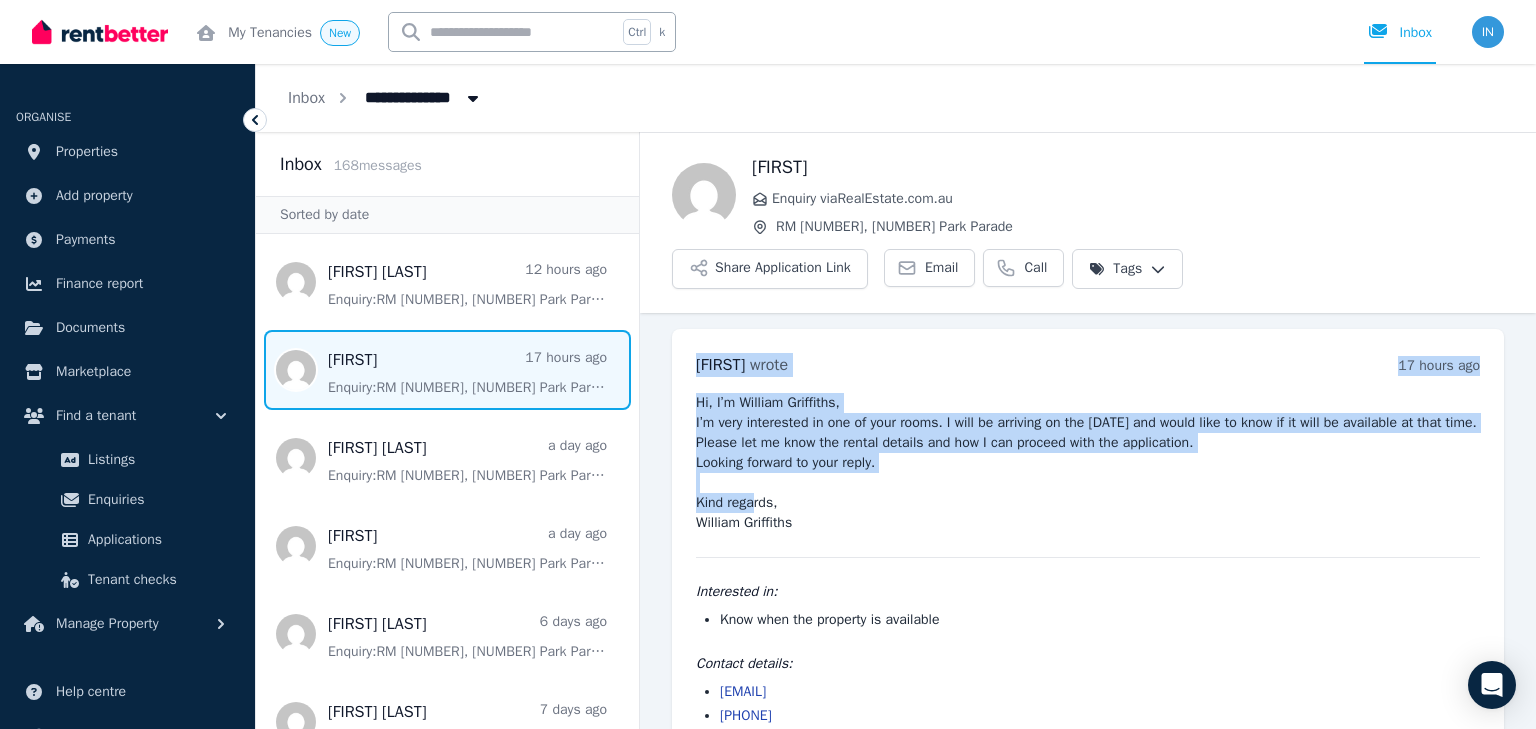 click on "william   wrote 17 hours ago 12:03 am on Tue, 5 Aug 2025 Hi, I’m William Griffiths,
I’m very interested in one of your rooms. I will be arriving on the 15th of September and would like to know if it will be available at that time. Please let me know the rental details and how I can proceed with the application.
Looking forward to your reply.
Kind regards,
William Griffiths Interested in: Know when the property is available Contact details: williamgiff4@gmail.com 642599317" at bounding box center [1088, 539] 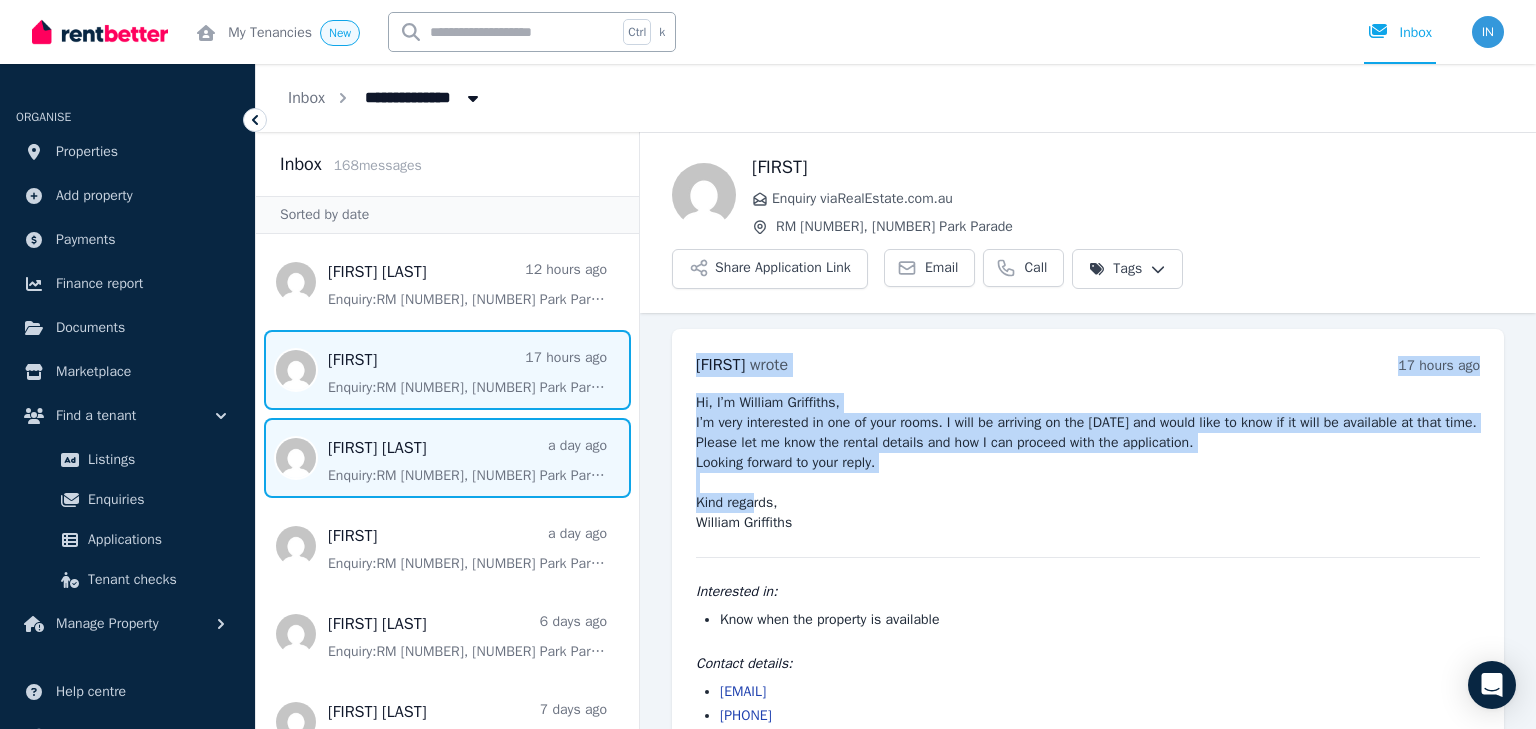 click at bounding box center [447, 458] 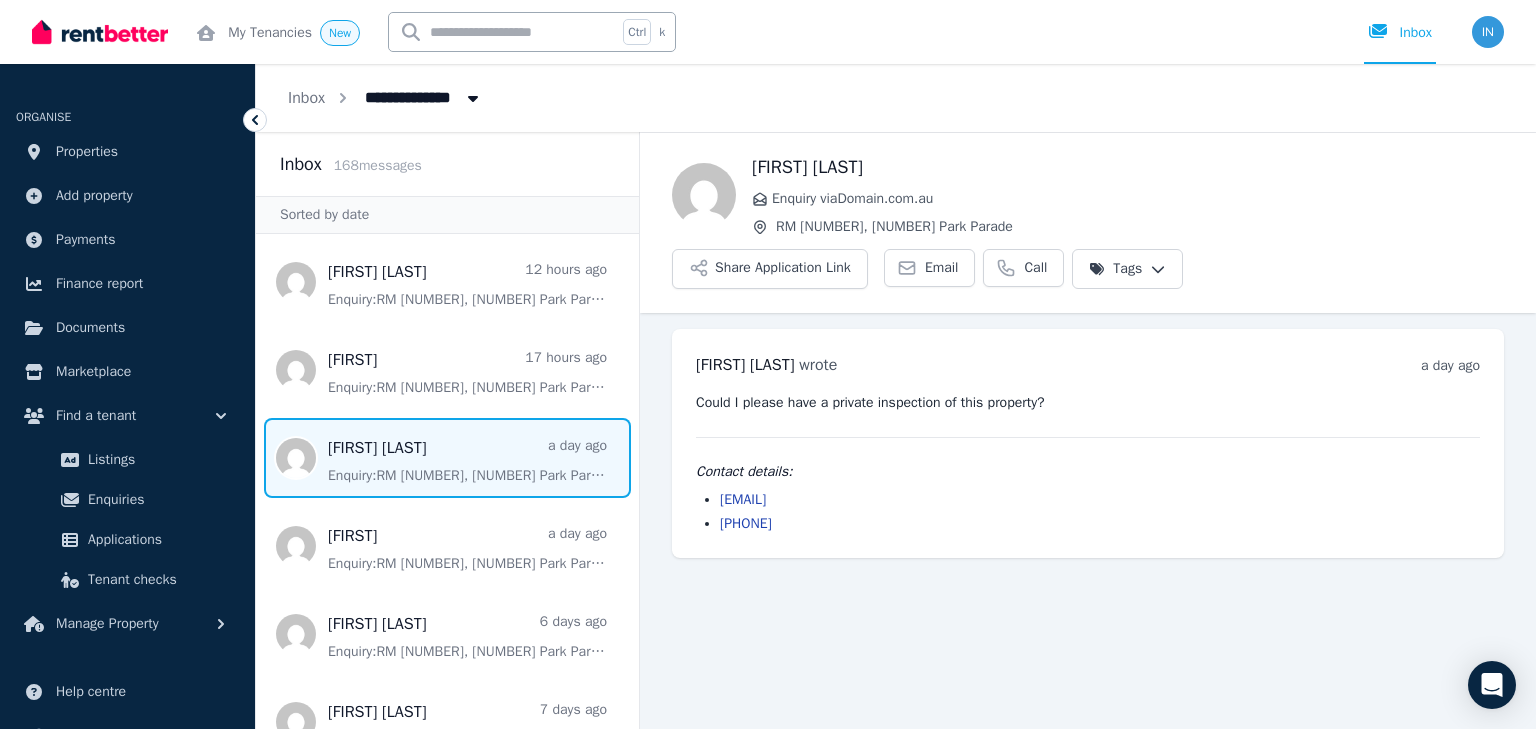 drag, startPoint x: 696, startPoint y: 303, endPoint x: 802, endPoint y: 467, distance: 195.27417 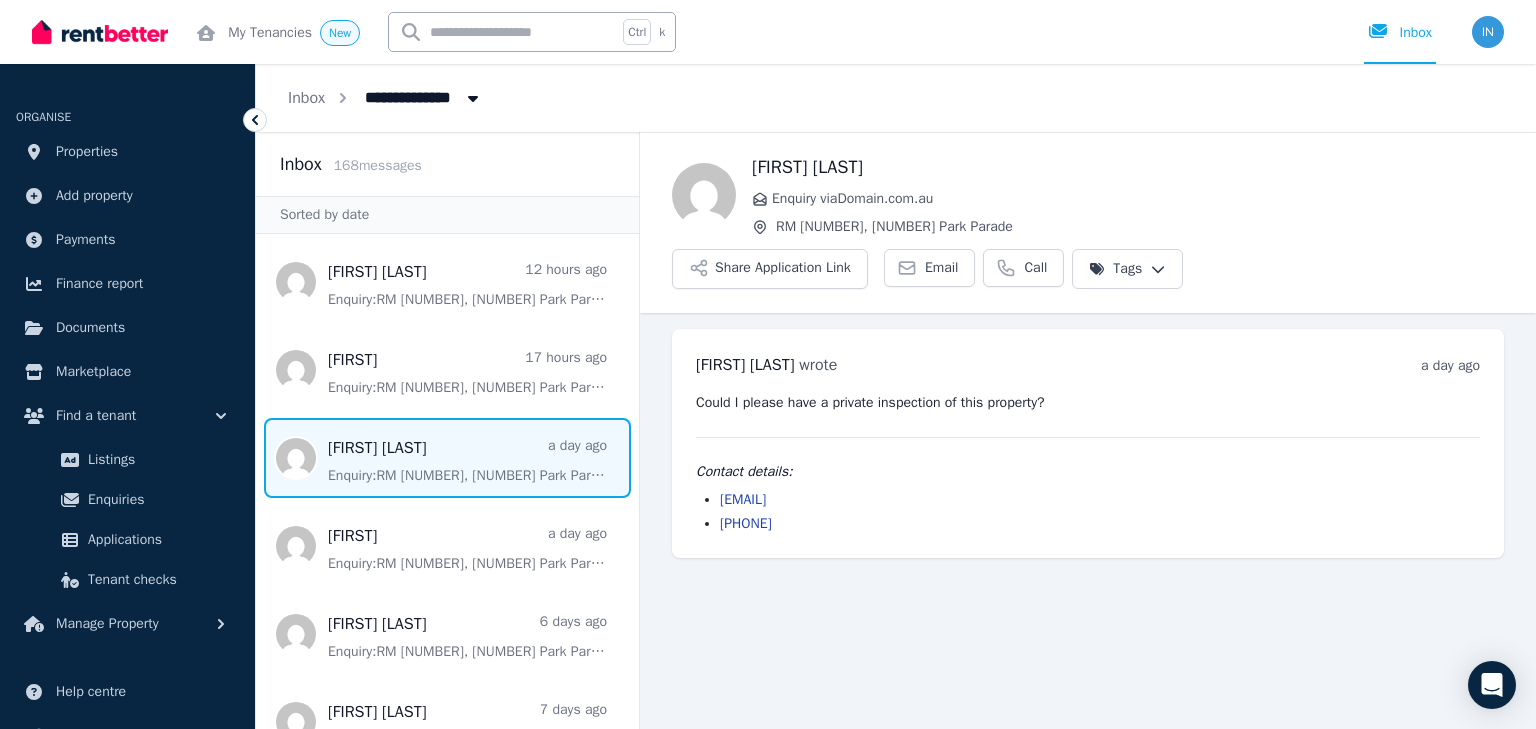 click on "Natasha Krymtsova   wrote a day ago 2:46 pm on Mon, 4 Aug 2025 Could I please have a private inspection of this property? Contact details: natasha.krymtsova@yahoo.com 0401 168 075" at bounding box center (1088, 443) 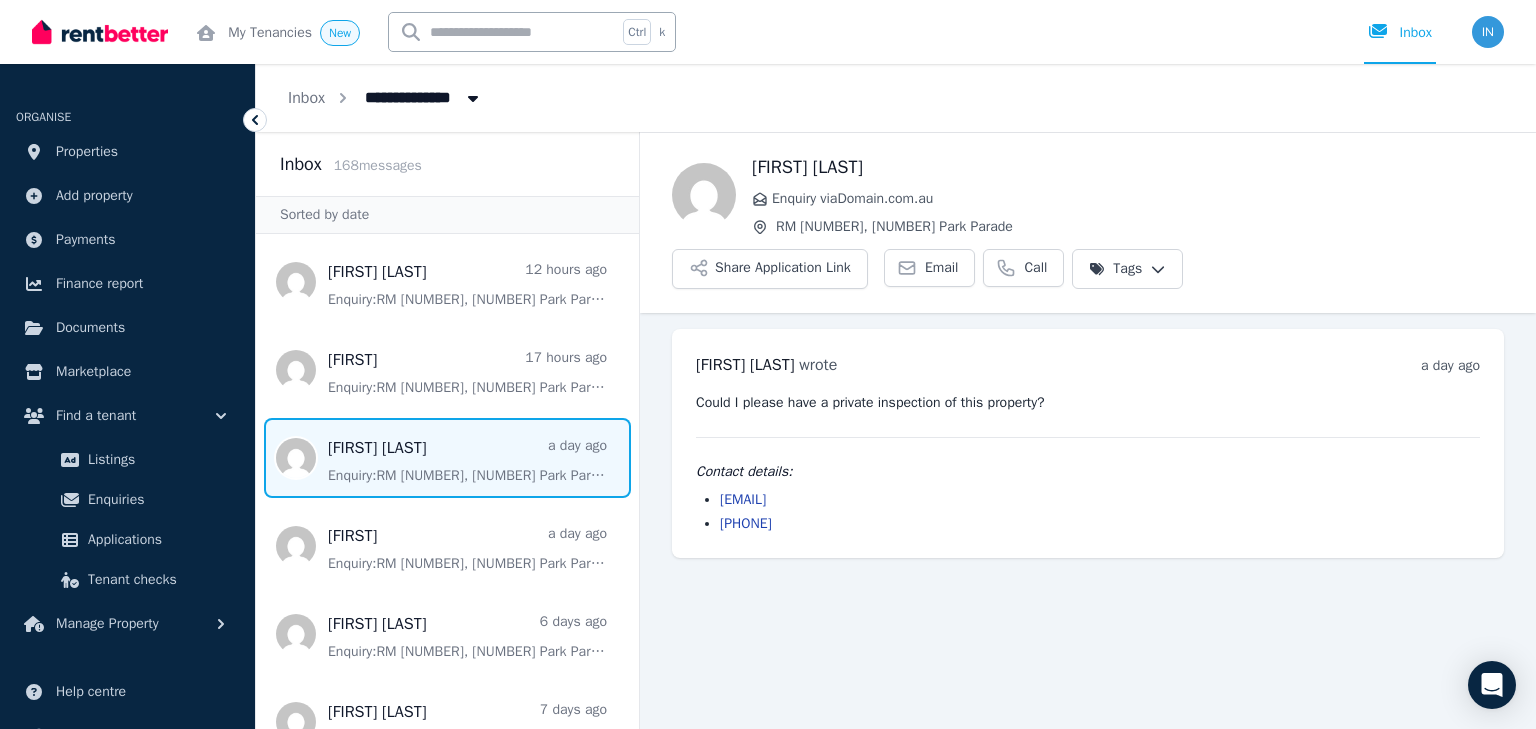 copy on "Natasha Krymtsova   wrote a day ago 2:46 pm on Mon, 4 Aug 2025 Could I please have a private inspection of this property? Contact details: natasha.krymtsova@yahoo.com 0401 168 075" 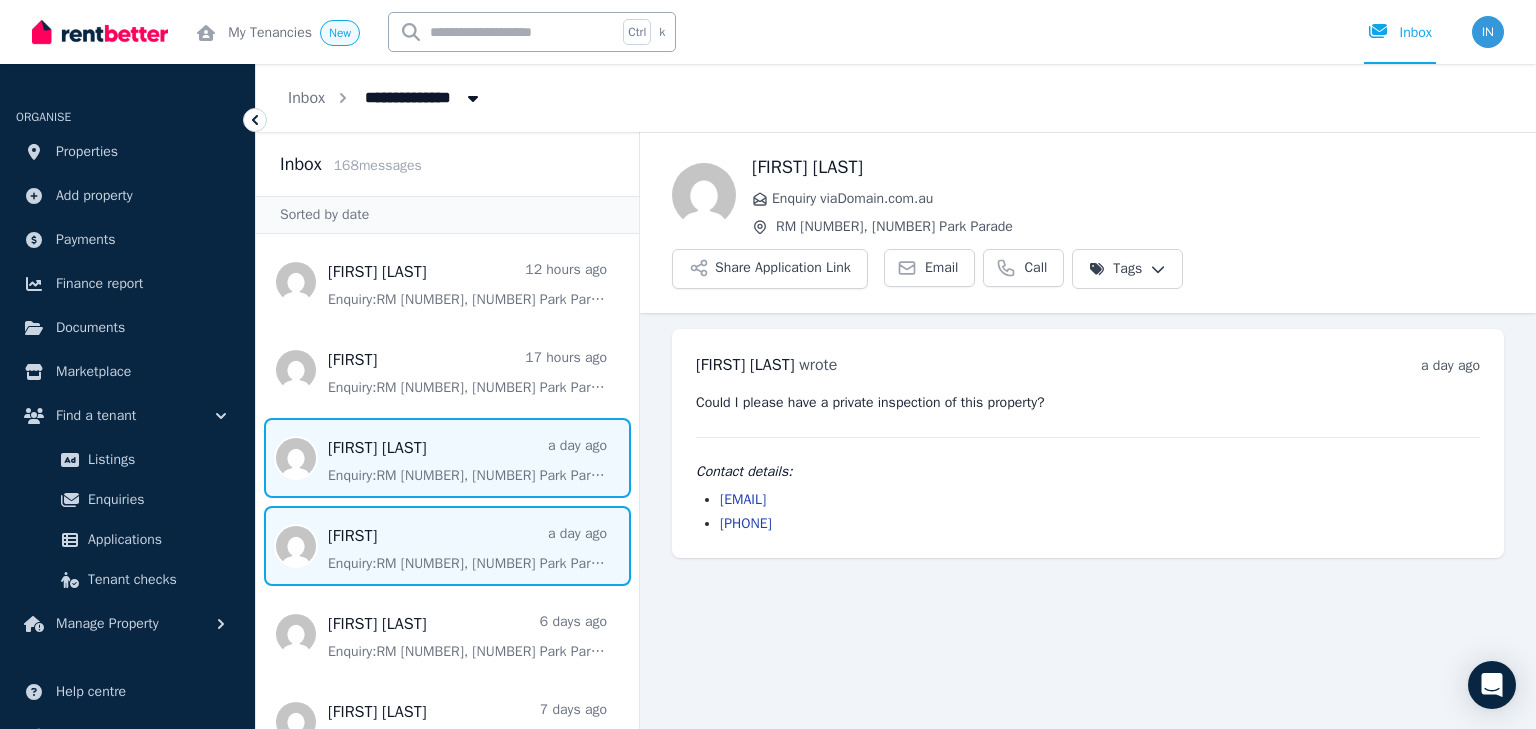 click at bounding box center (447, 546) 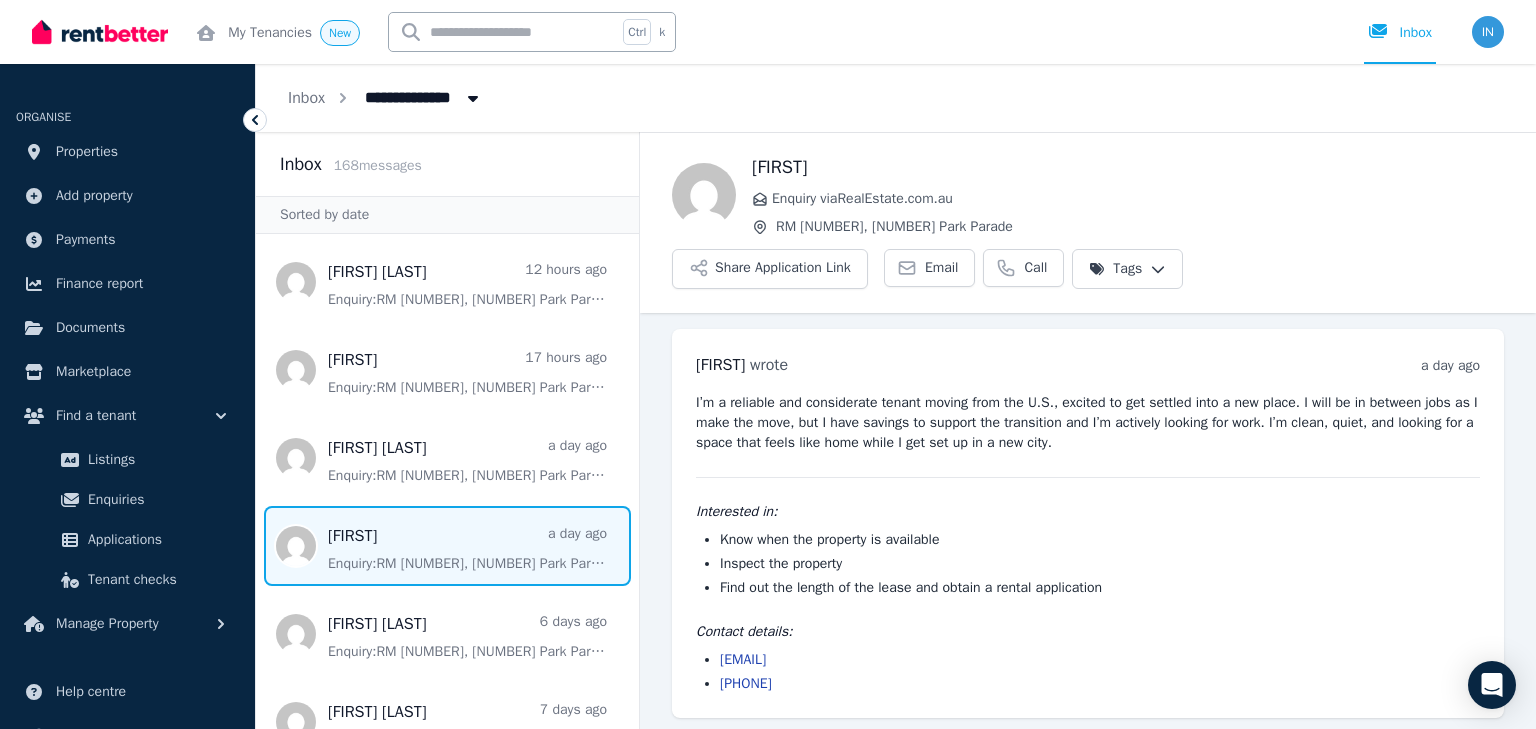 drag, startPoint x: 693, startPoint y: 303, endPoint x: 828, endPoint y: 621, distance: 345.46924 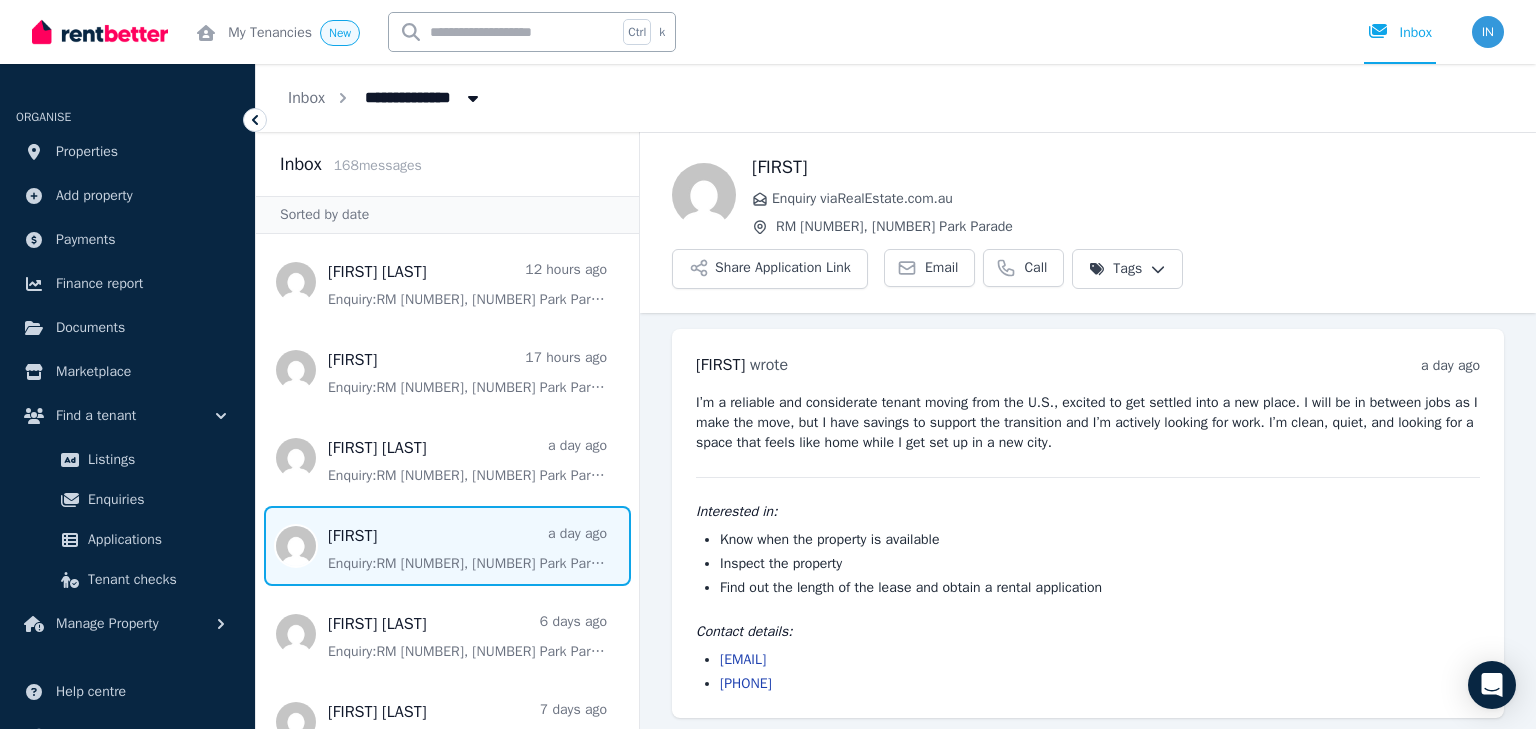 click on "Brady   wrote a day ago 10:00 am on Mon, 4 Aug 2025 I’m a reliable and considerate tenant moving from the U.S., excited to get settled into a new place. I will be in between jobs as I make the move, but I have savings to support the transition and I’m actively looking for work. I’m clean, quiet, and looking for a space that feels like home while I get set up in a new city. Interested in: Know when the property is available Inspect the property Find out the length of the lease and obtain a rental application Contact details: brady3263@gmail.com 16167801552" at bounding box center [1088, 523] 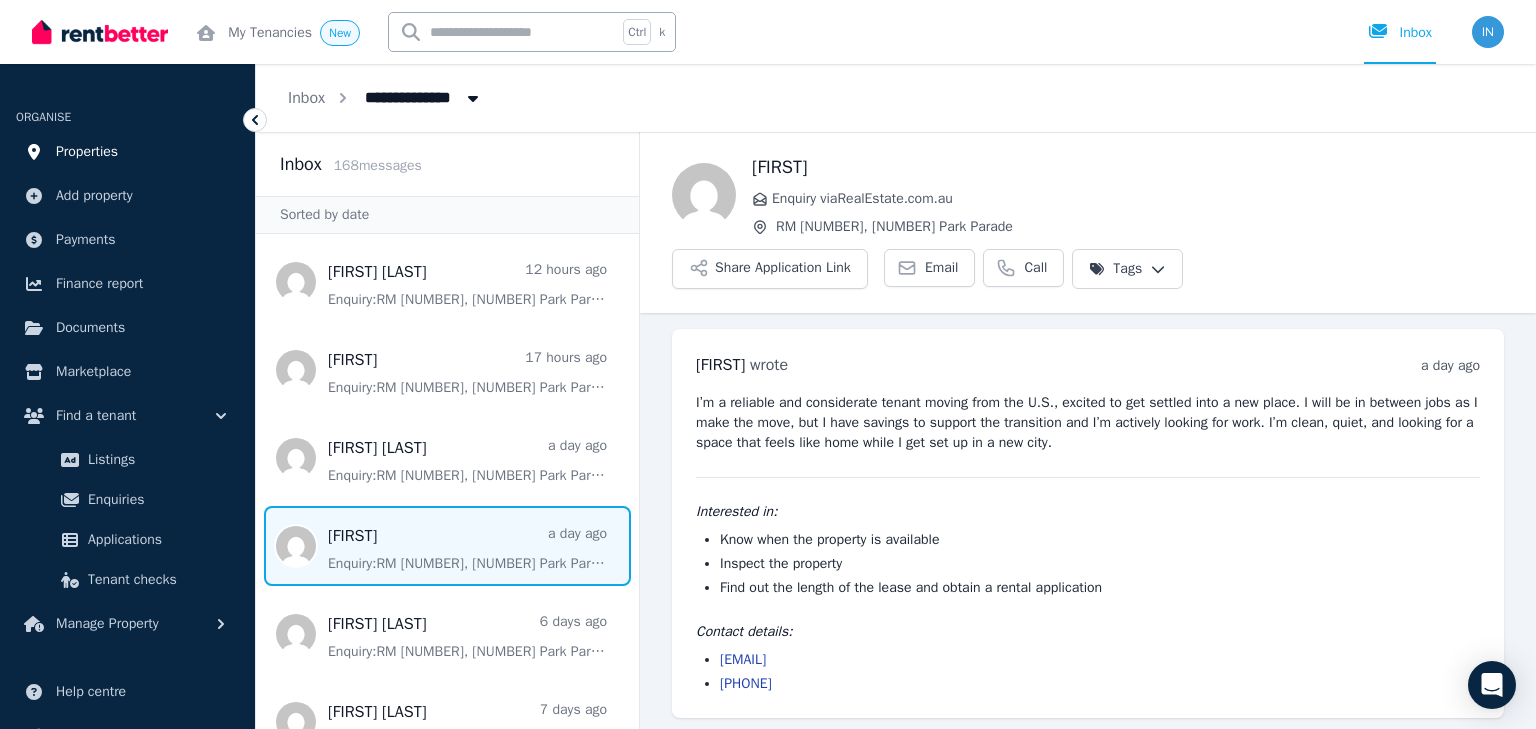 click on "Properties" at bounding box center [87, 152] 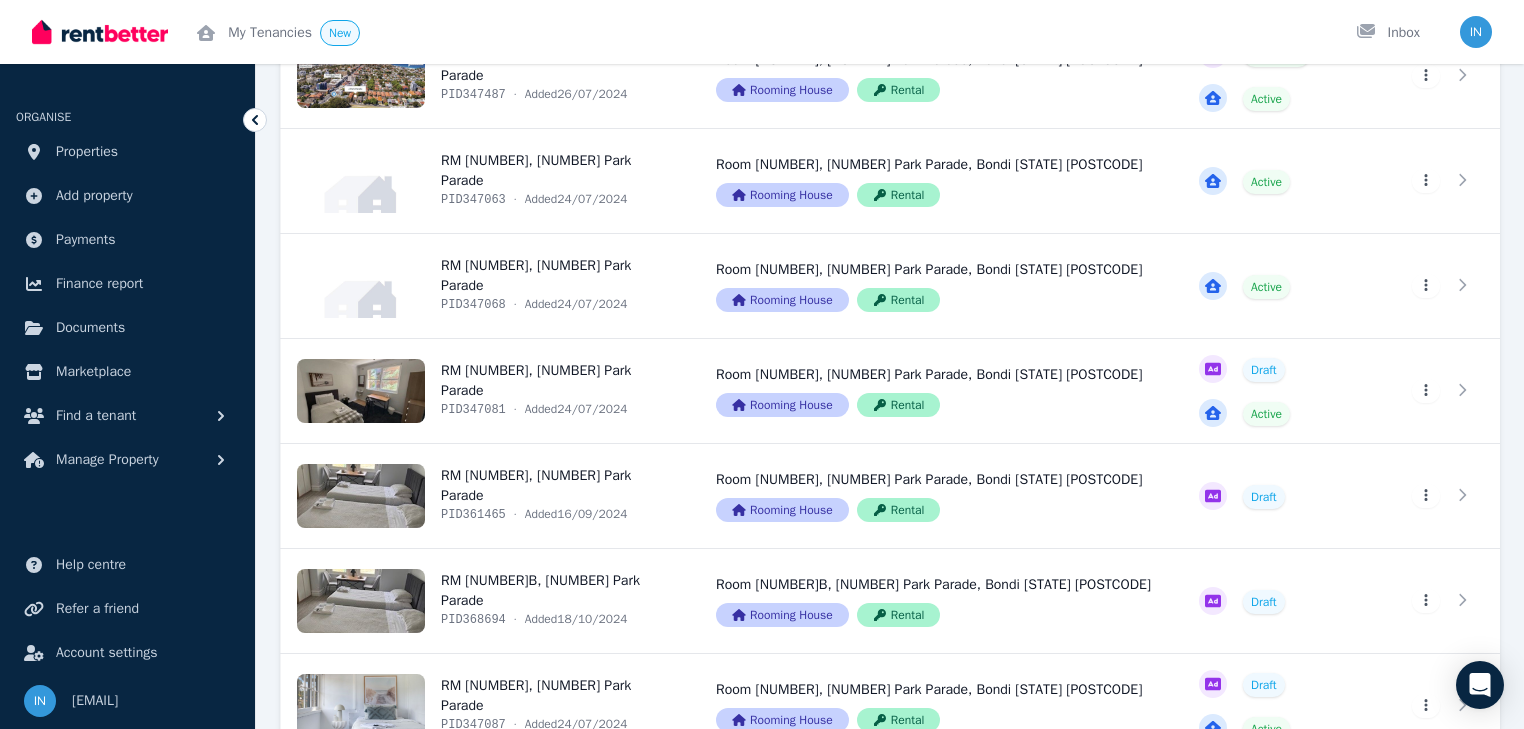 scroll, scrollTop: 880, scrollLeft: 0, axis: vertical 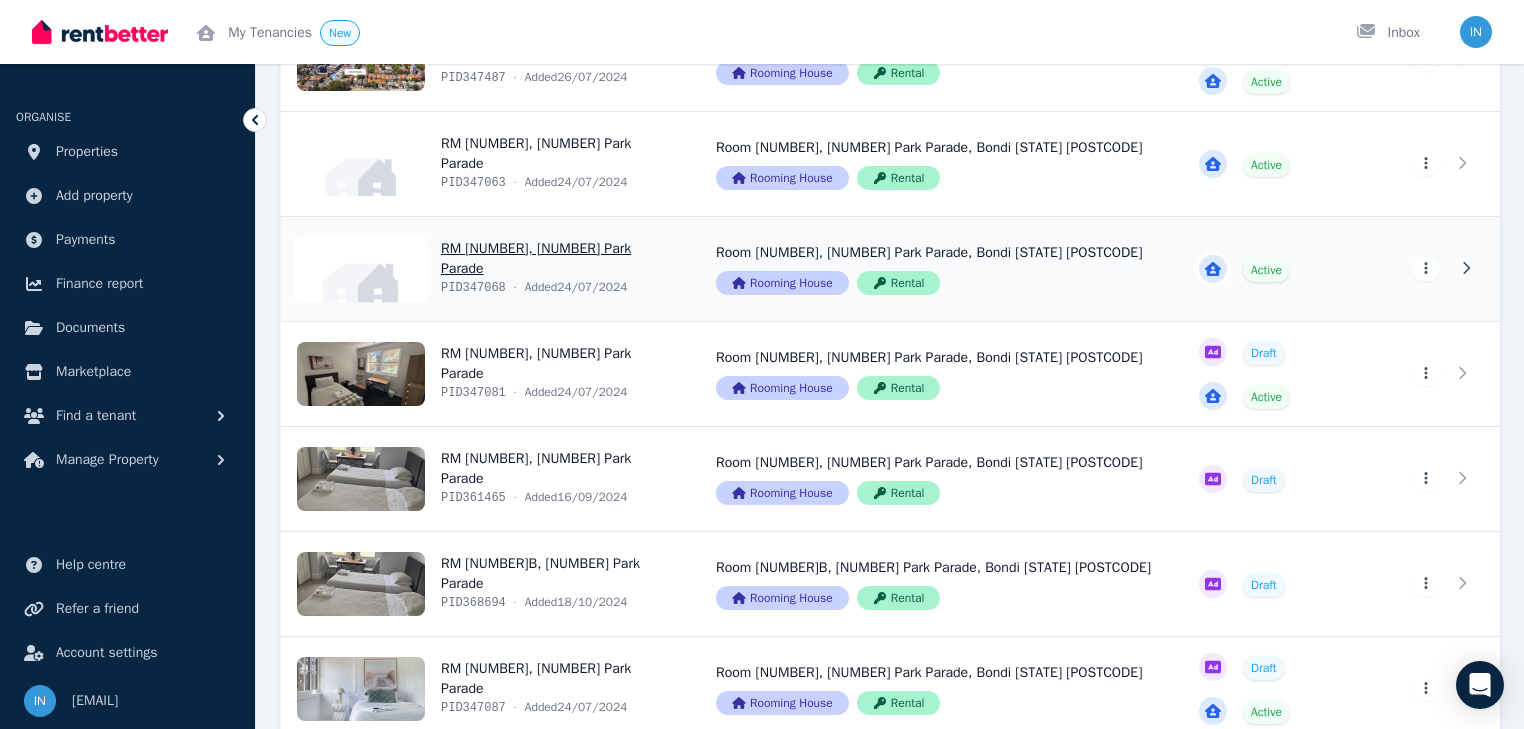 click on "View property details" at bounding box center (486, 269) 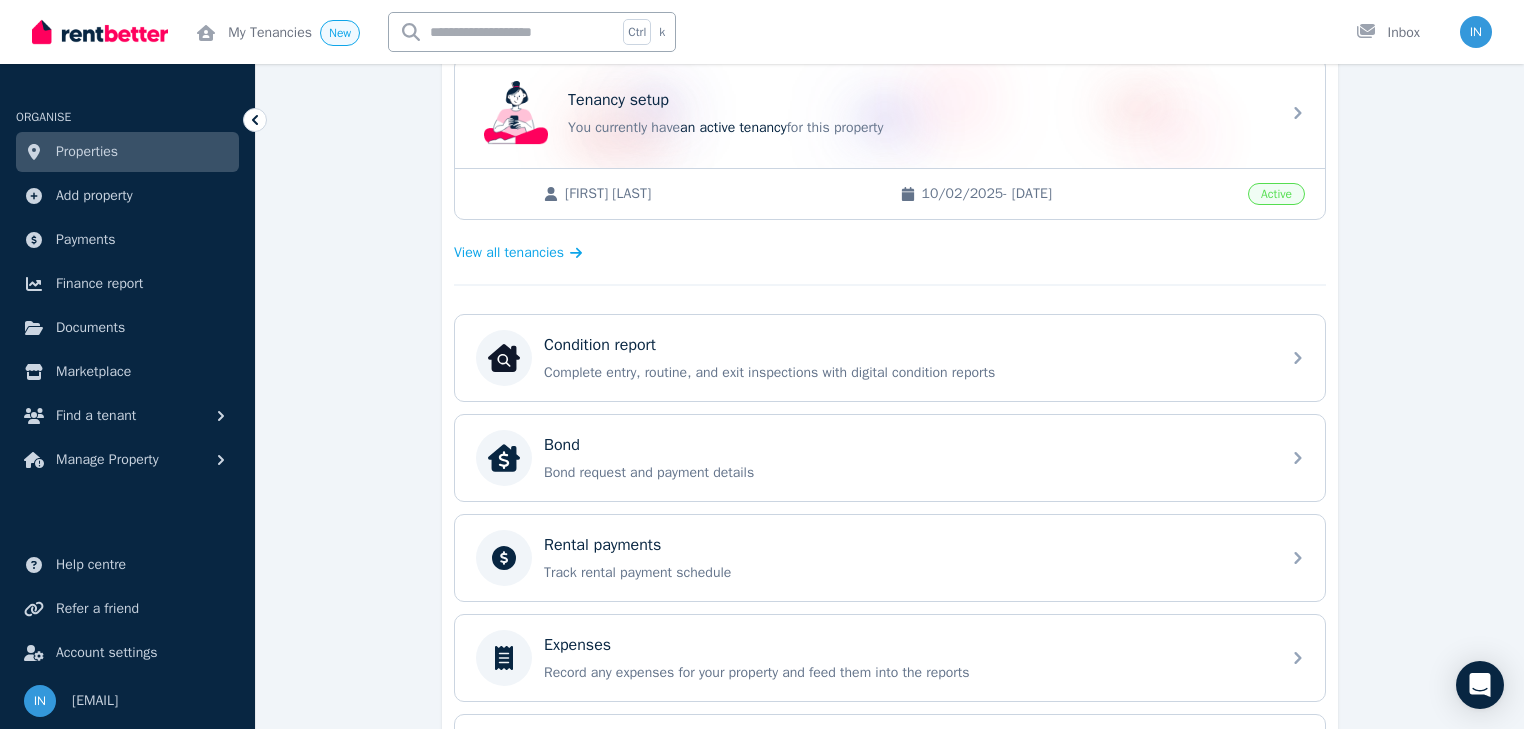 scroll, scrollTop: 560, scrollLeft: 0, axis: vertical 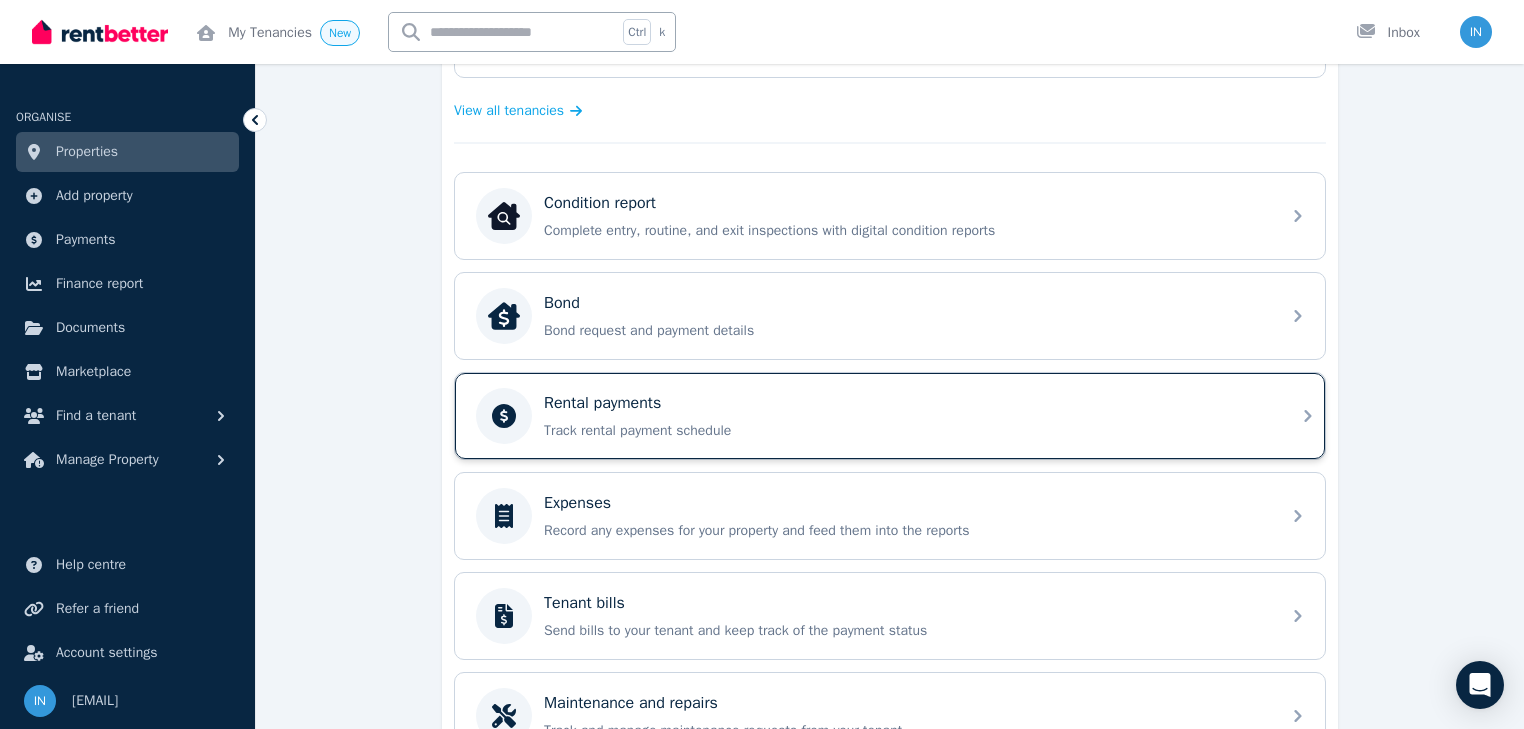 click on "Rental payments" at bounding box center [602, 403] 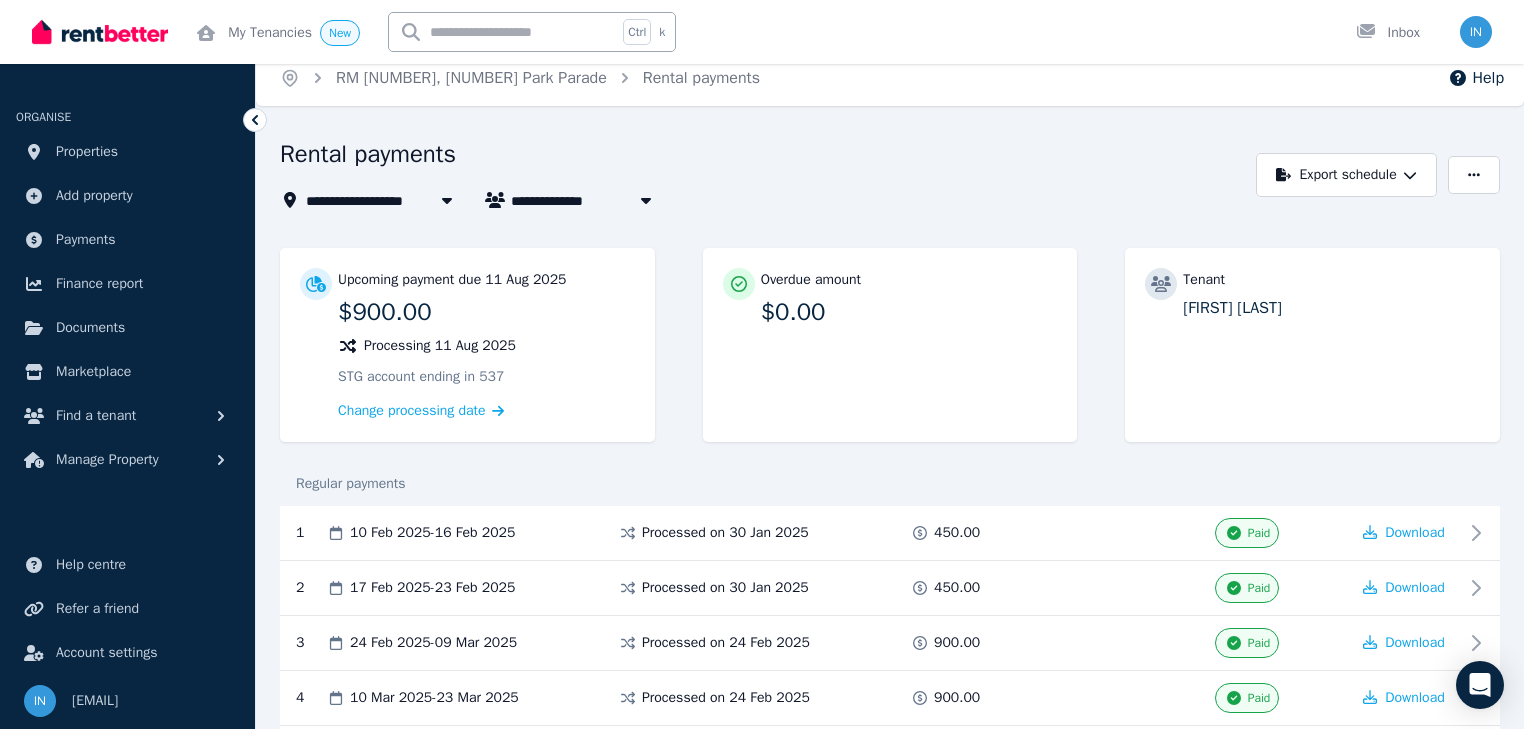 scroll, scrollTop: 0, scrollLeft: 0, axis: both 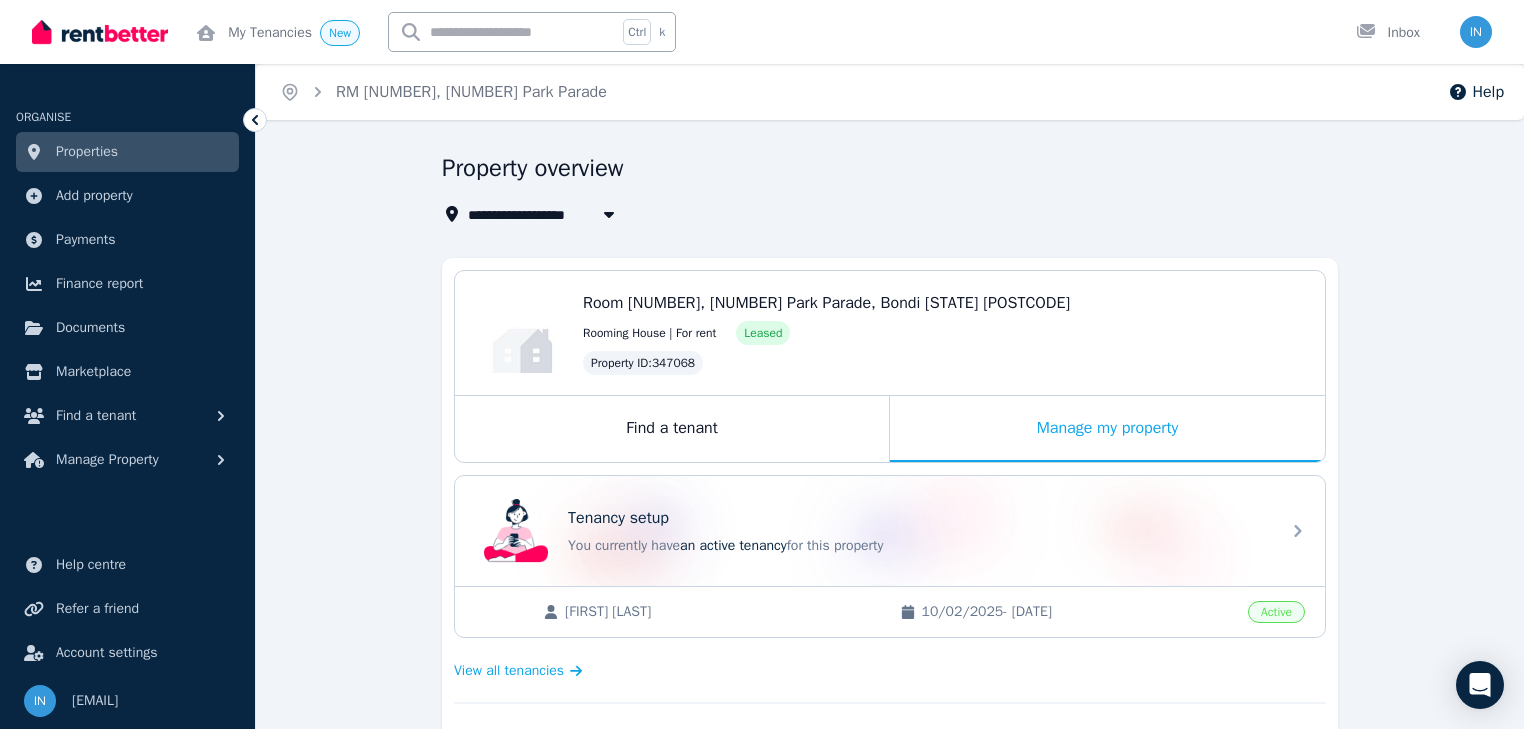 click on "Properties" at bounding box center (87, 152) 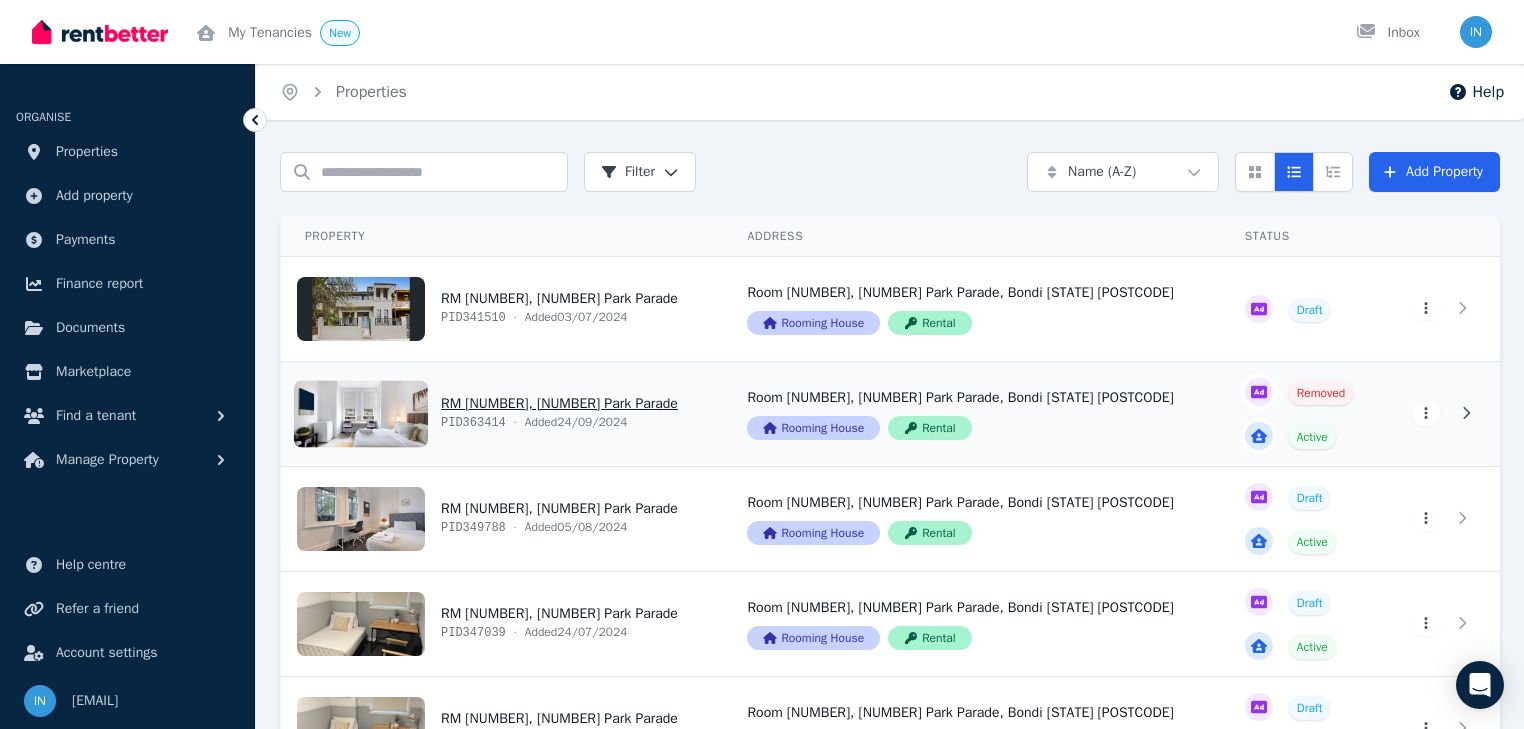 click on "View property details" at bounding box center [502, 414] 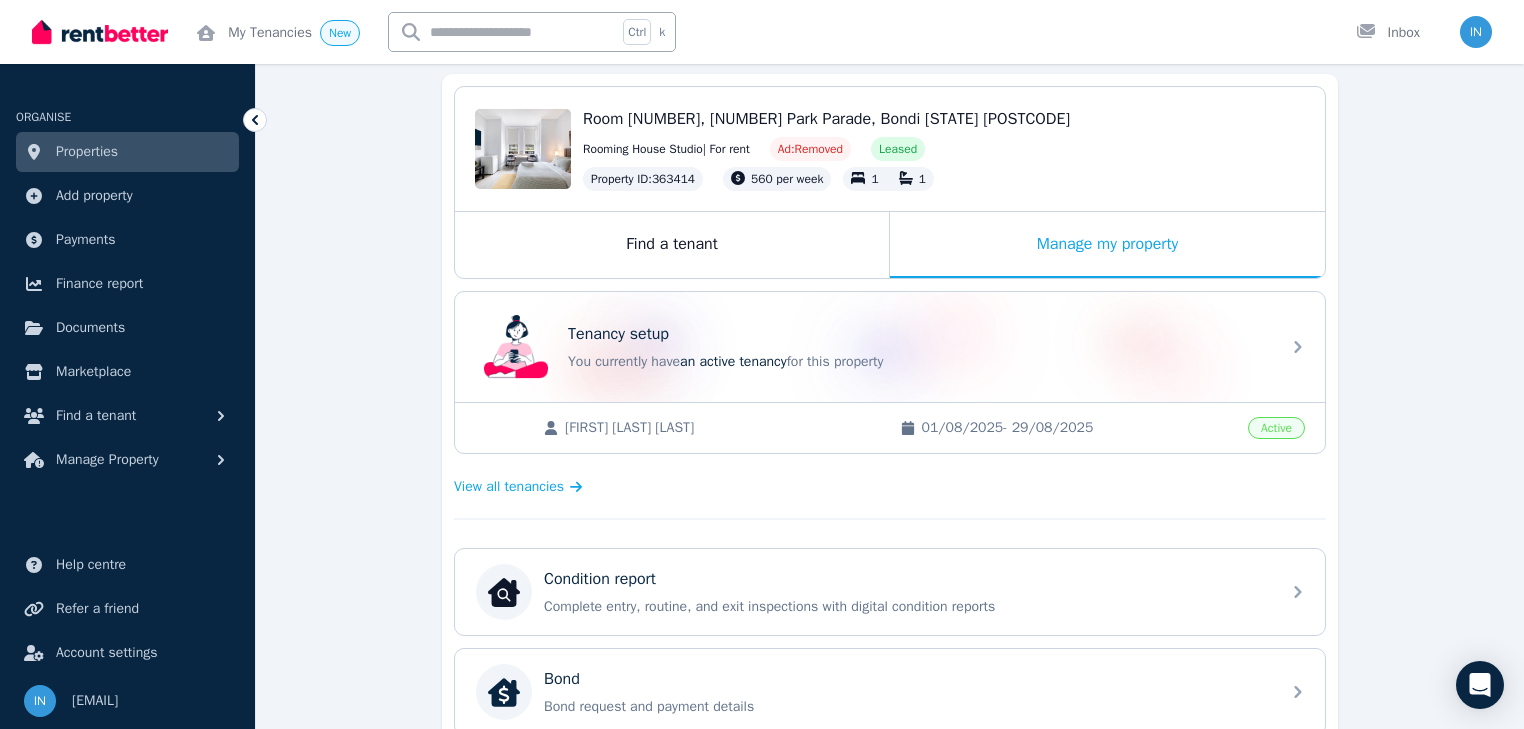 scroll, scrollTop: 160, scrollLeft: 0, axis: vertical 